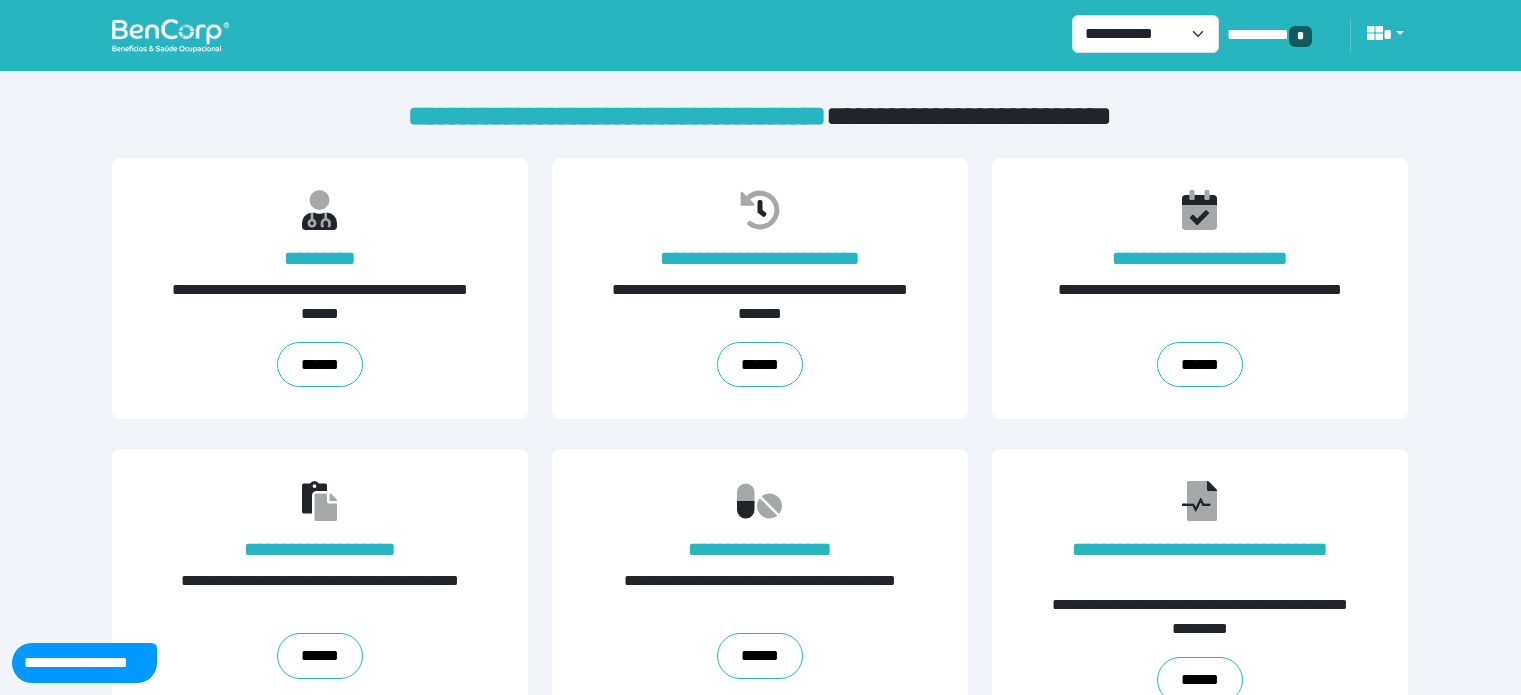 scroll, scrollTop: 0, scrollLeft: 0, axis: both 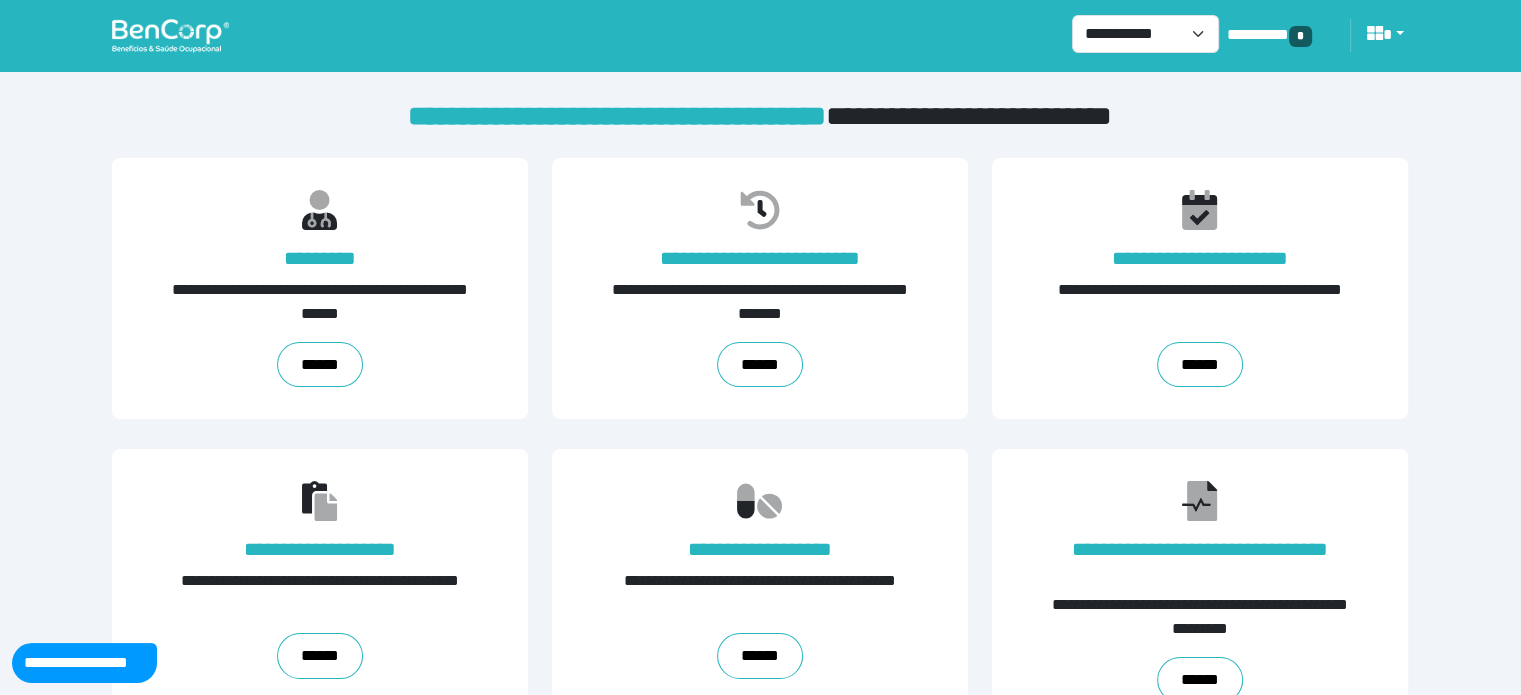 click on "******" at bounding box center [320, 365] 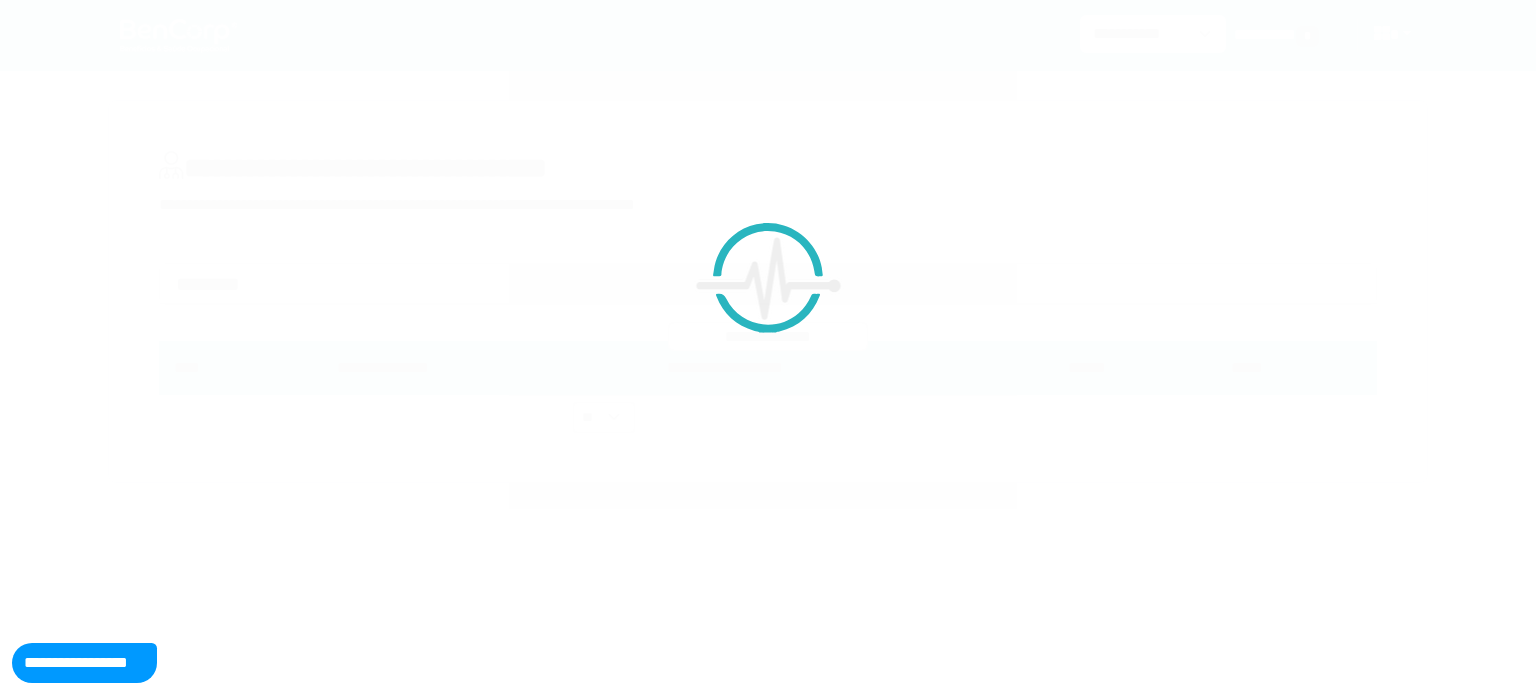 scroll, scrollTop: 0, scrollLeft: 0, axis: both 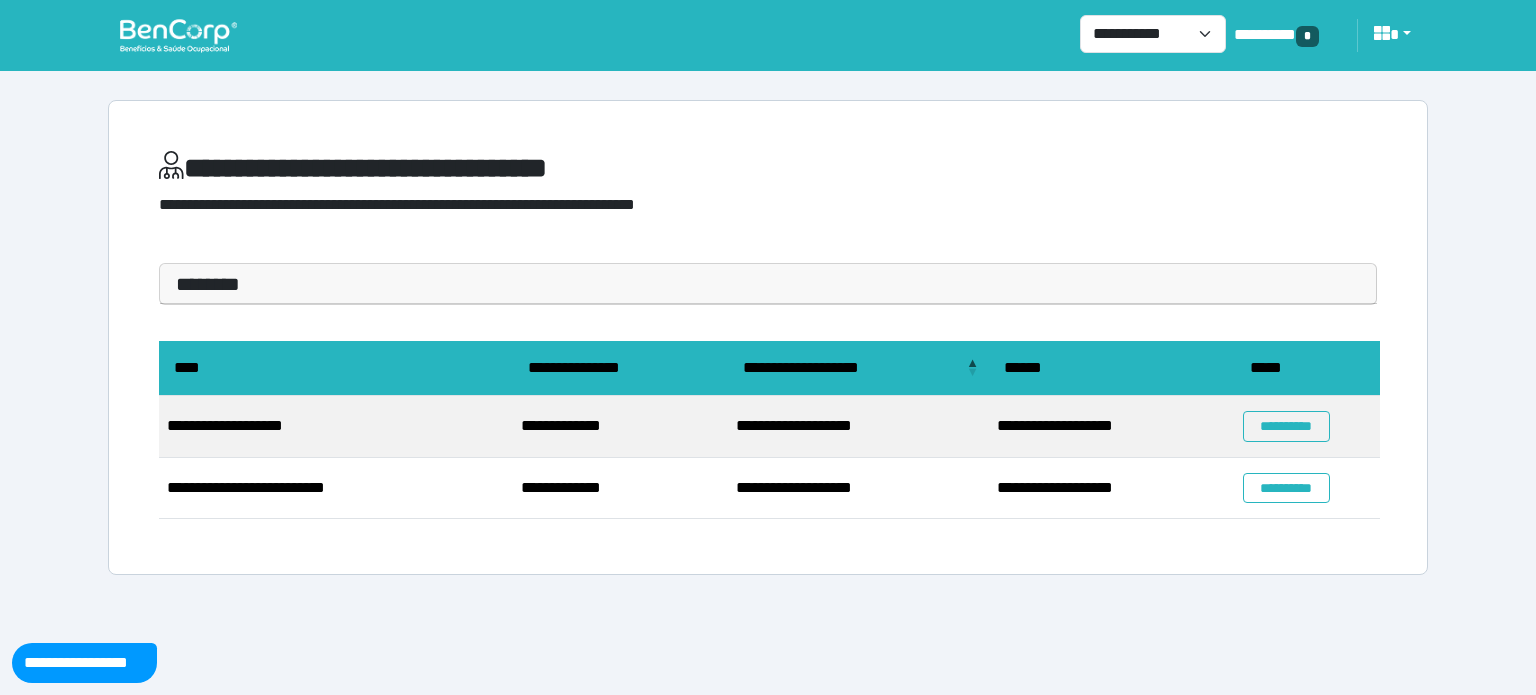 click on "********" at bounding box center (768, 284) 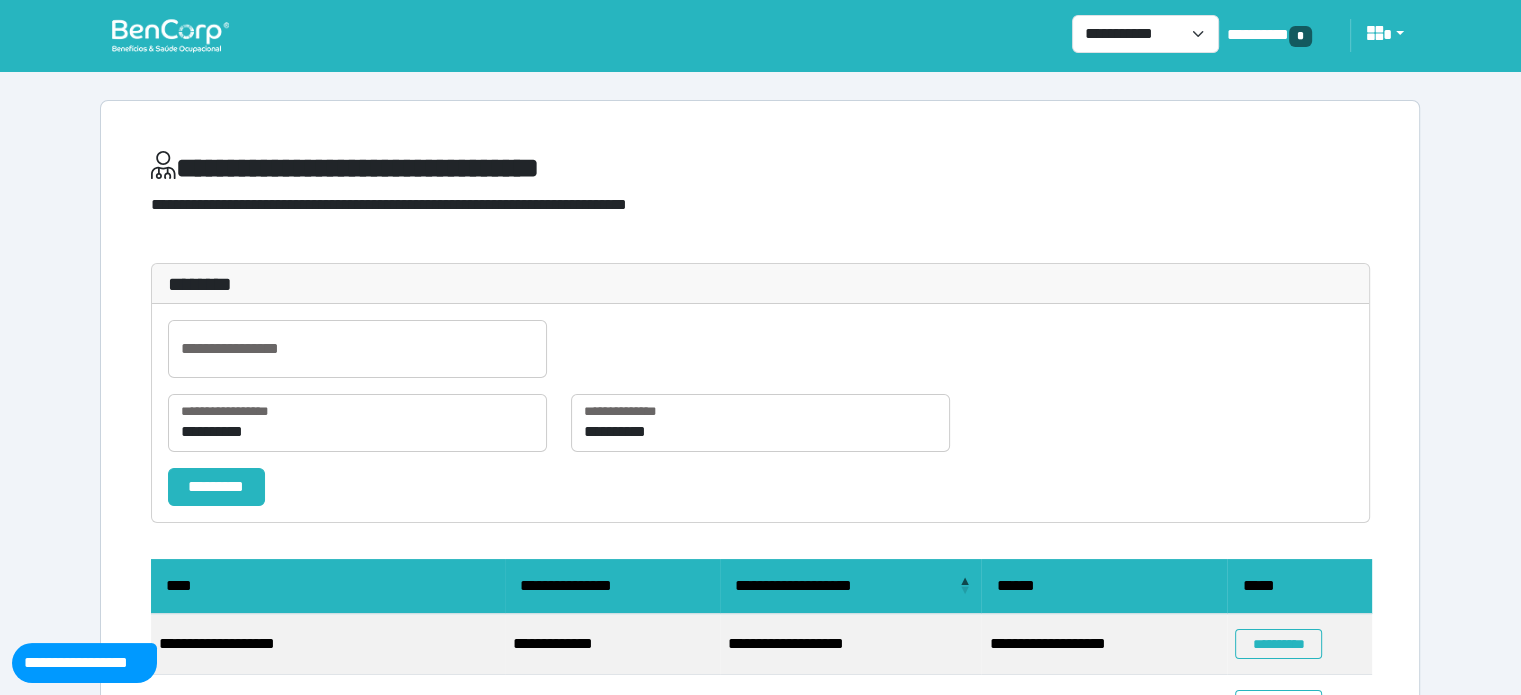 click on "********" at bounding box center (760, 284) 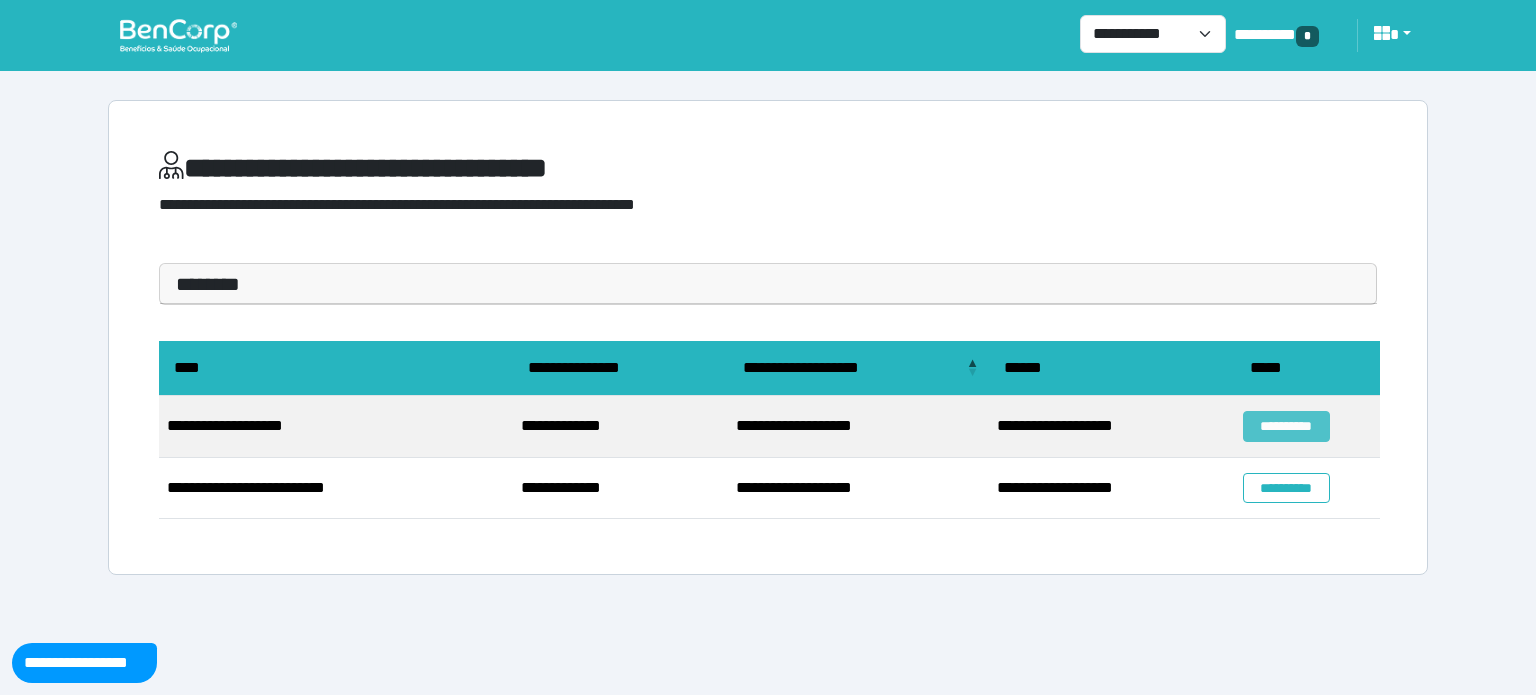 click on "**********" at bounding box center [1286, 426] 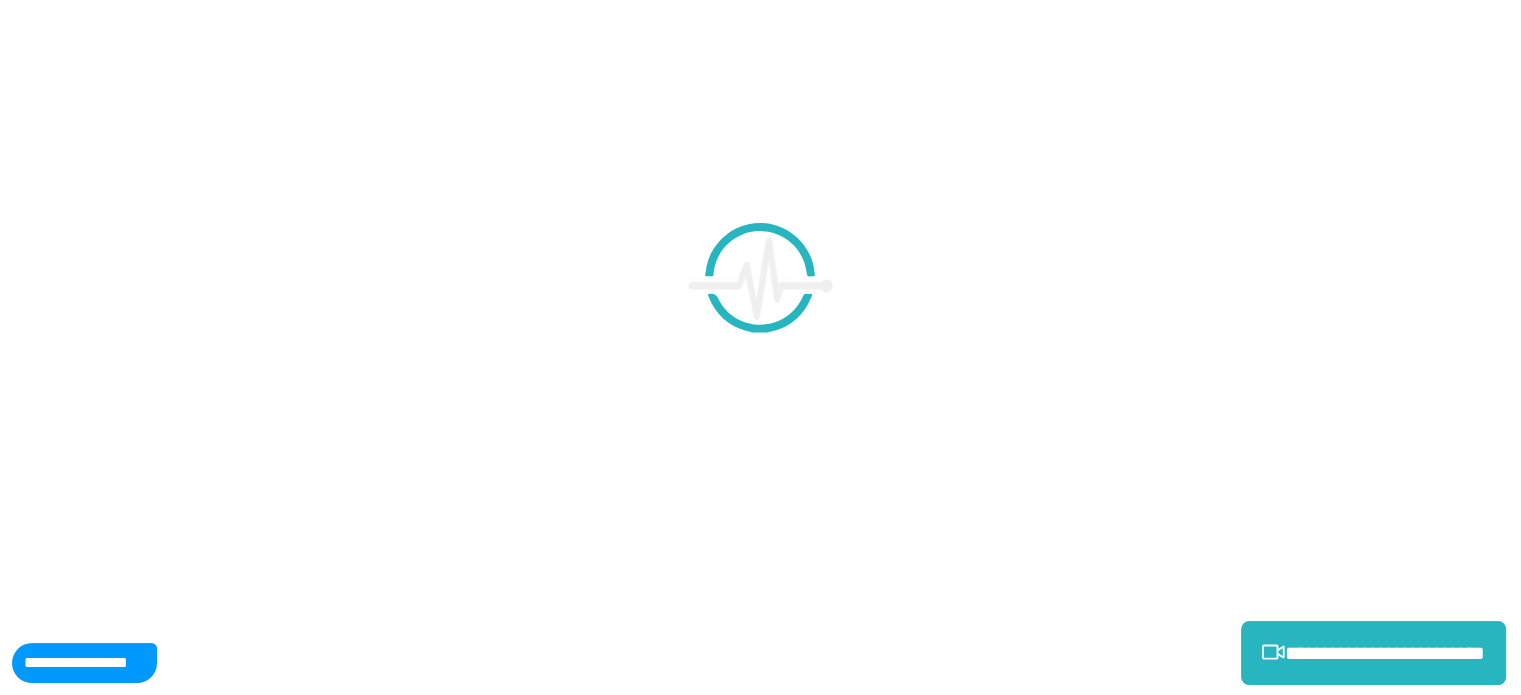 scroll, scrollTop: 0, scrollLeft: 0, axis: both 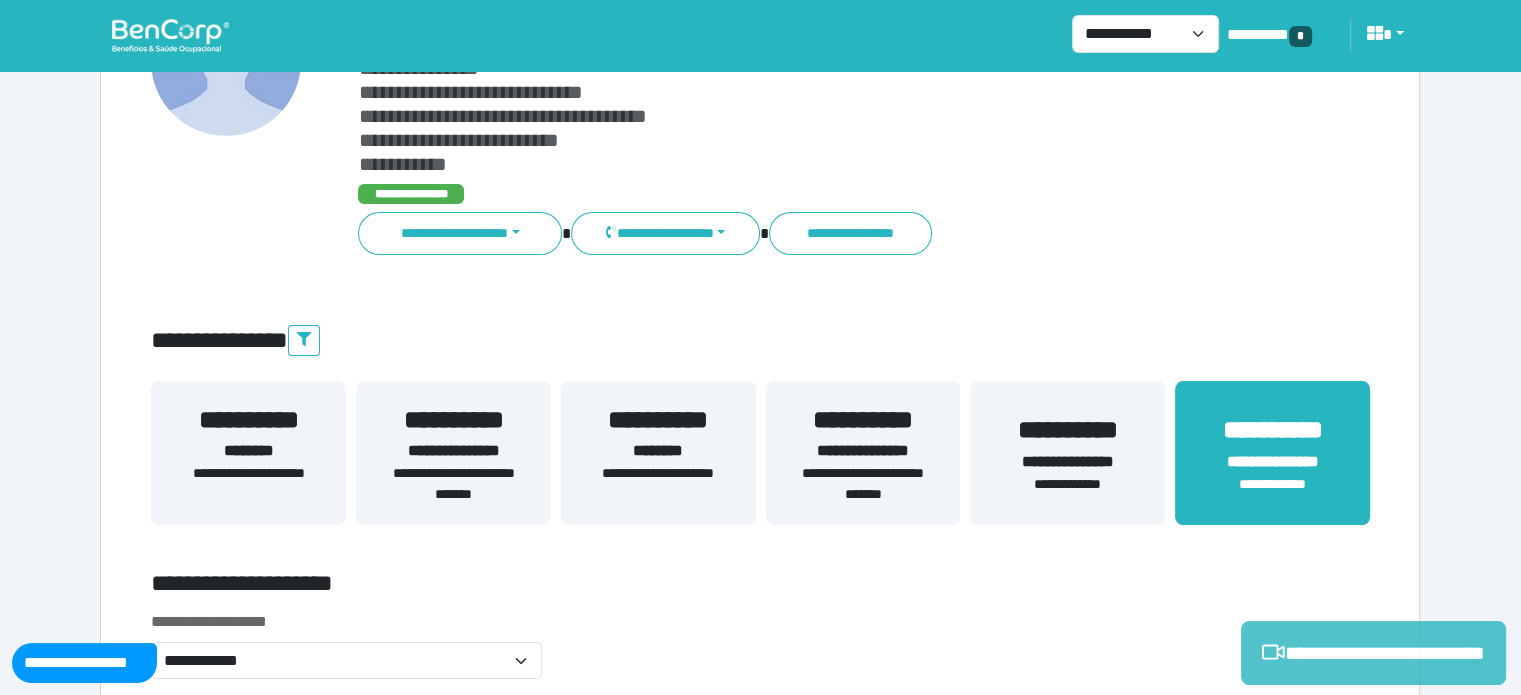 click on "**********" at bounding box center (1373, 653) 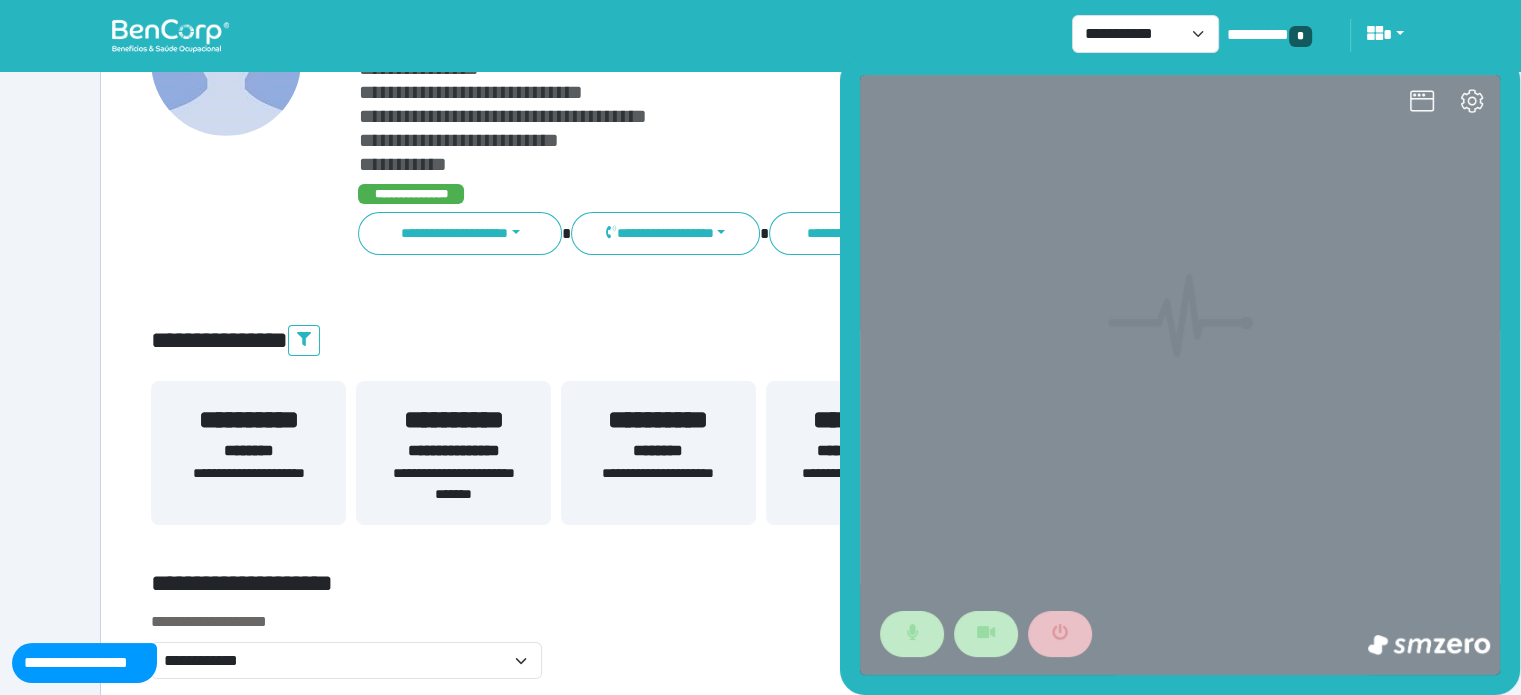 scroll, scrollTop: 0, scrollLeft: 0, axis: both 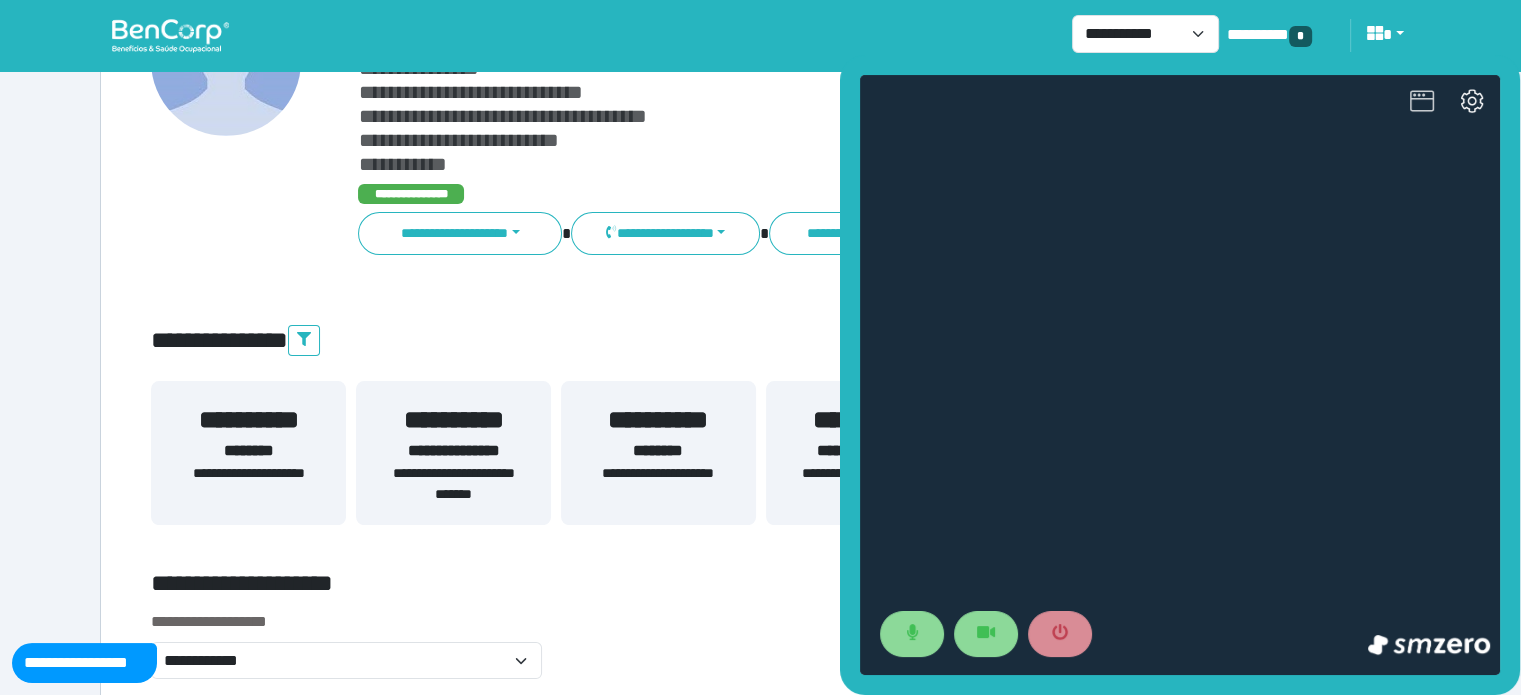 click 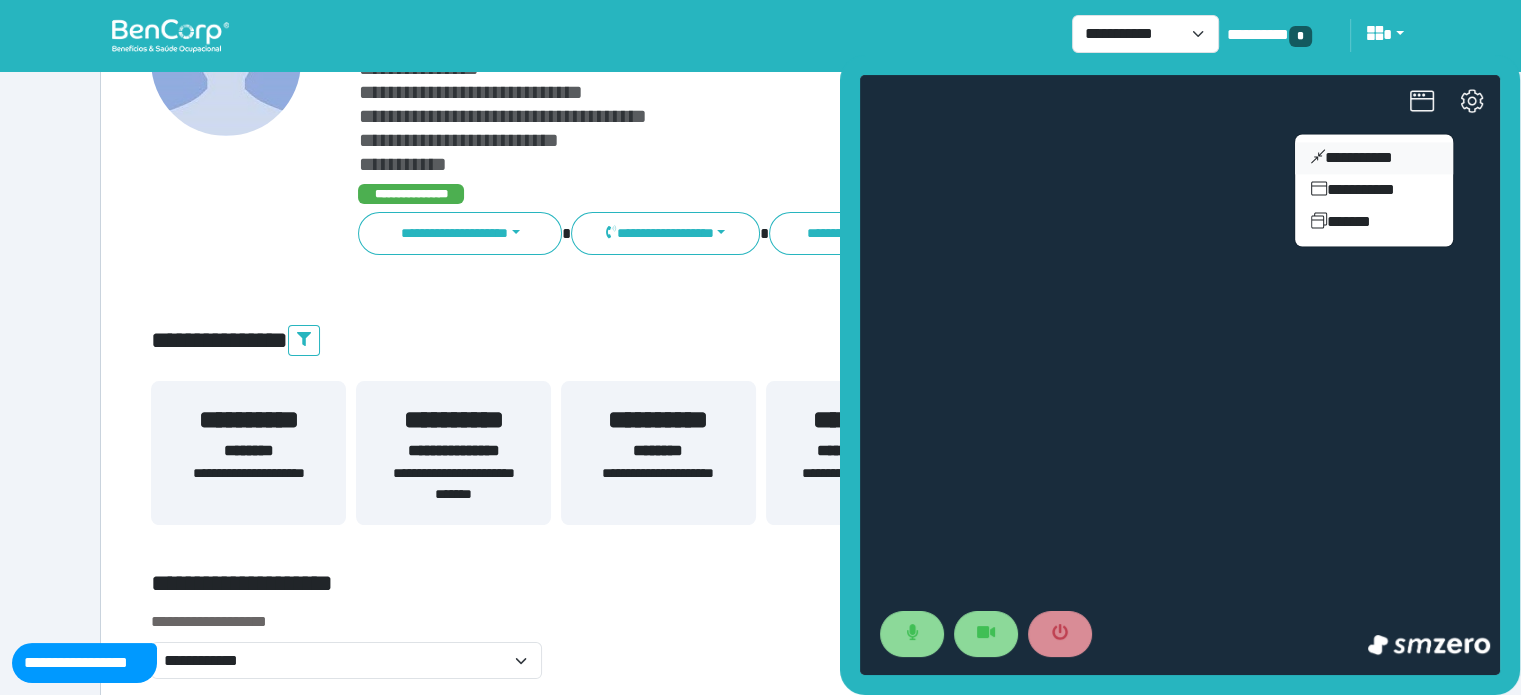 click on "**********" at bounding box center [1374, 158] 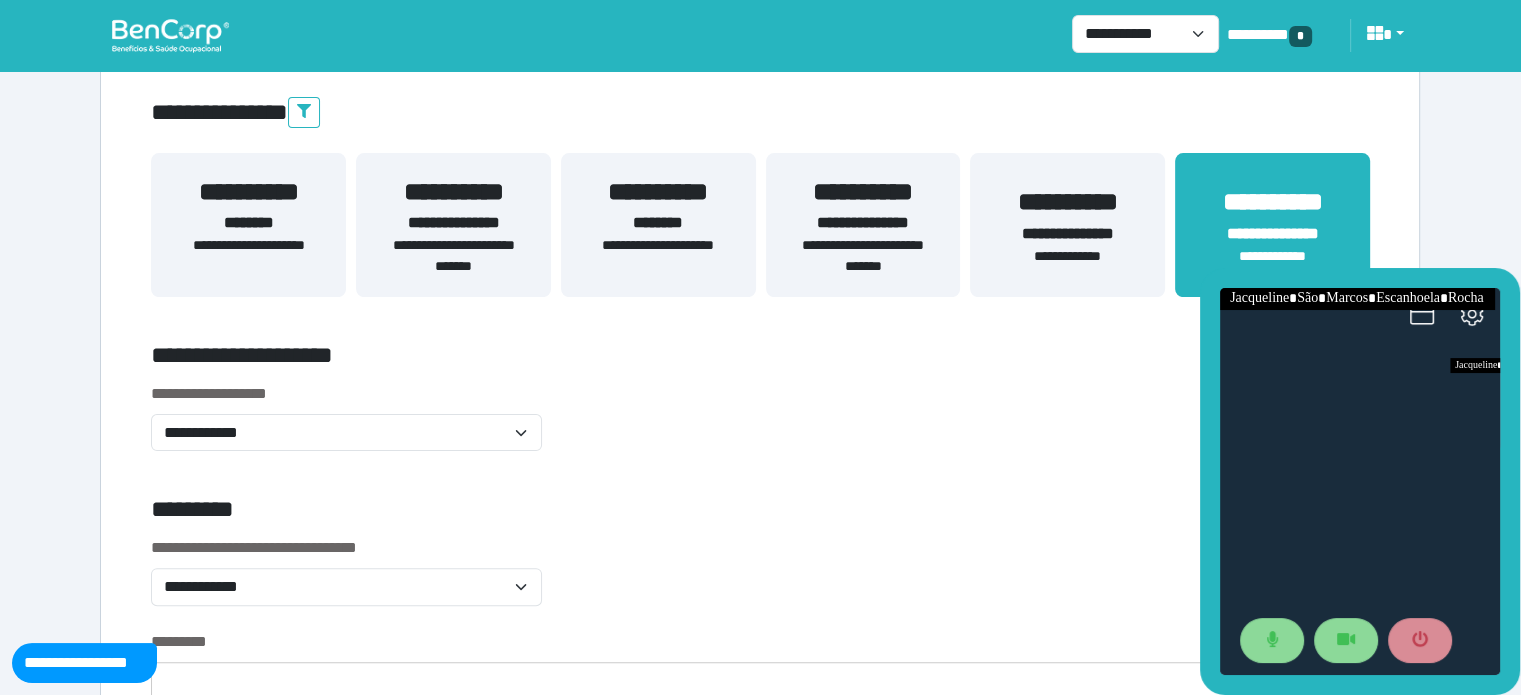 scroll, scrollTop: 486, scrollLeft: 0, axis: vertical 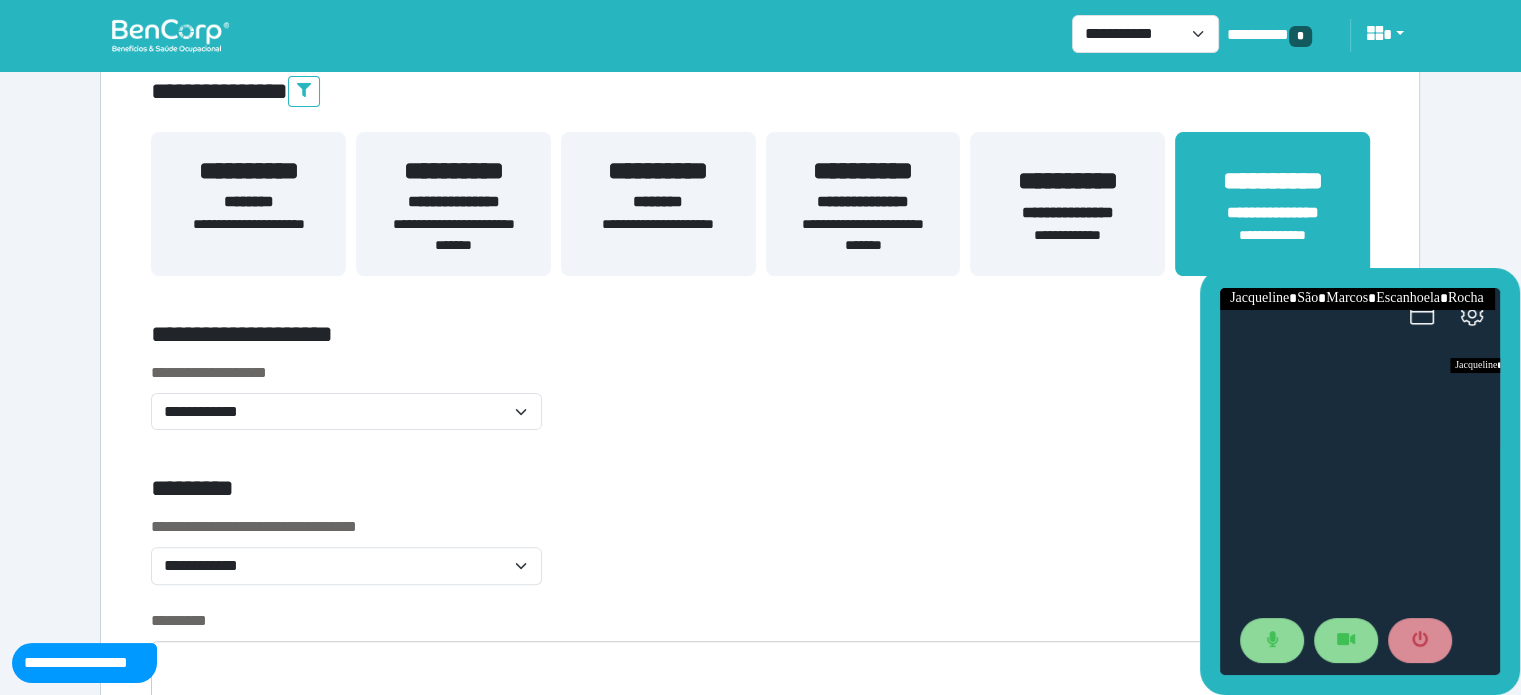 click on "**********" at bounding box center [1067, 181] 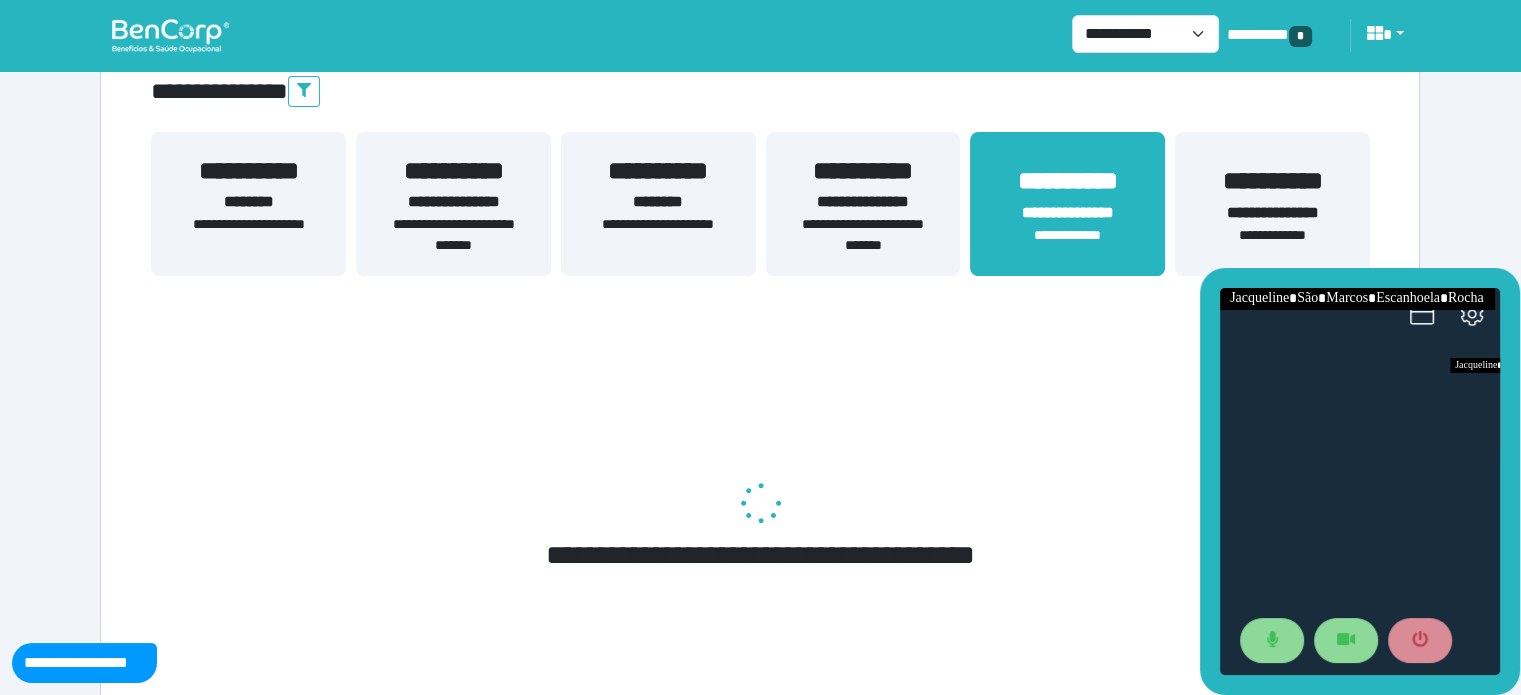 scroll, scrollTop: 425, scrollLeft: 0, axis: vertical 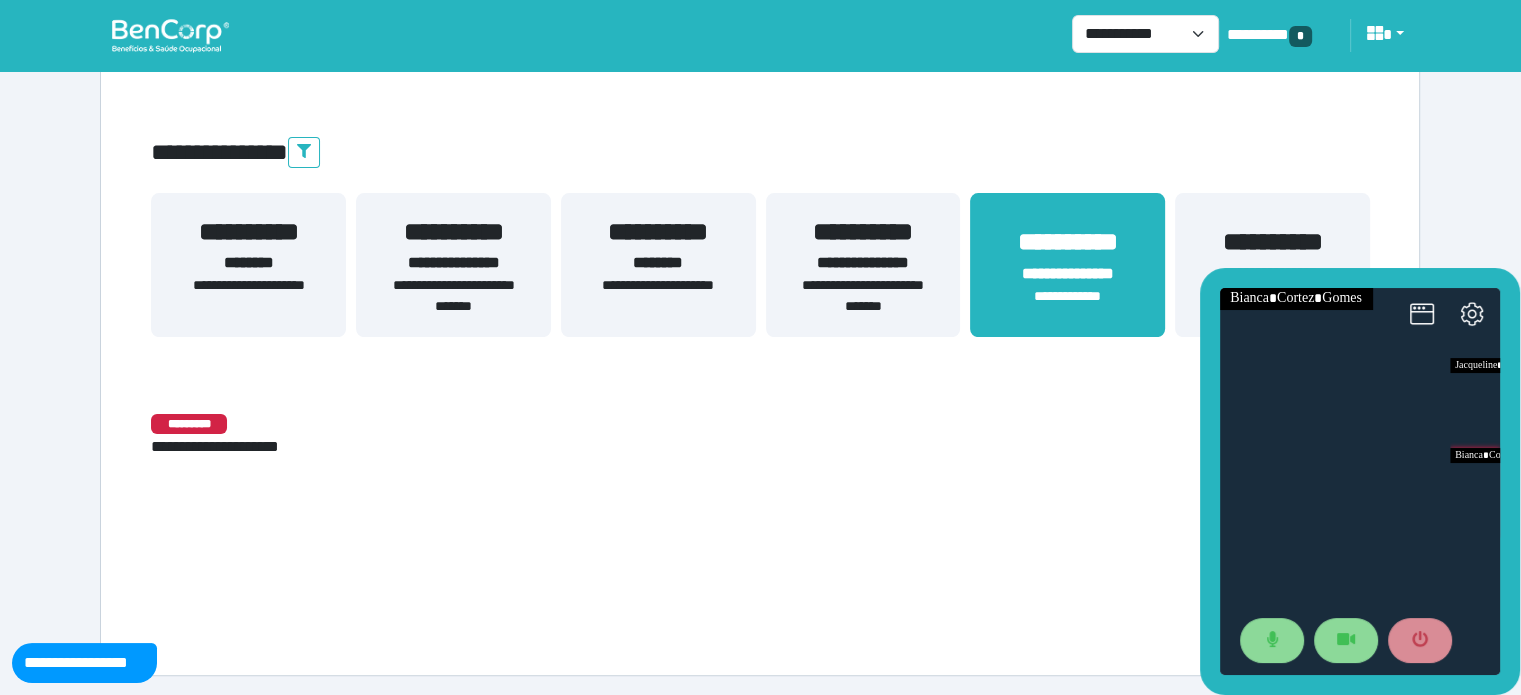 click on "*********" at bounding box center (760, 423) 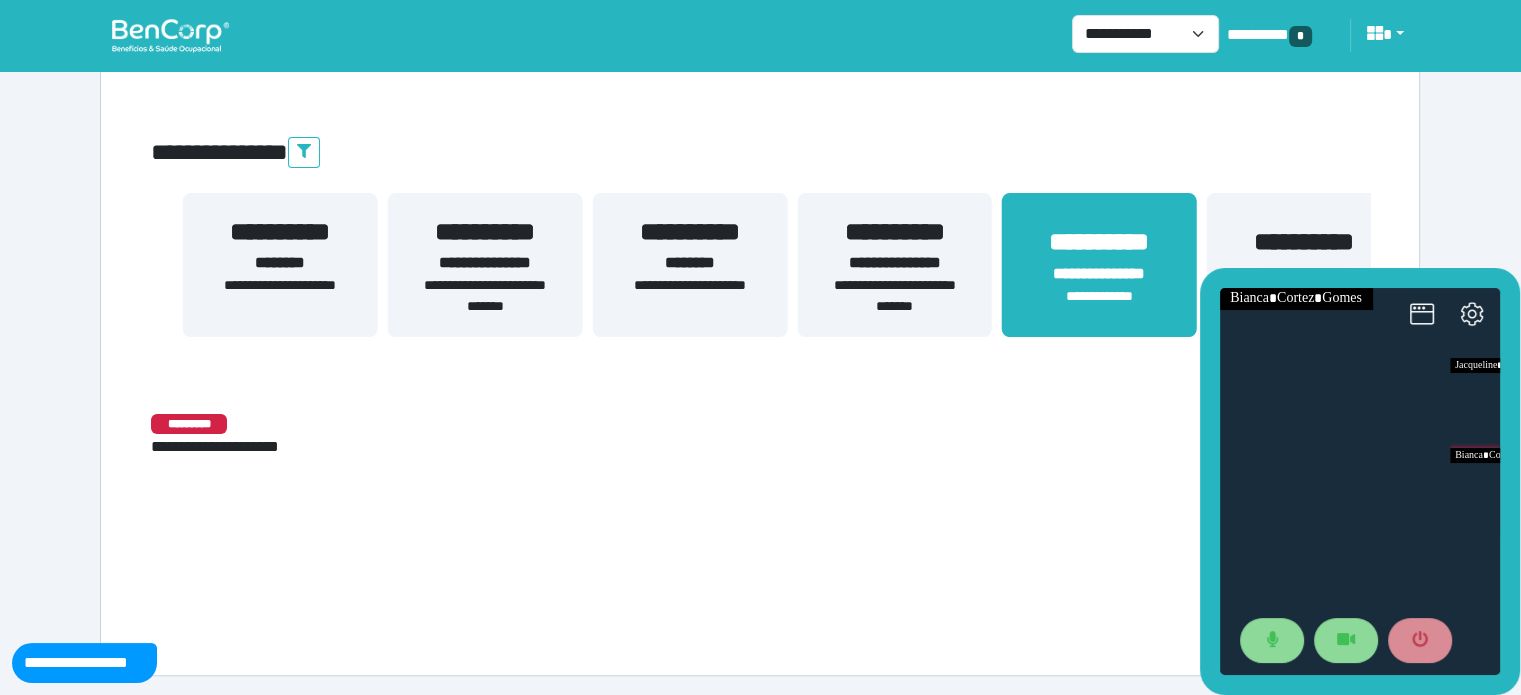 drag, startPoint x: 522, startPoint y: 219, endPoint x: 681, endPoint y: 231, distance: 159.4522 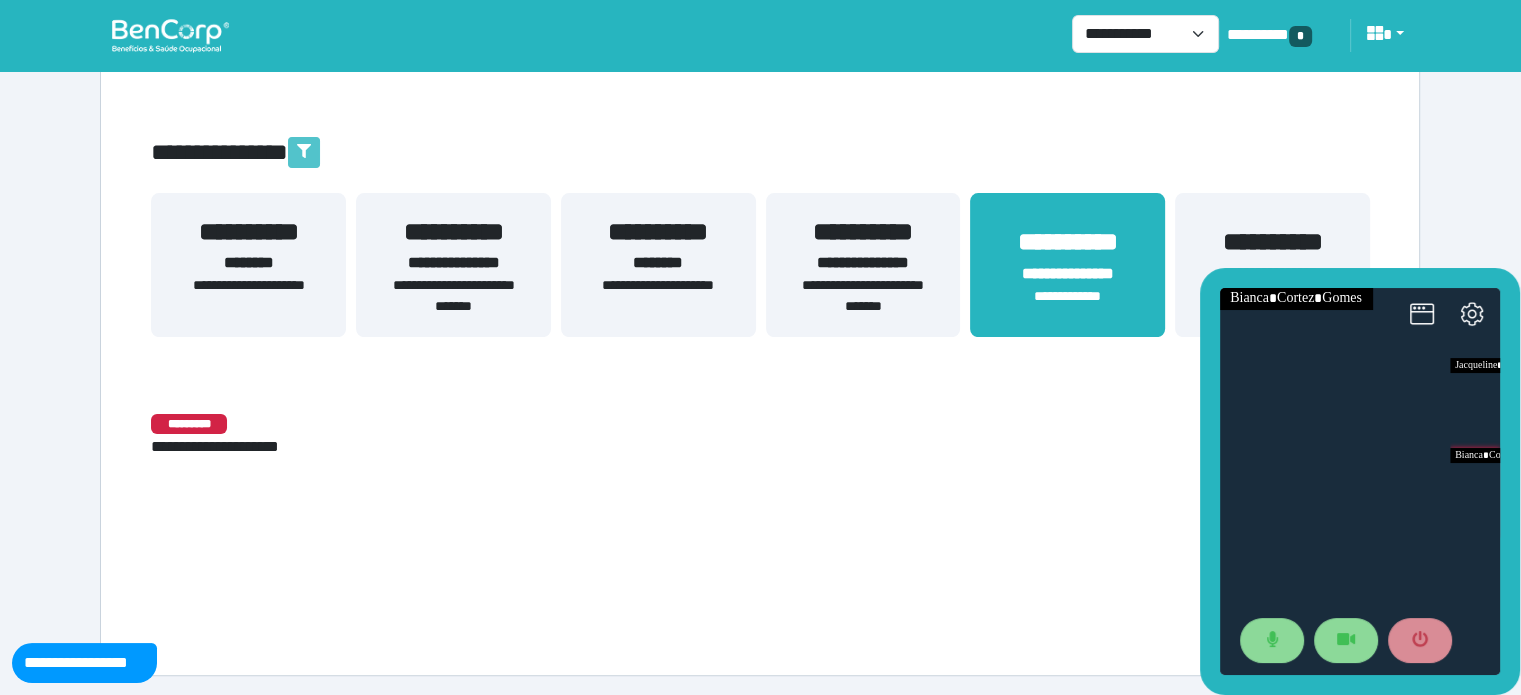 click at bounding box center (304, 152) 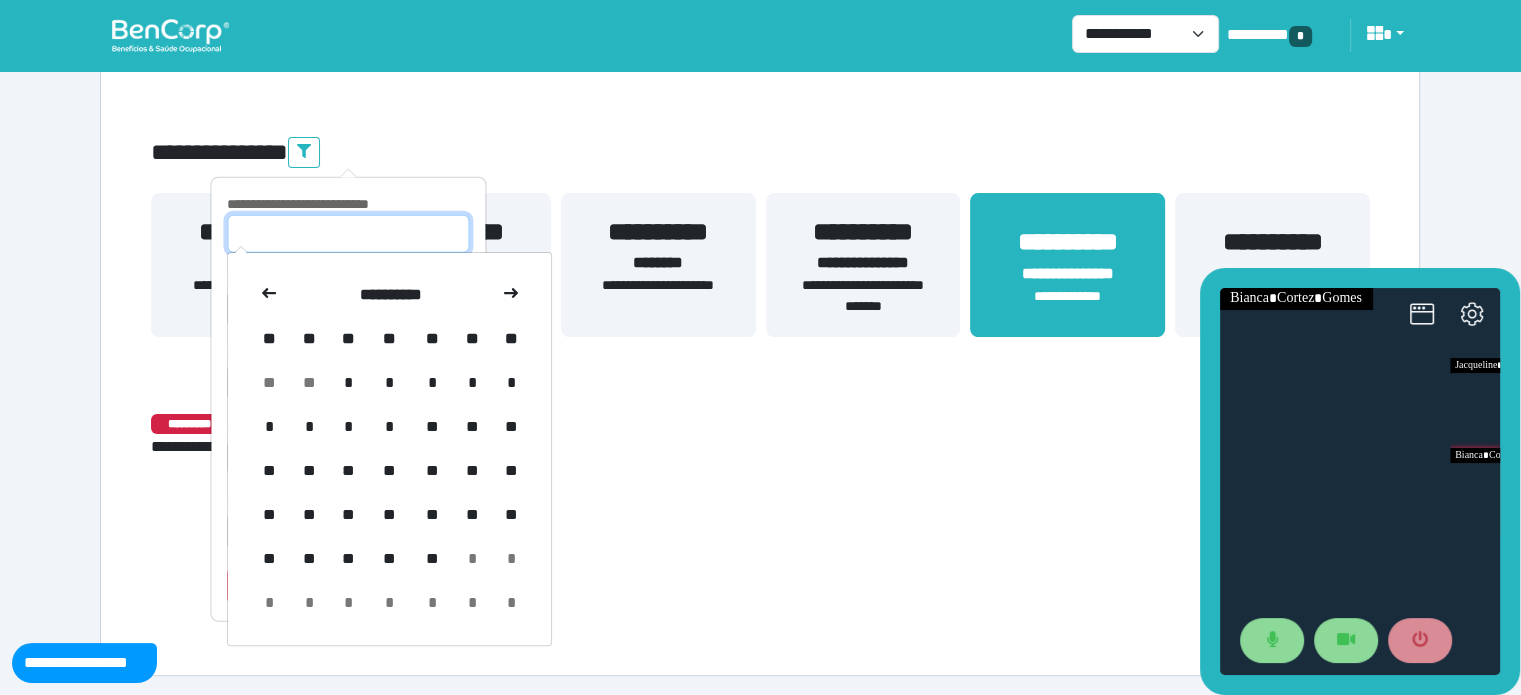 click at bounding box center (348, 234) 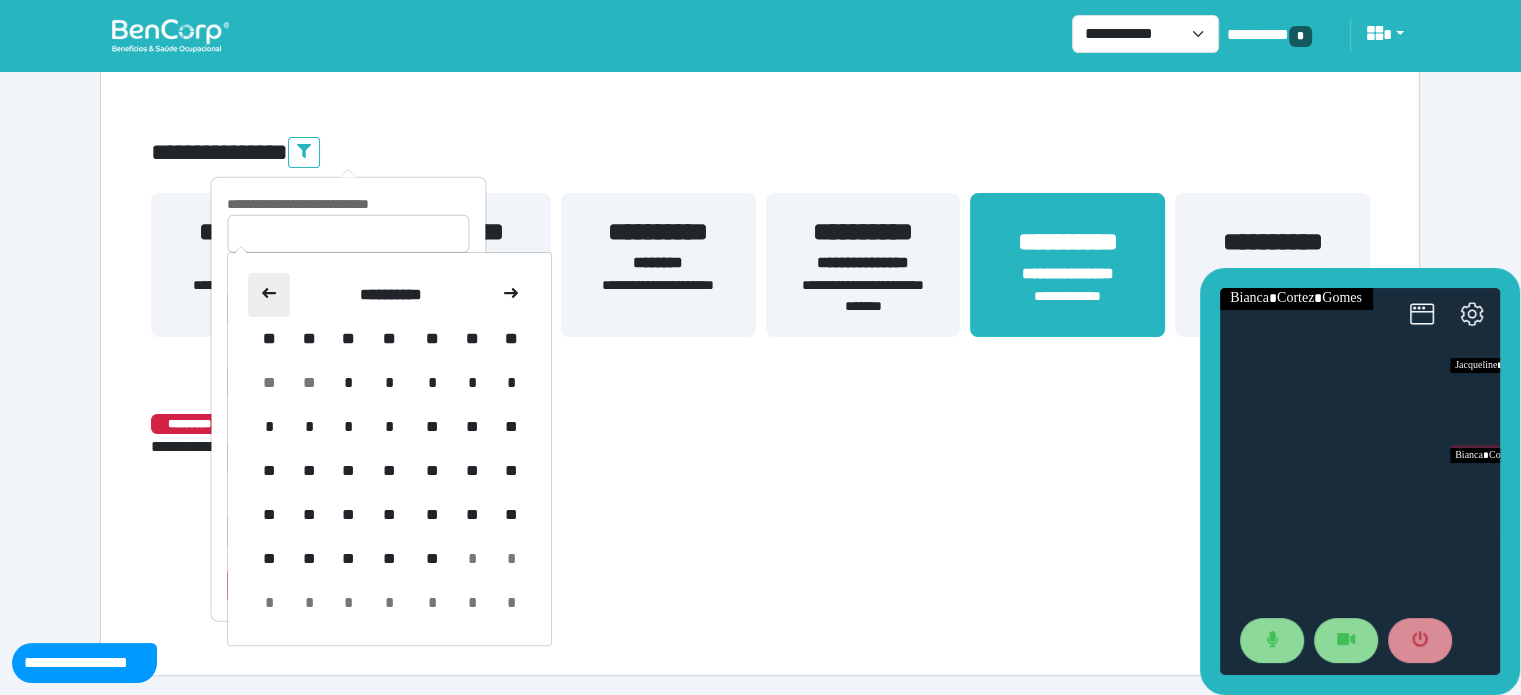 click at bounding box center (269, 295) 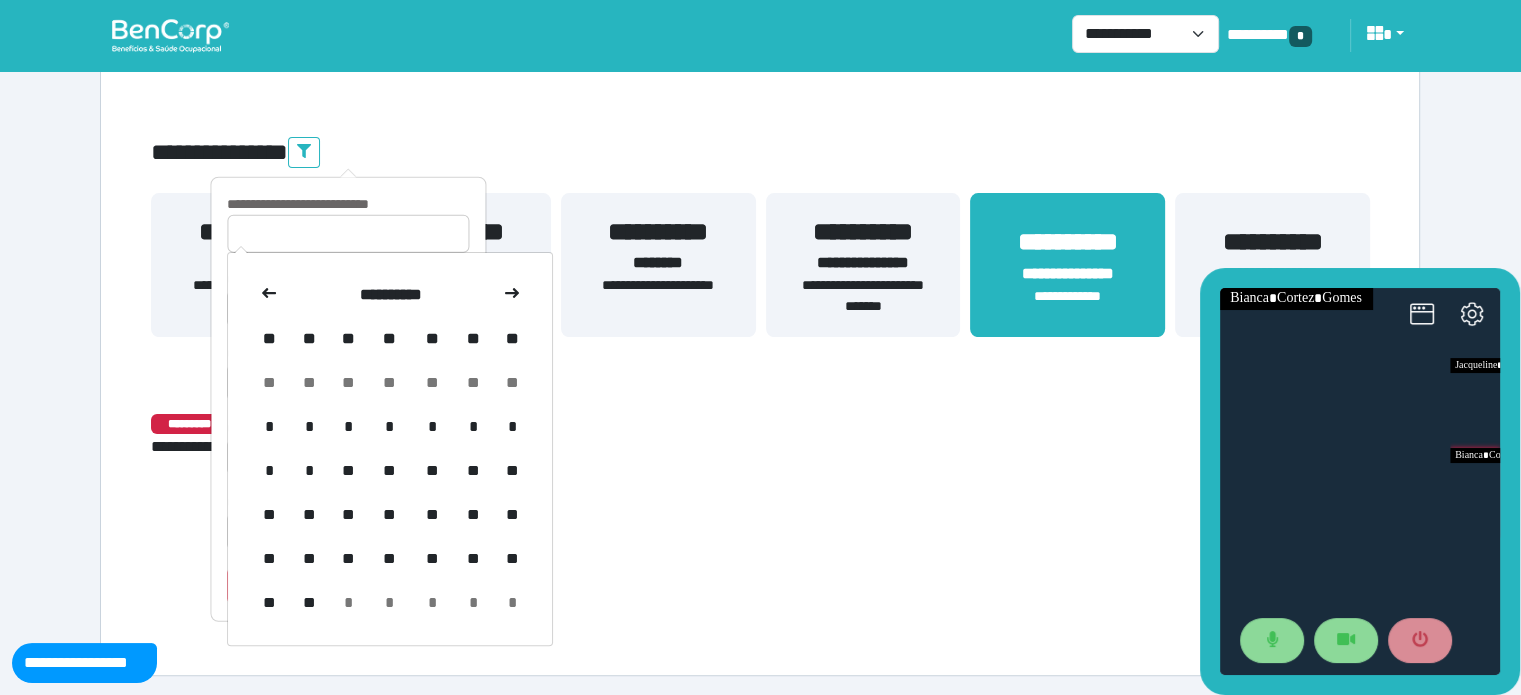 click at bounding box center (269, 295) 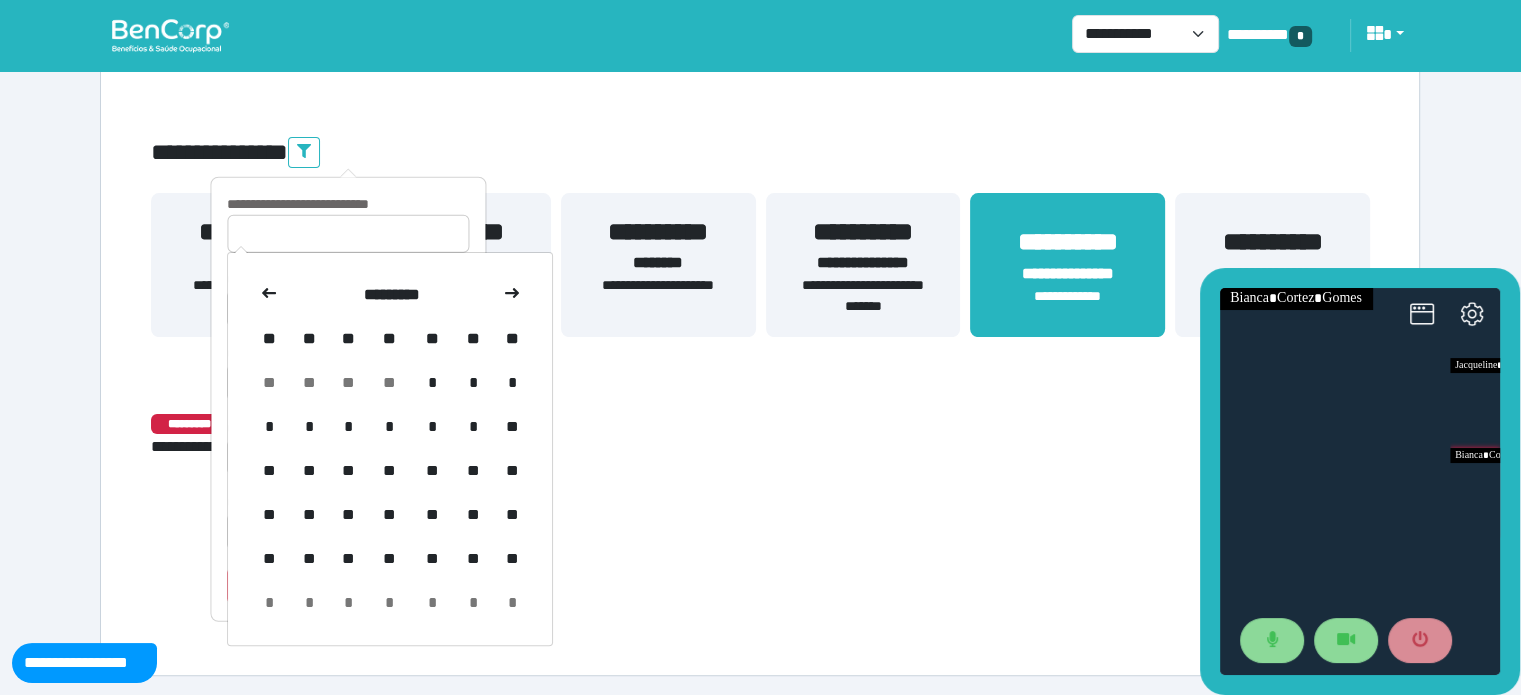 click at bounding box center [269, 295] 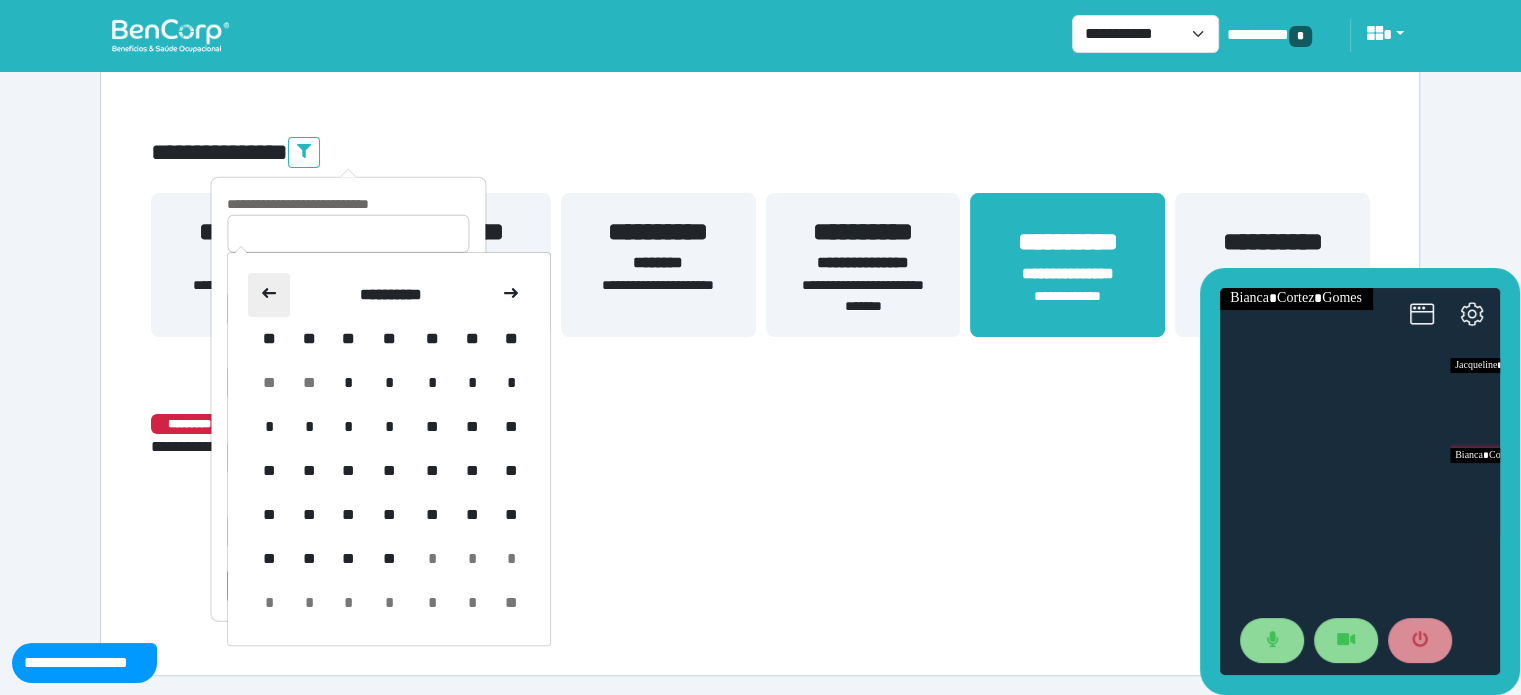 click at bounding box center [269, 295] 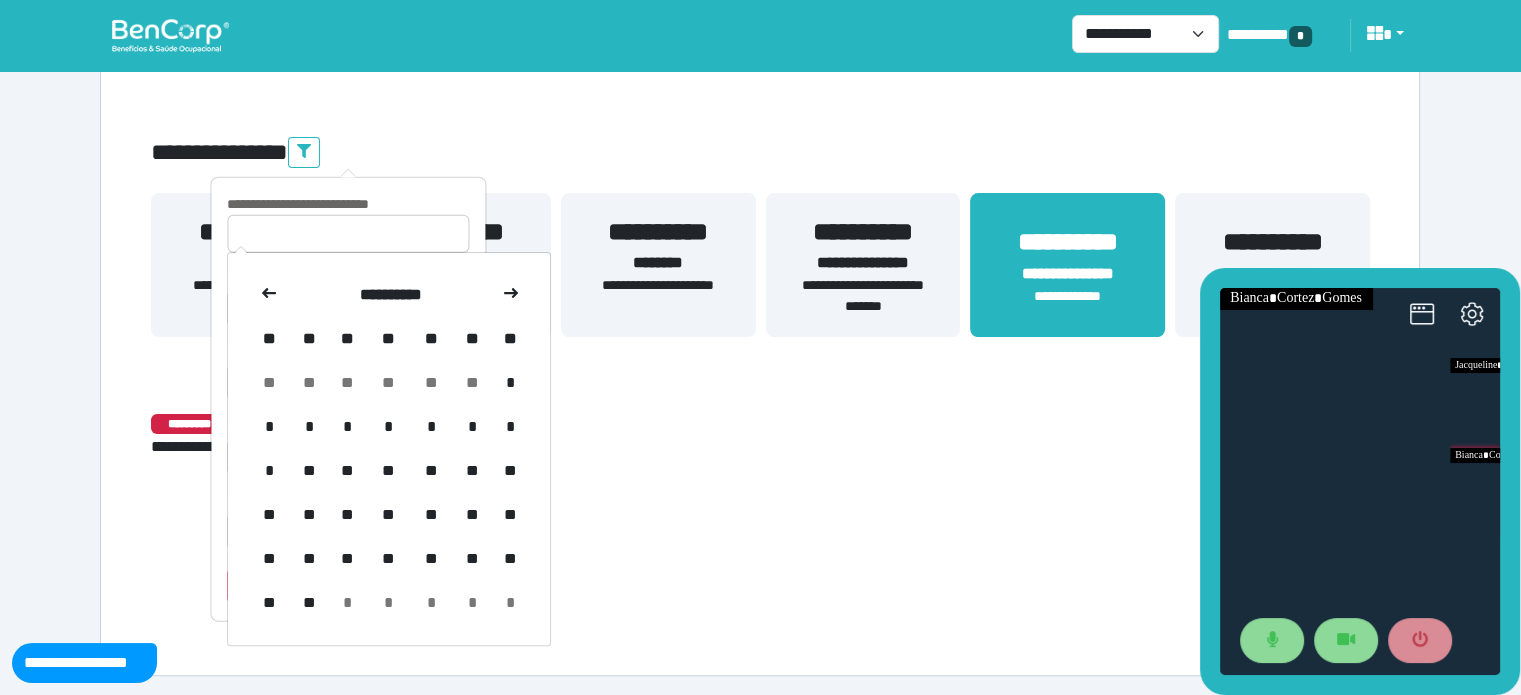 click at bounding box center (269, 295) 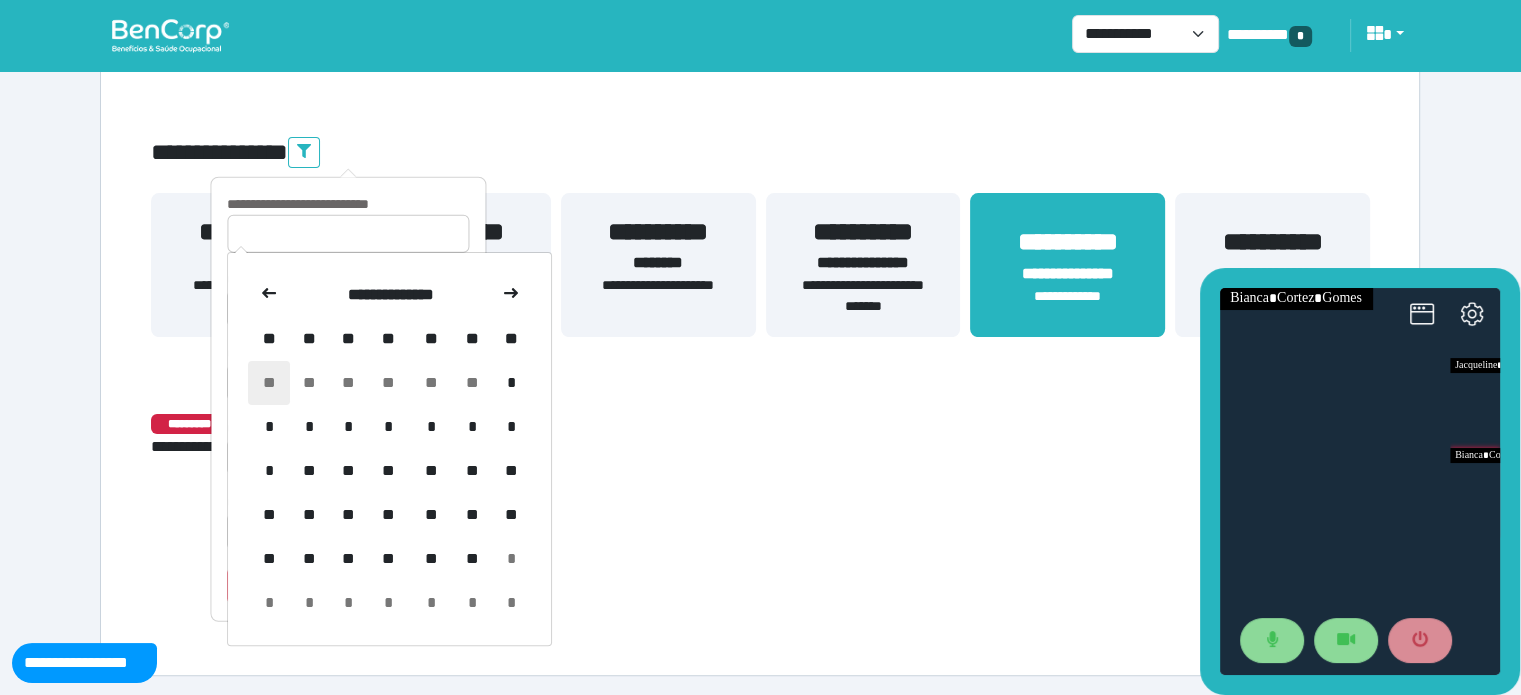 click on "**" at bounding box center [269, 383] 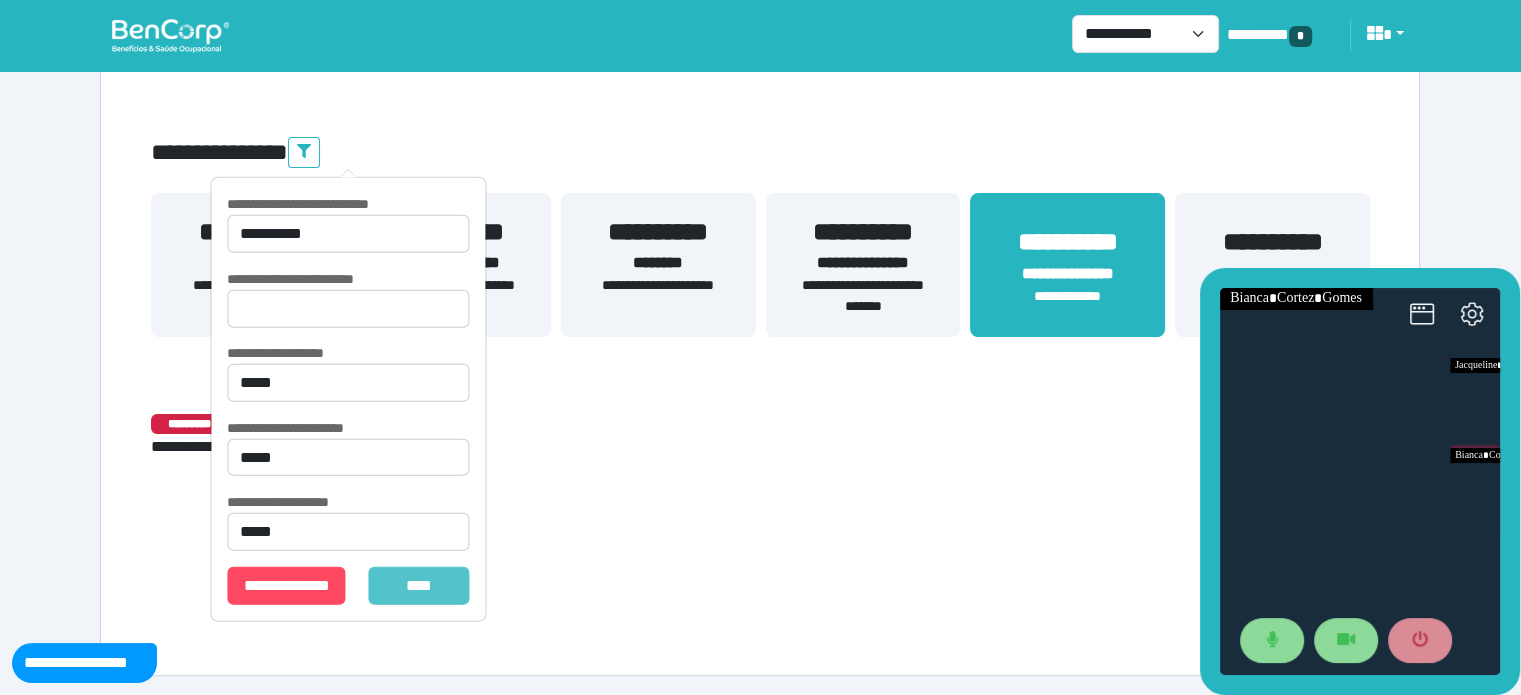 click on "*******" at bounding box center [419, 586] 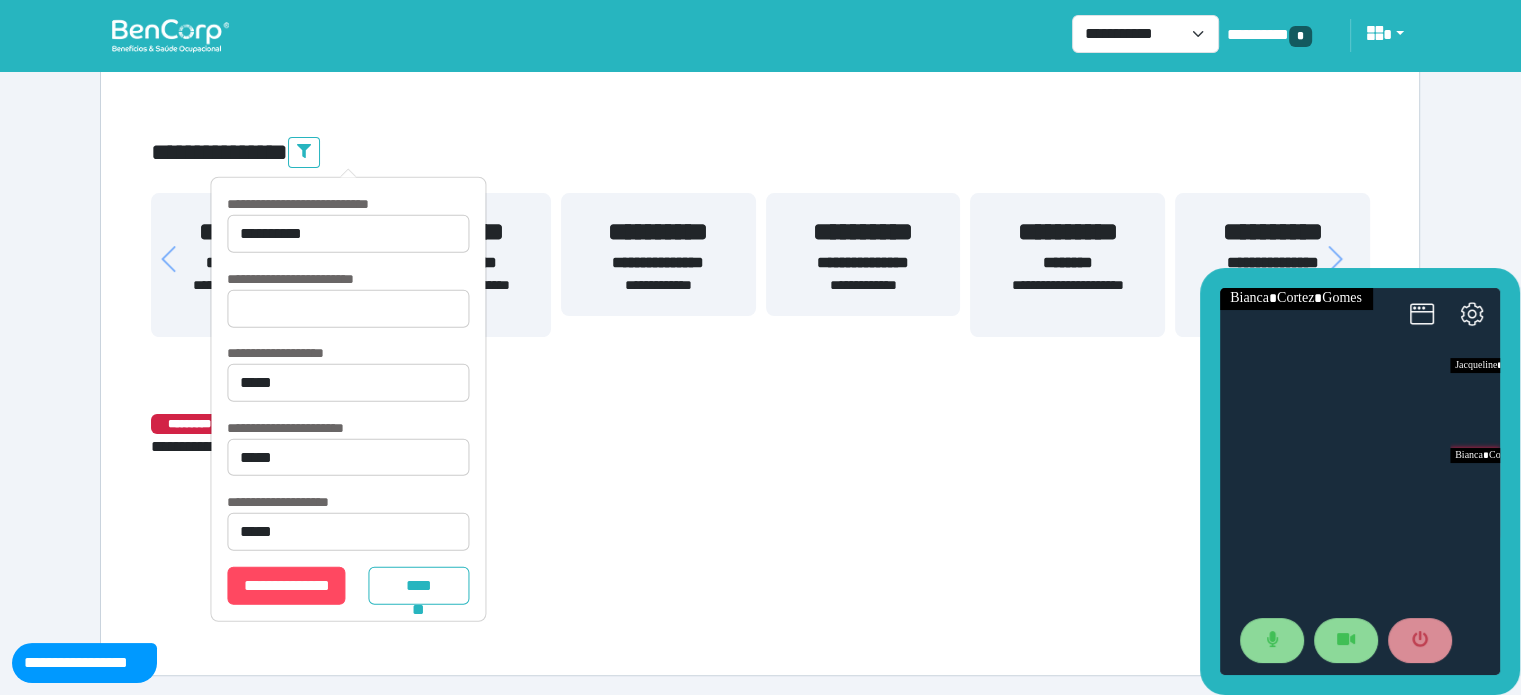 click on "*********" at bounding box center (760, 423) 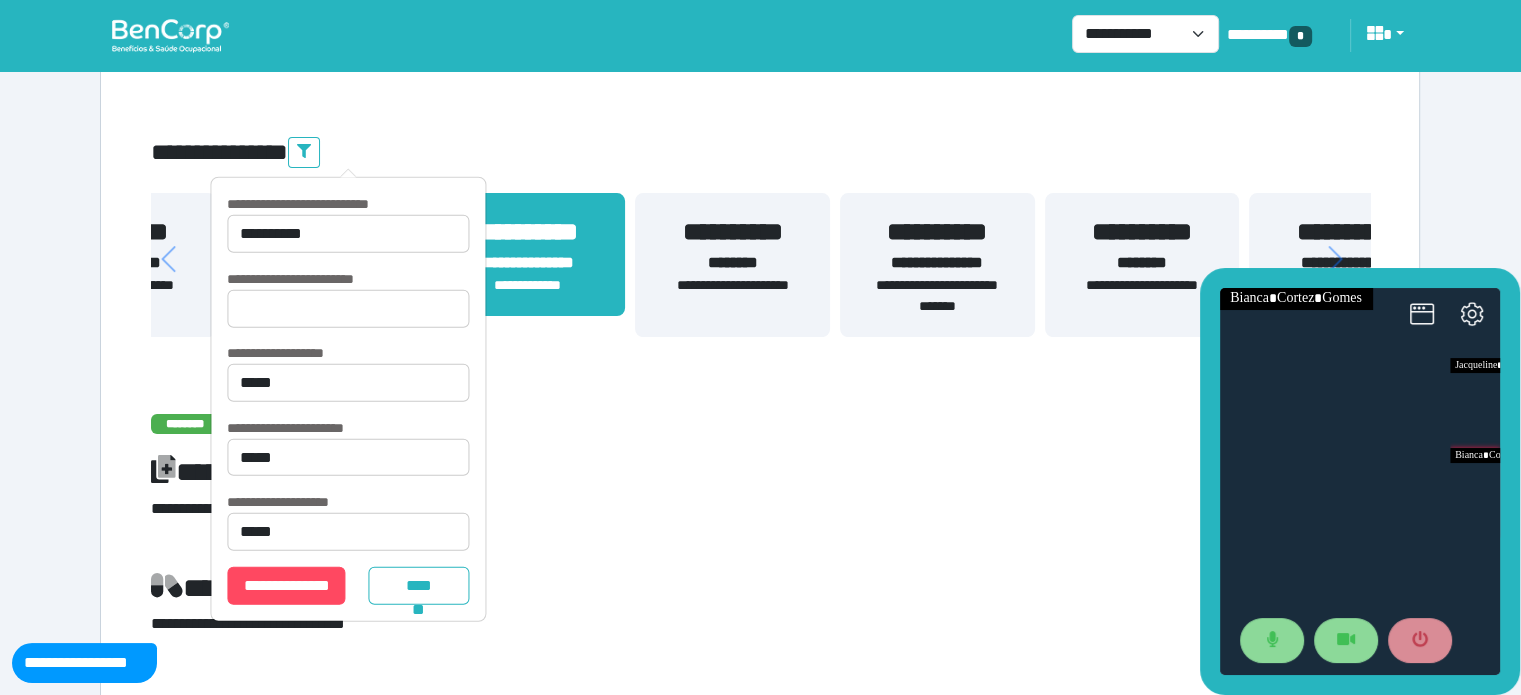 drag, startPoint x: 1286, startPoint y: 236, endPoint x: 889, endPoint y: 261, distance: 397.78638 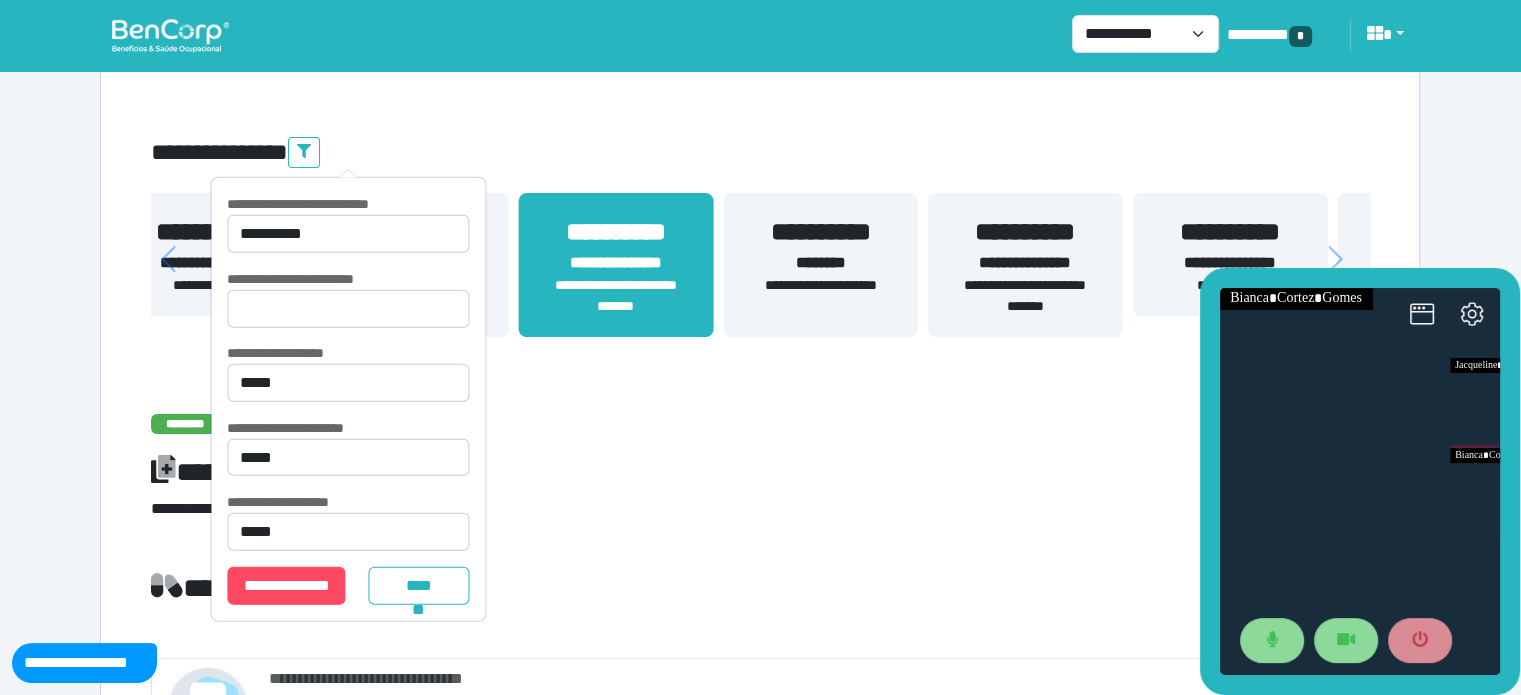 drag, startPoint x: 1150, startPoint y: 267, endPoint x: 747, endPoint y: 283, distance: 403.3175 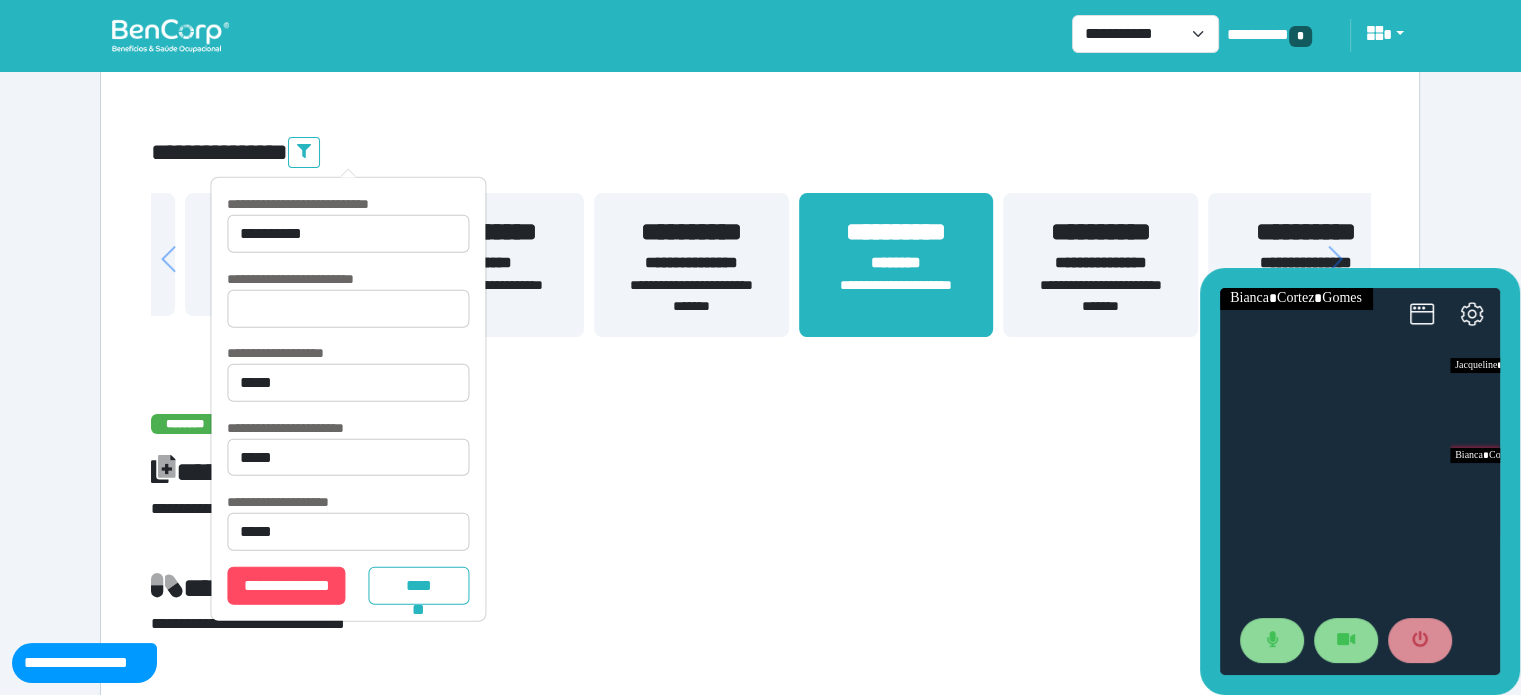 drag, startPoint x: 1242, startPoint y: 240, endPoint x: 1276, endPoint y: 218, distance: 40.496914 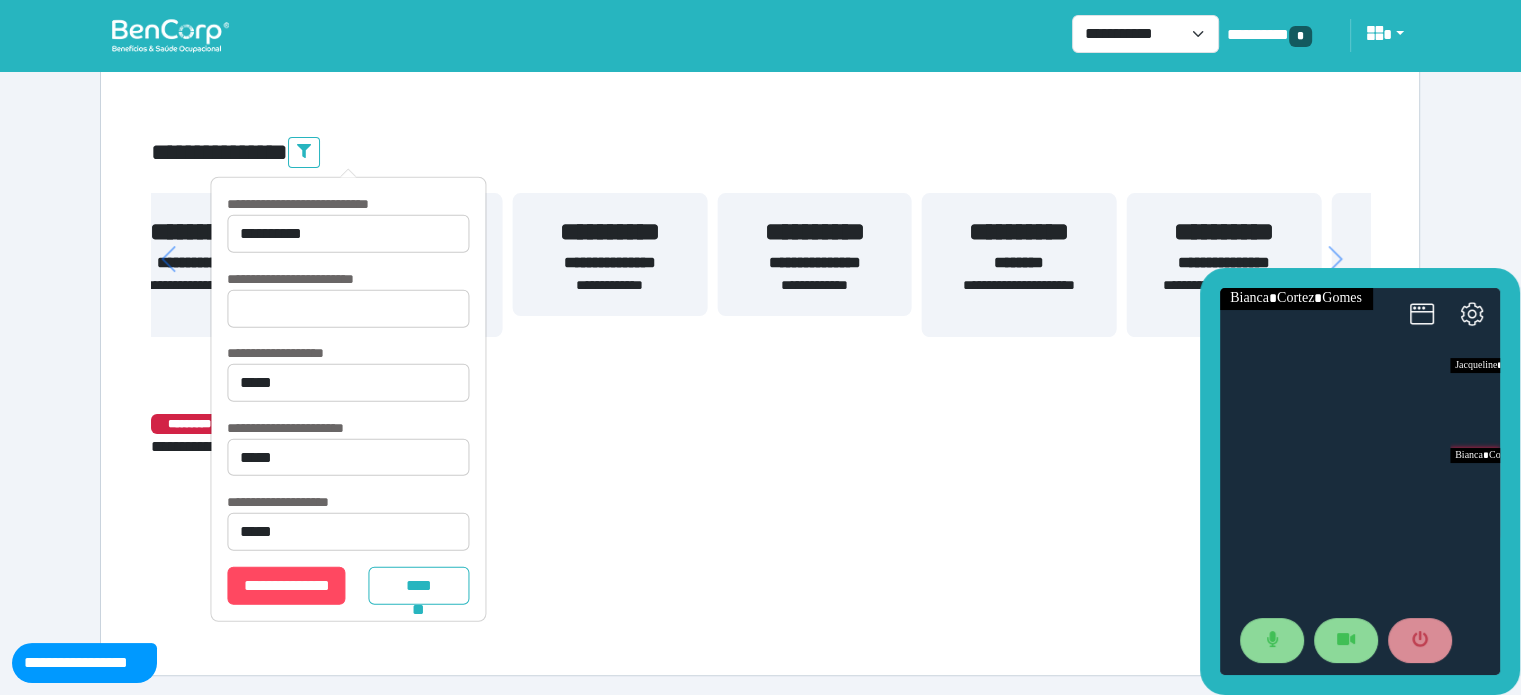 drag, startPoint x: 775, startPoint y: 258, endPoint x: 1128, endPoint y: 275, distance: 353.40912 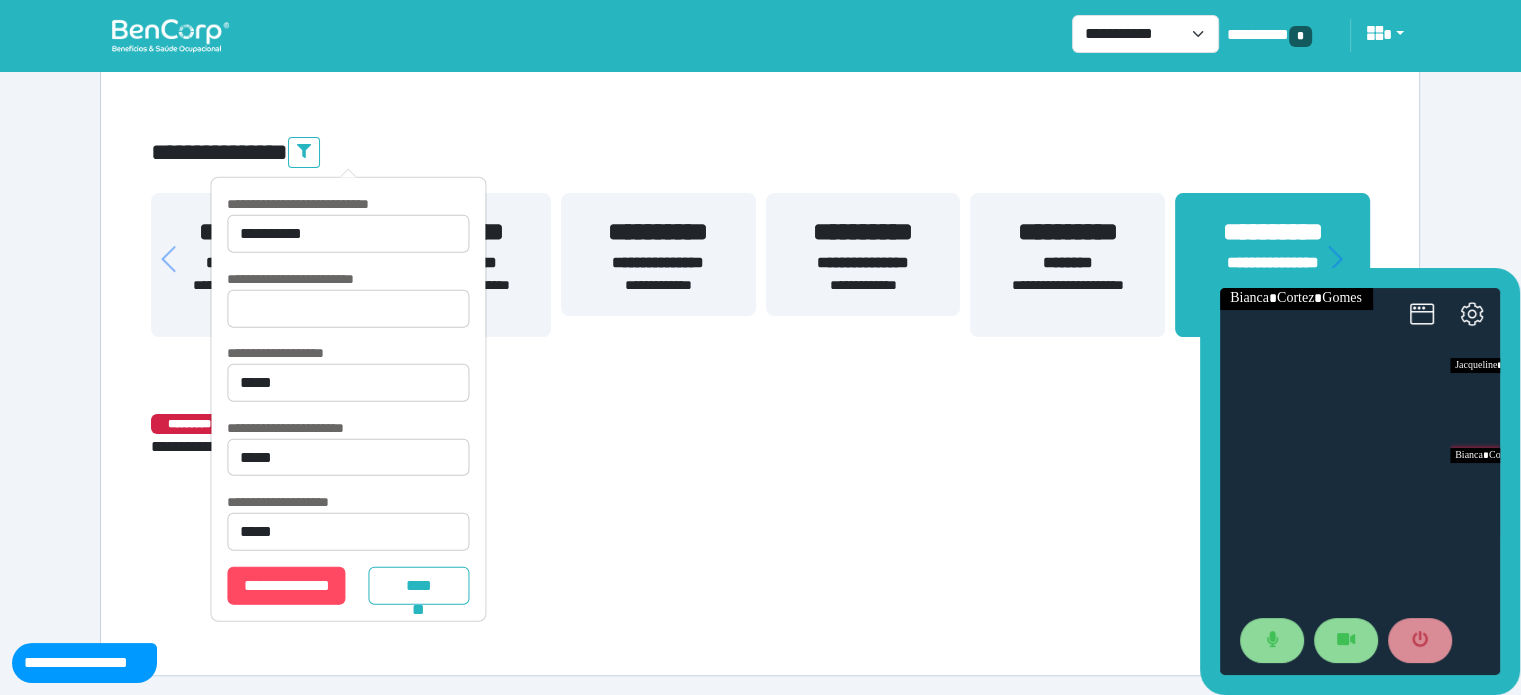 click on "**********" at bounding box center (863, 285) 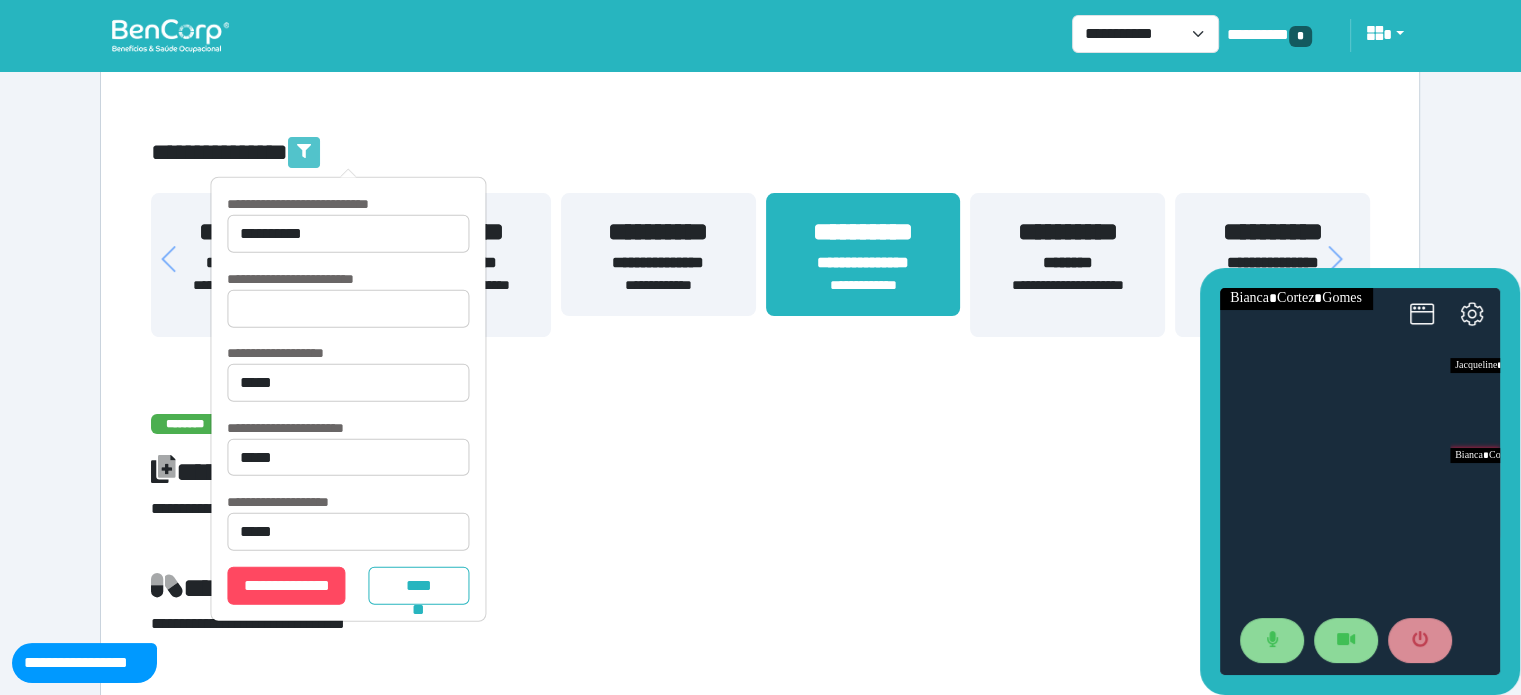 click 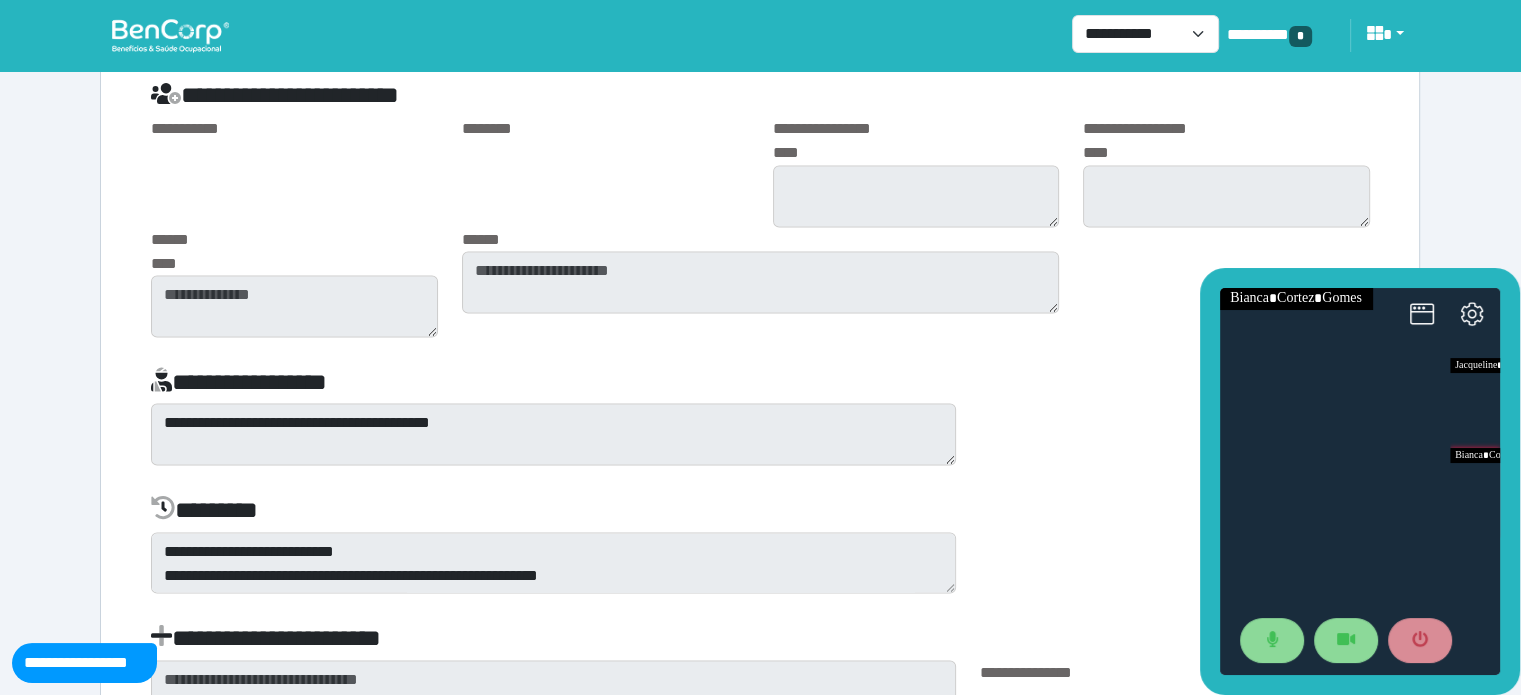 scroll, scrollTop: 3858, scrollLeft: 0, axis: vertical 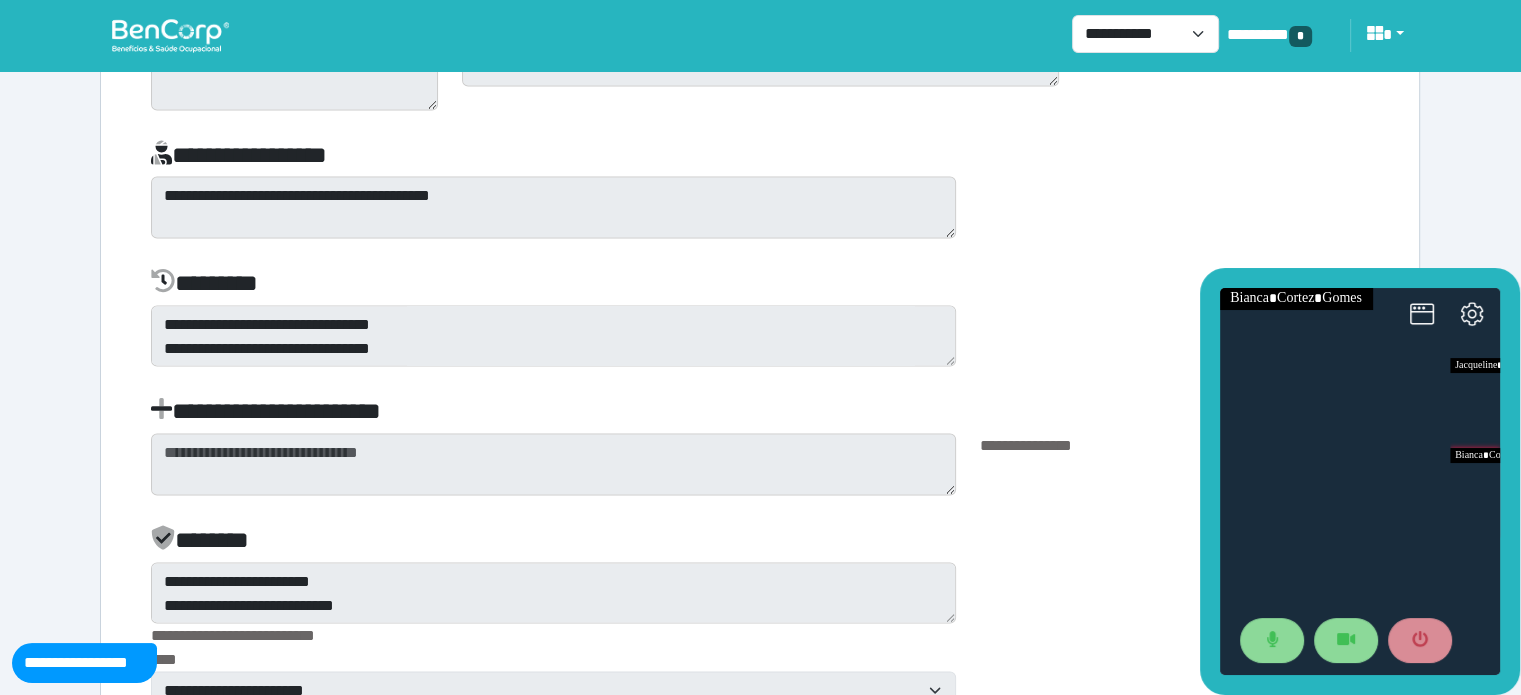 click on "**********" at bounding box center (760, -644) 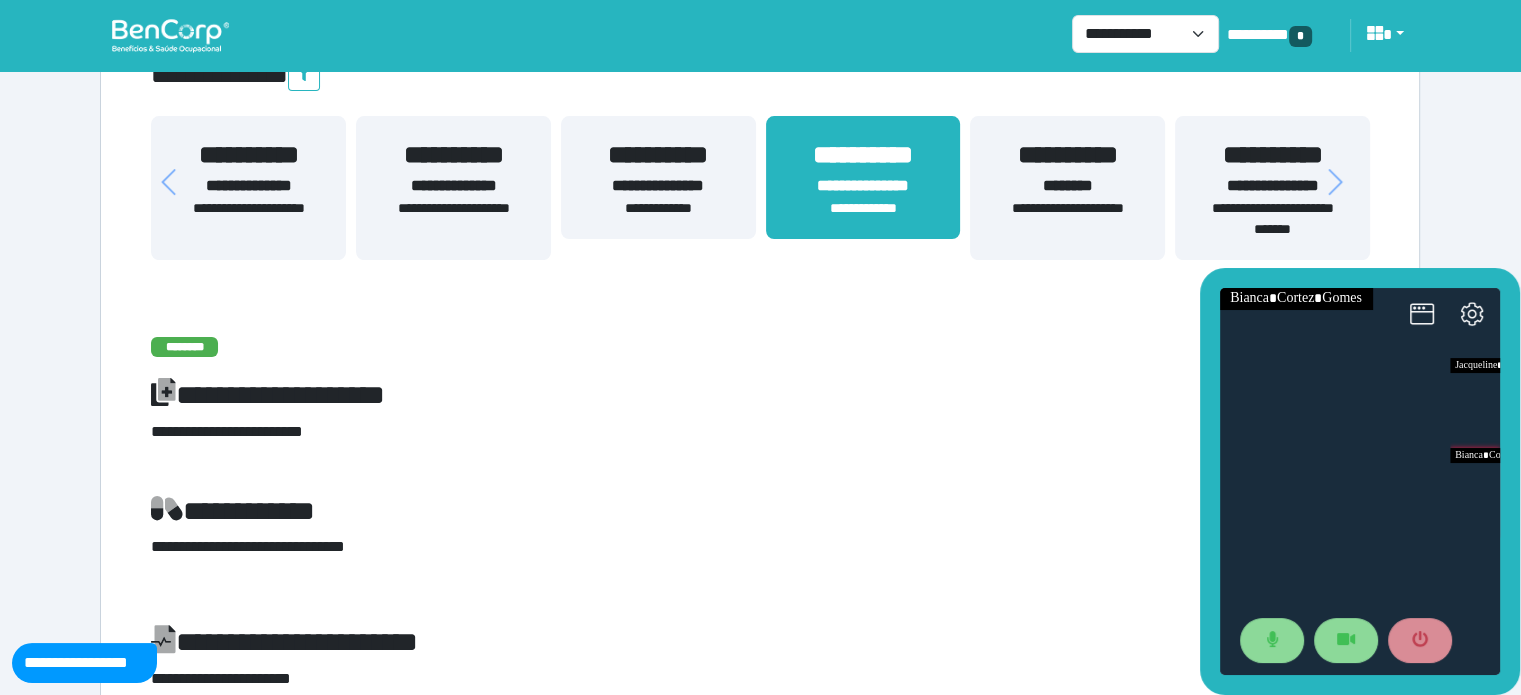 scroll, scrollTop: 489, scrollLeft: 0, axis: vertical 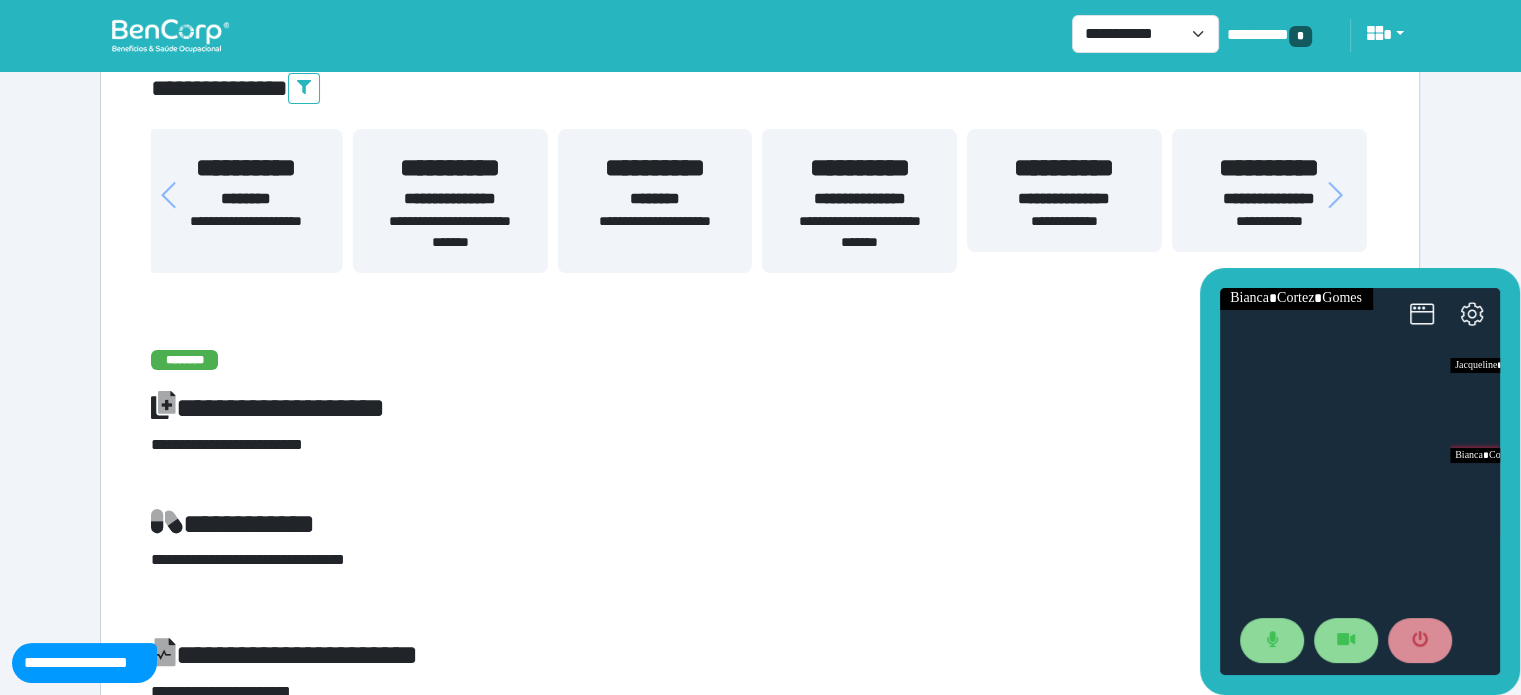 drag, startPoint x: 1259, startPoint y: 176, endPoint x: 424, endPoint y: 286, distance: 842.21436 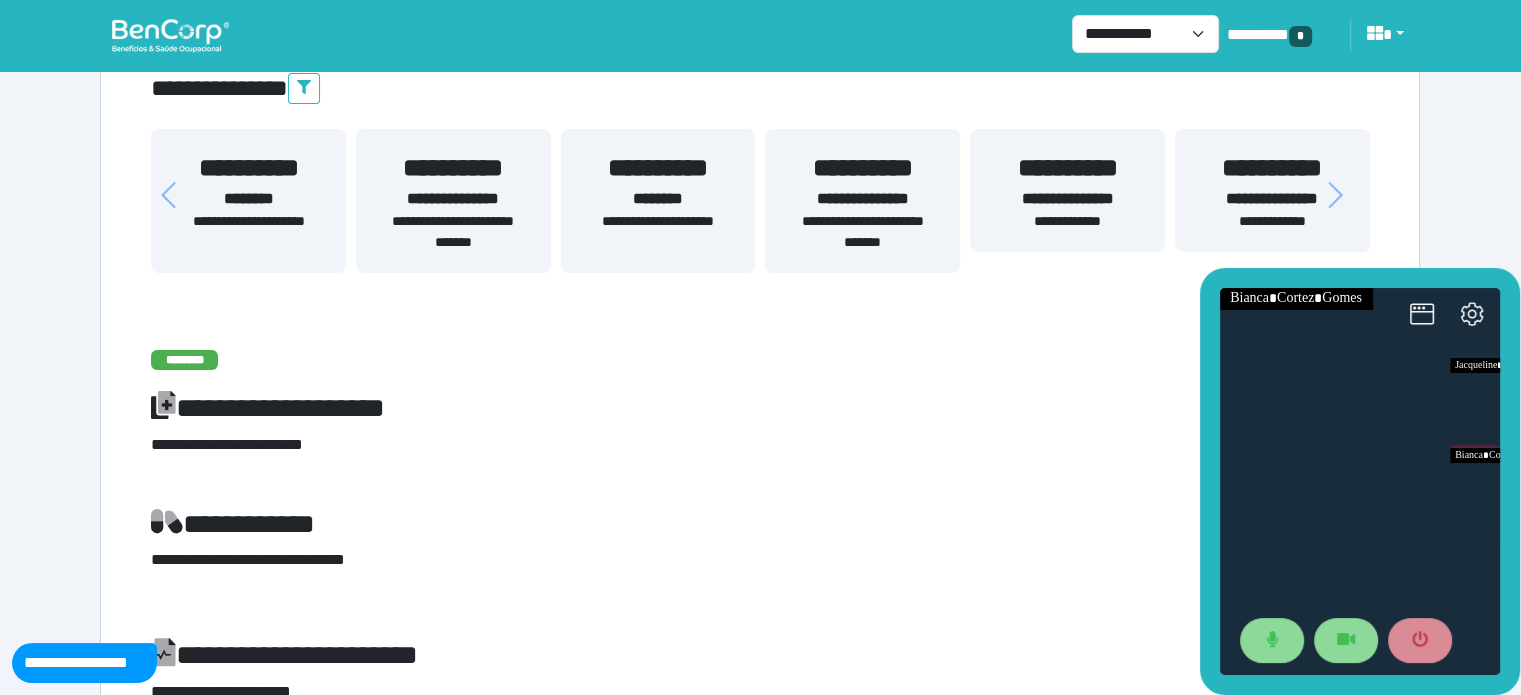 click on "**********" at bounding box center (1272, 168) 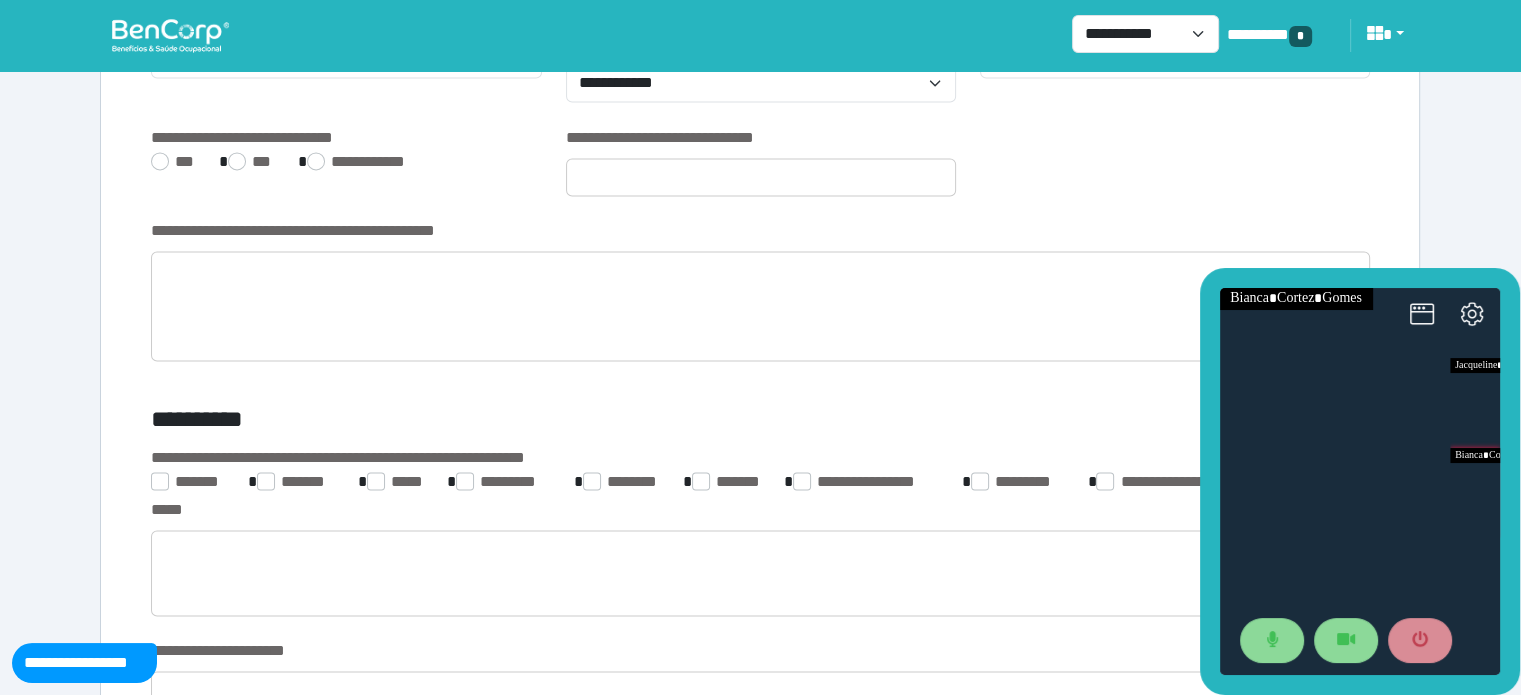 scroll, scrollTop: 3017, scrollLeft: 0, axis: vertical 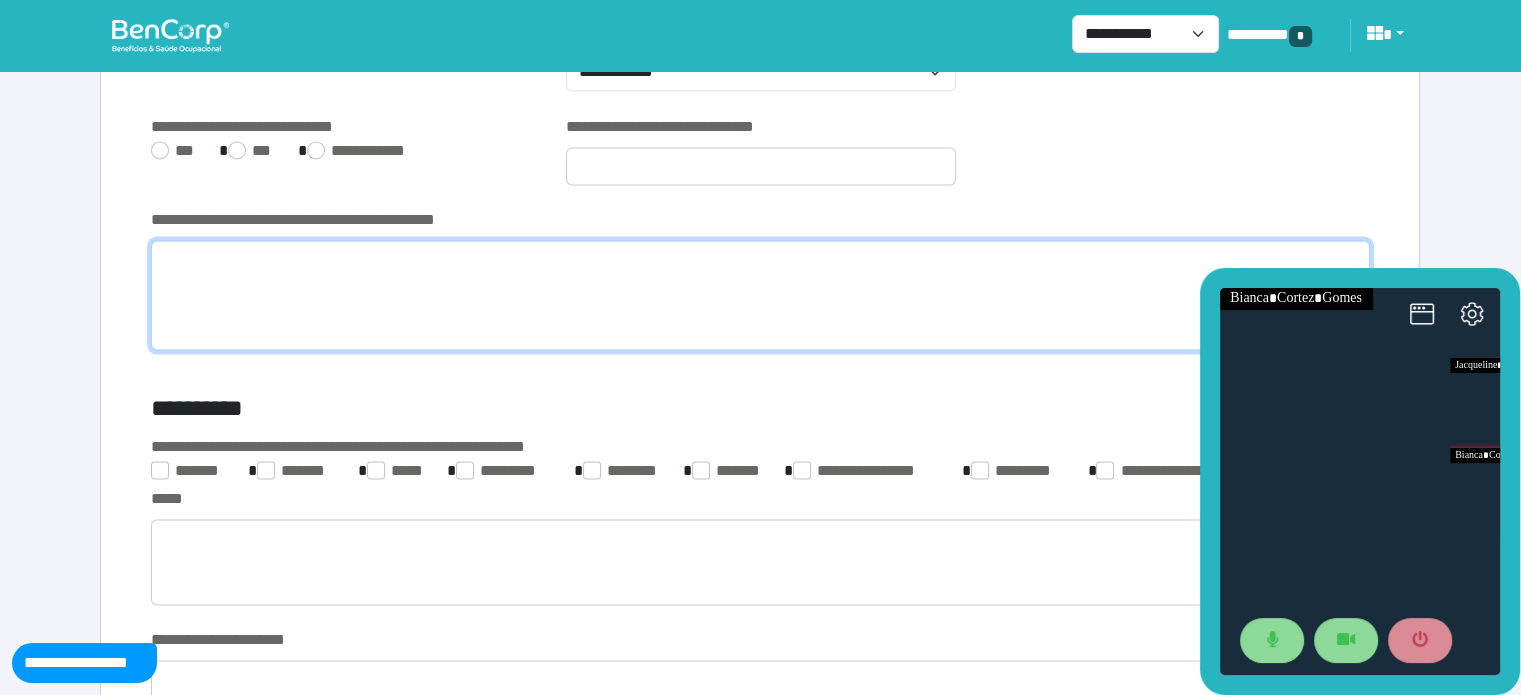 click at bounding box center (760, 295) 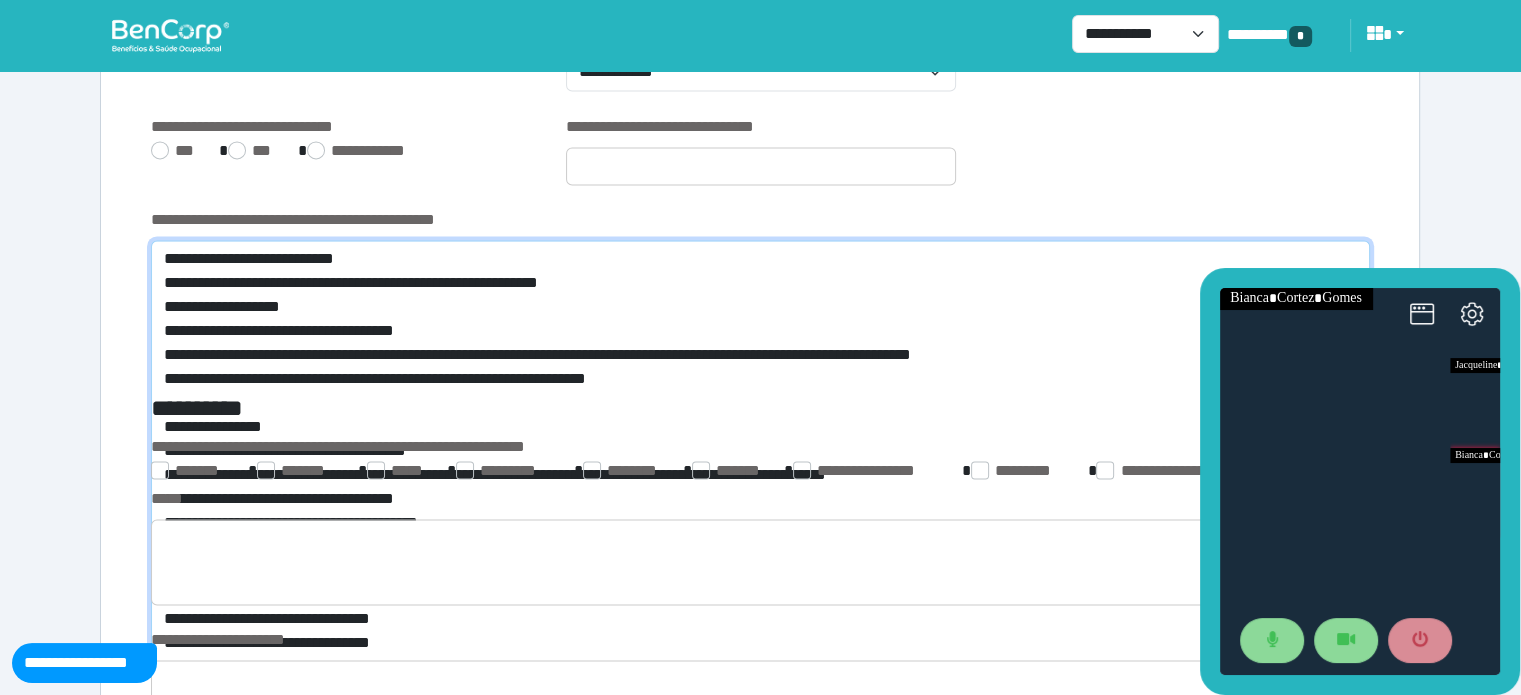 scroll, scrollTop: 0, scrollLeft: 0, axis: both 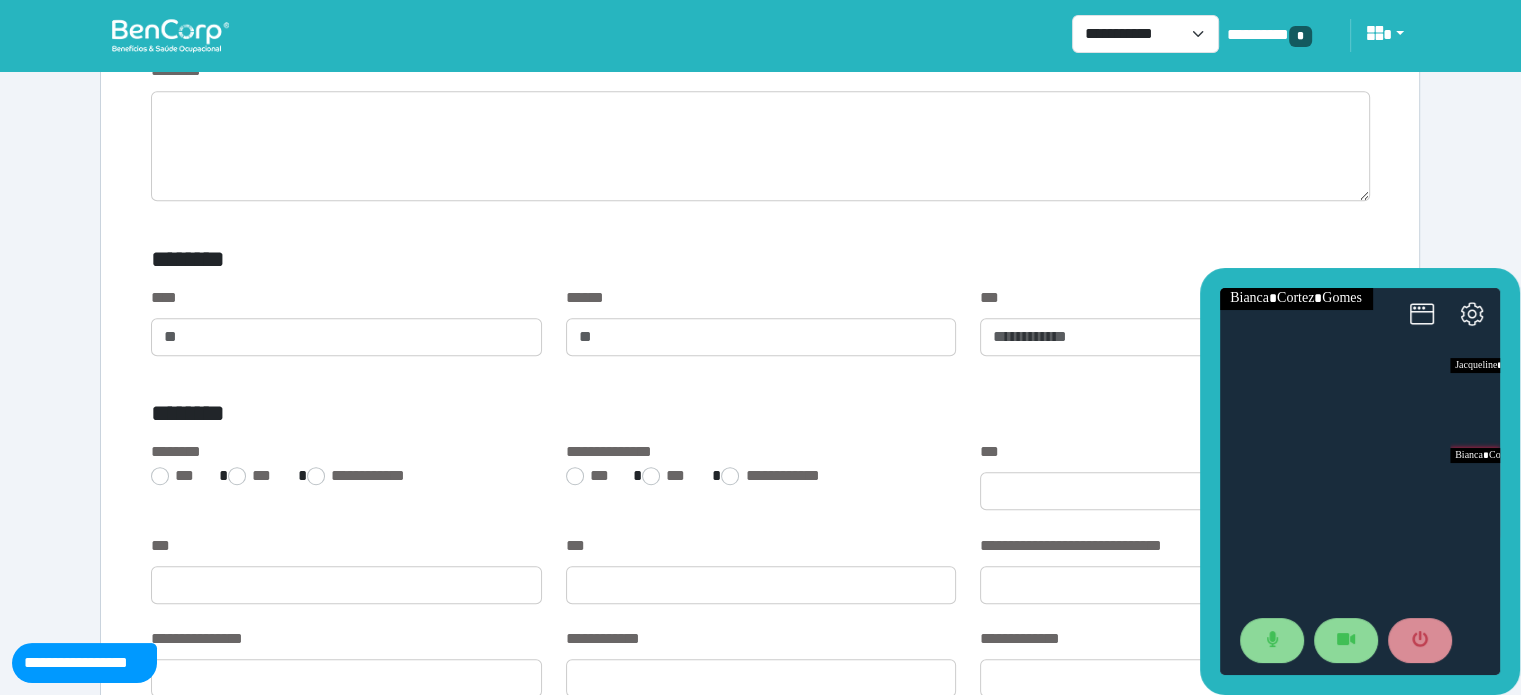 type on "**********" 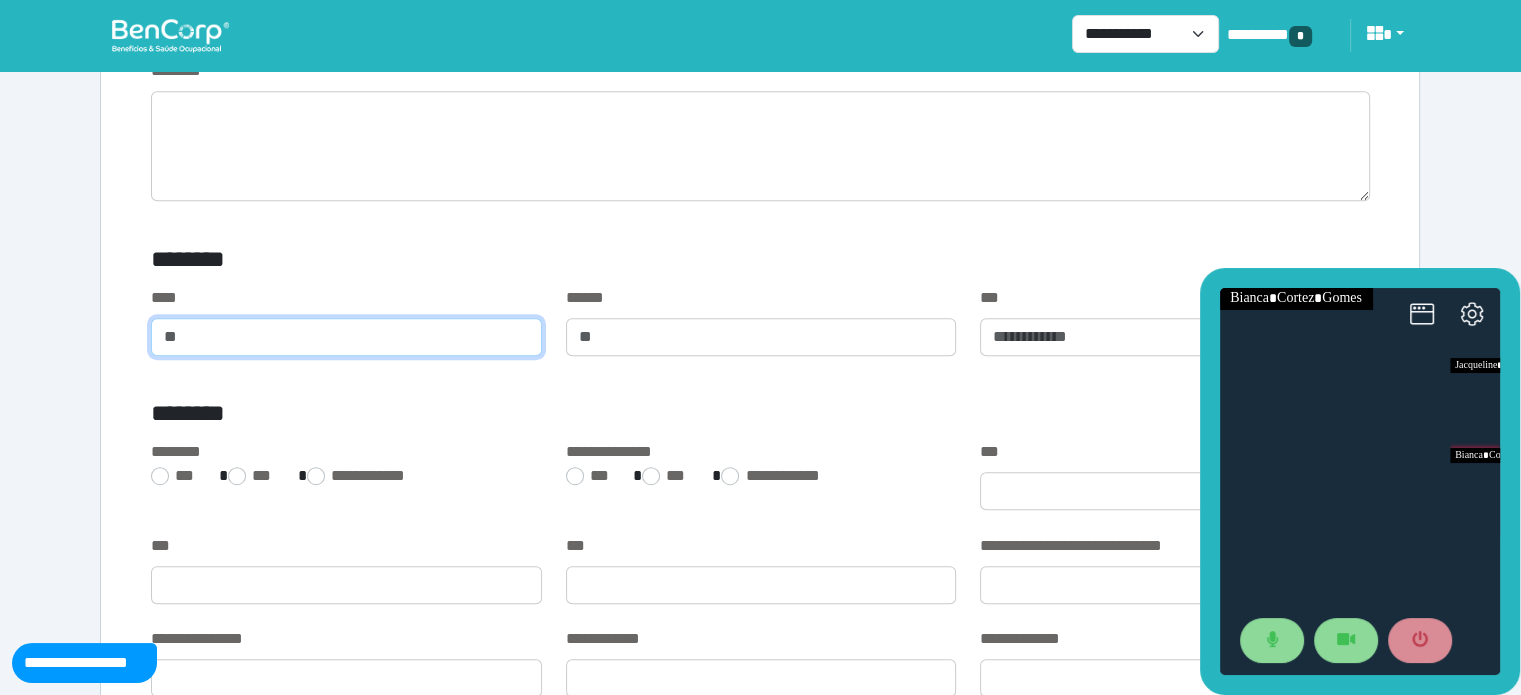 click at bounding box center (346, 337) 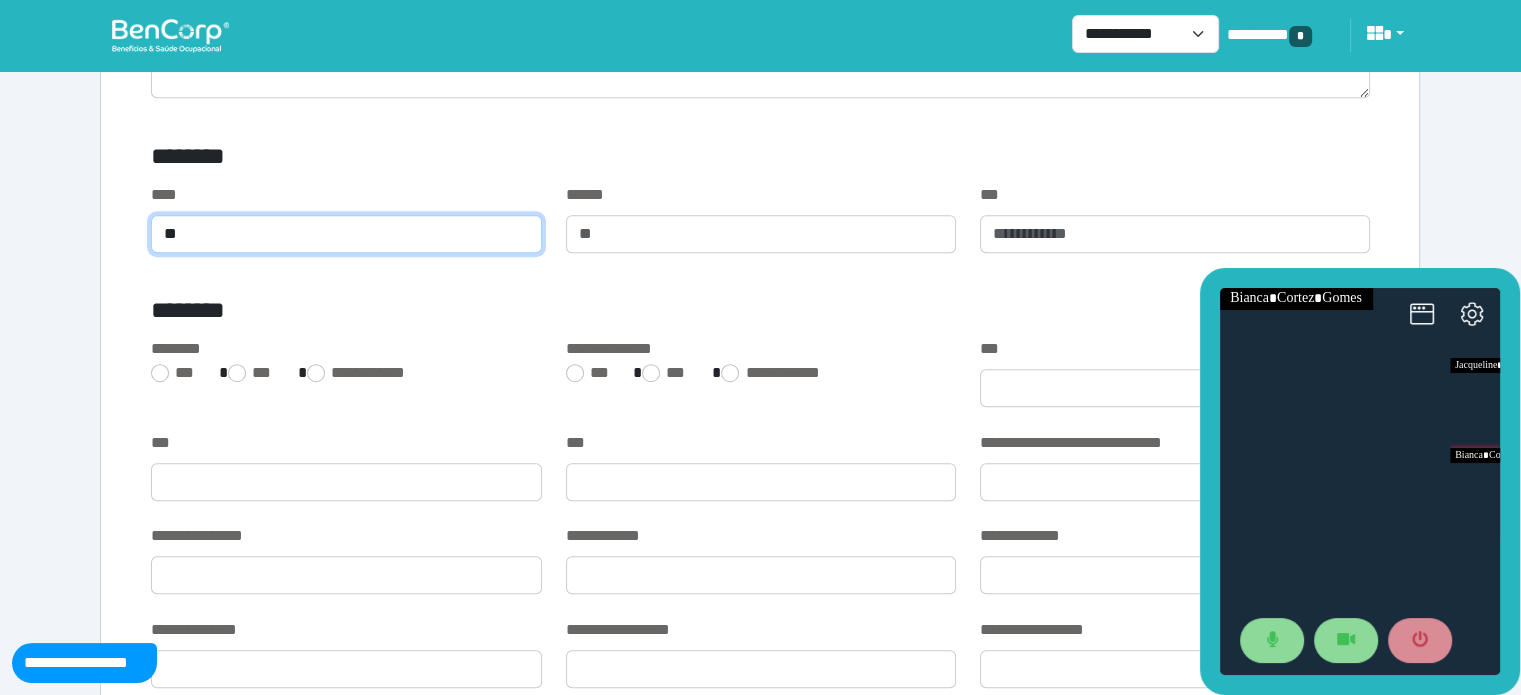 scroll, scrollTop: 1271, scrollLeft: 0, axis: vertical 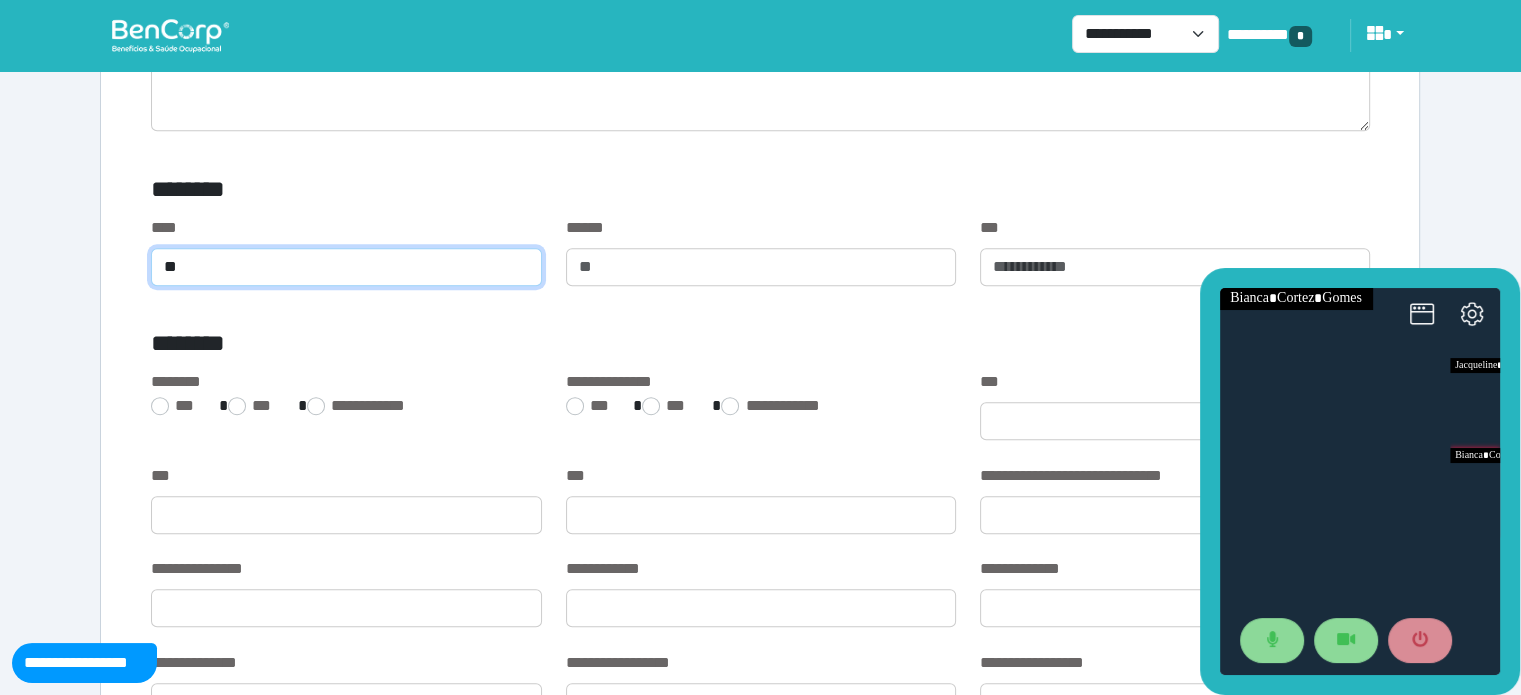 type on "**" 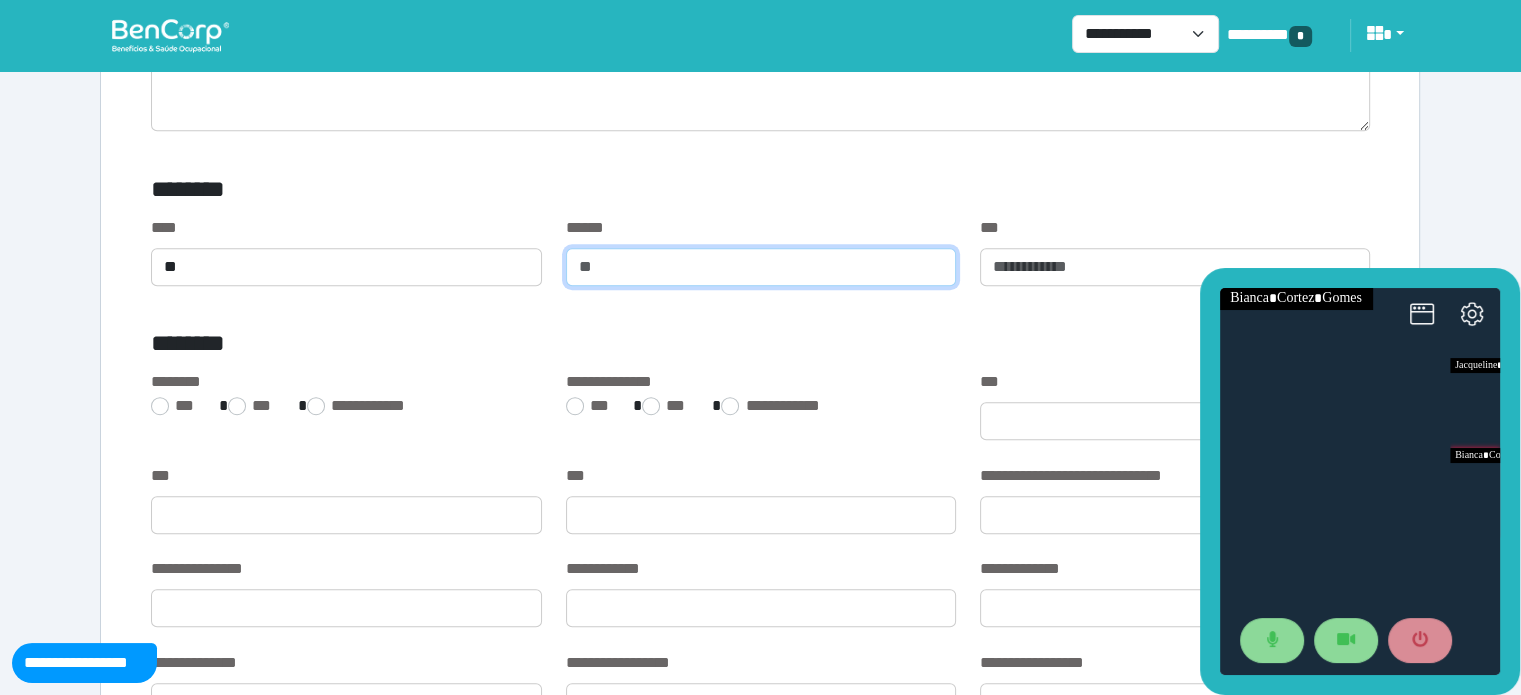 click at bounding box center [761, 267] 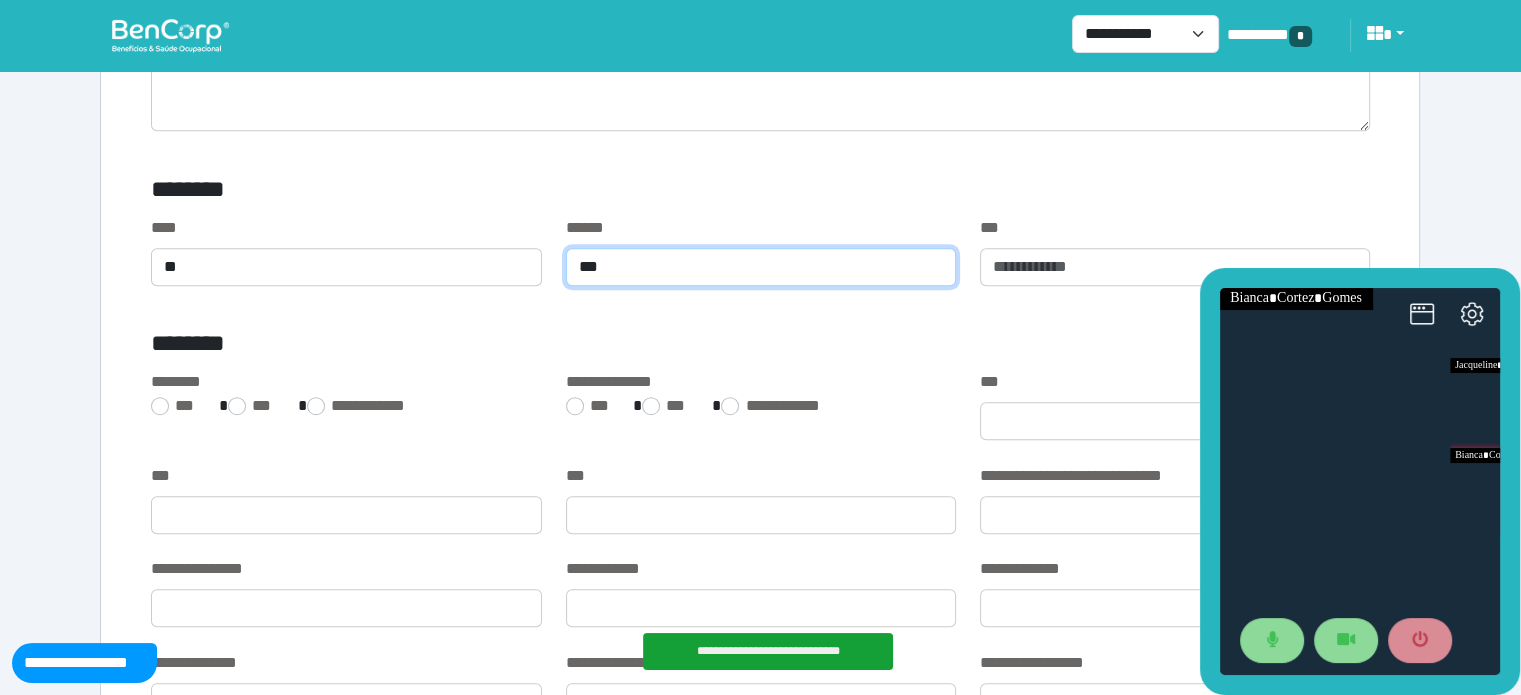 type on "***" 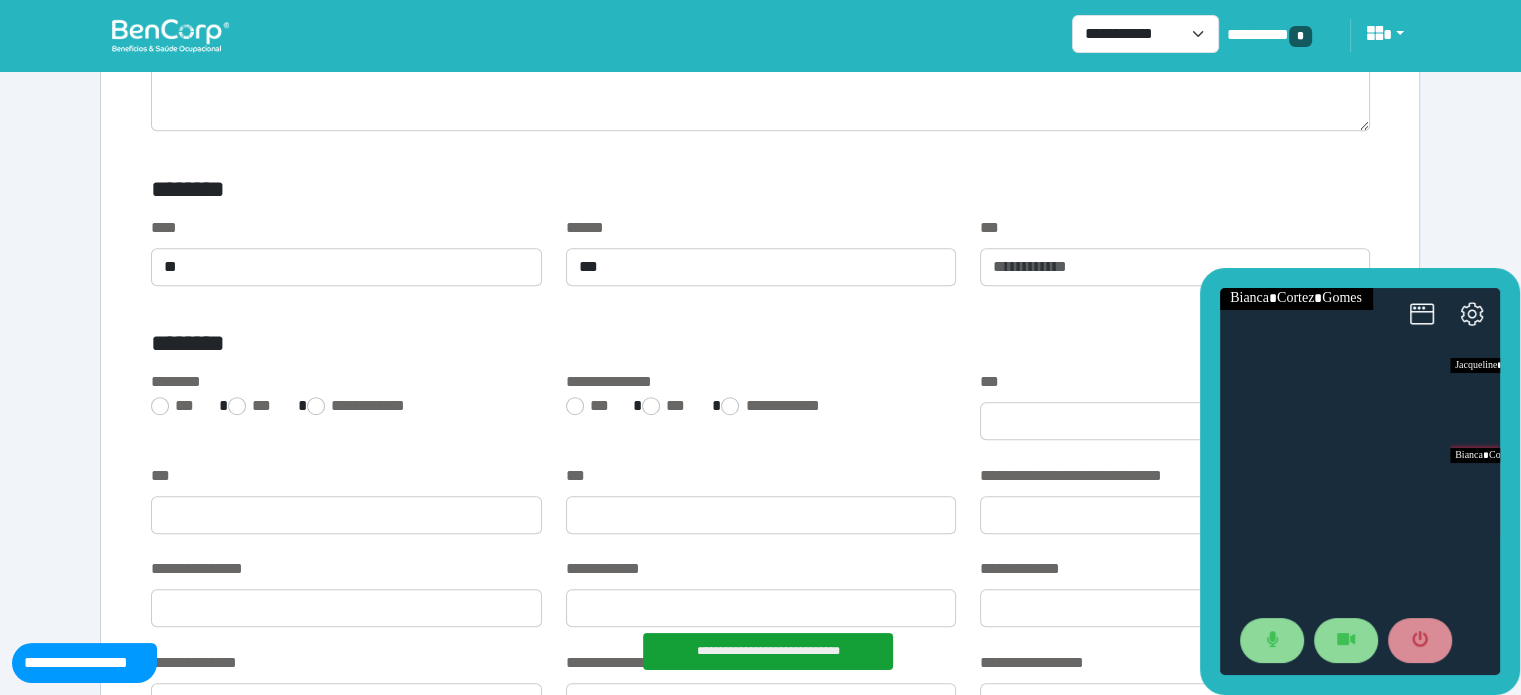 click on "**********" at bounding box center [760, 3290] 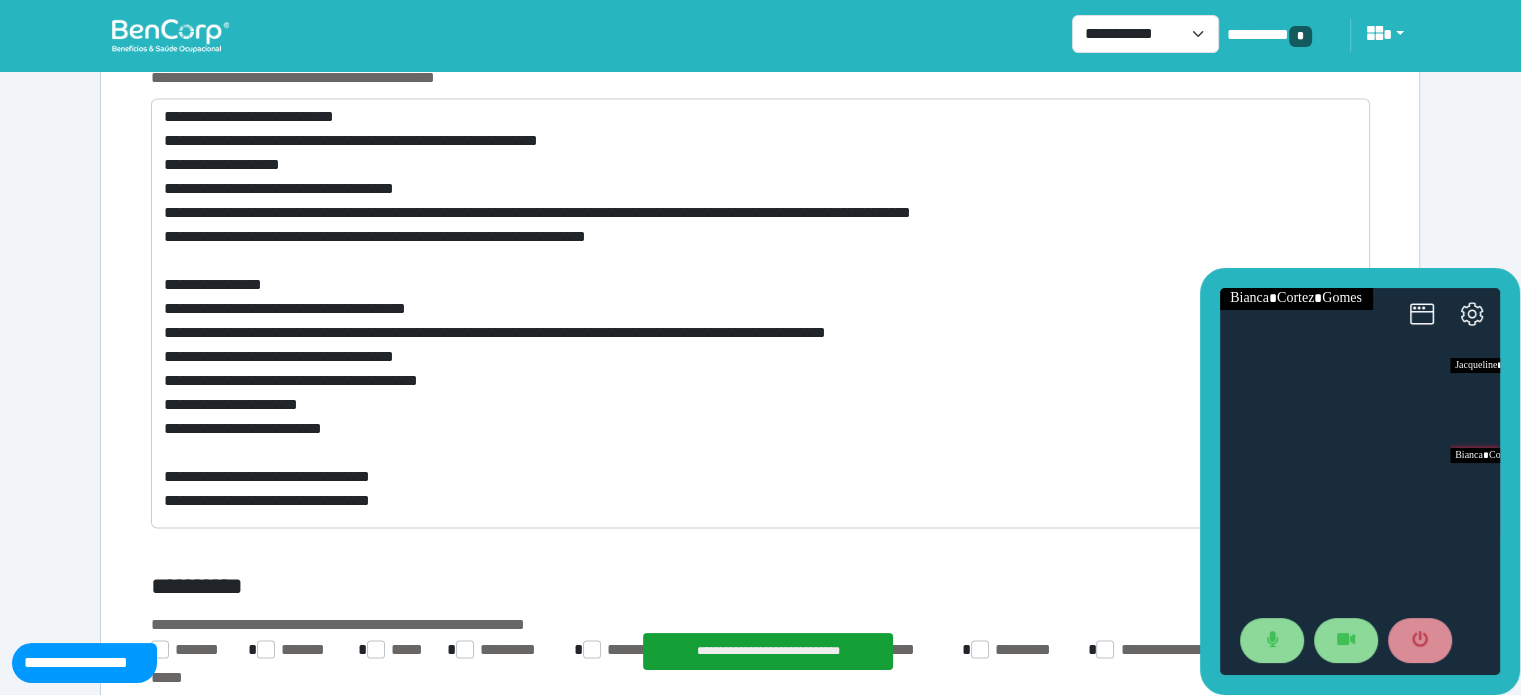 scroll, scrollTop: 3114, scrollLeft: 0, axis: vertical 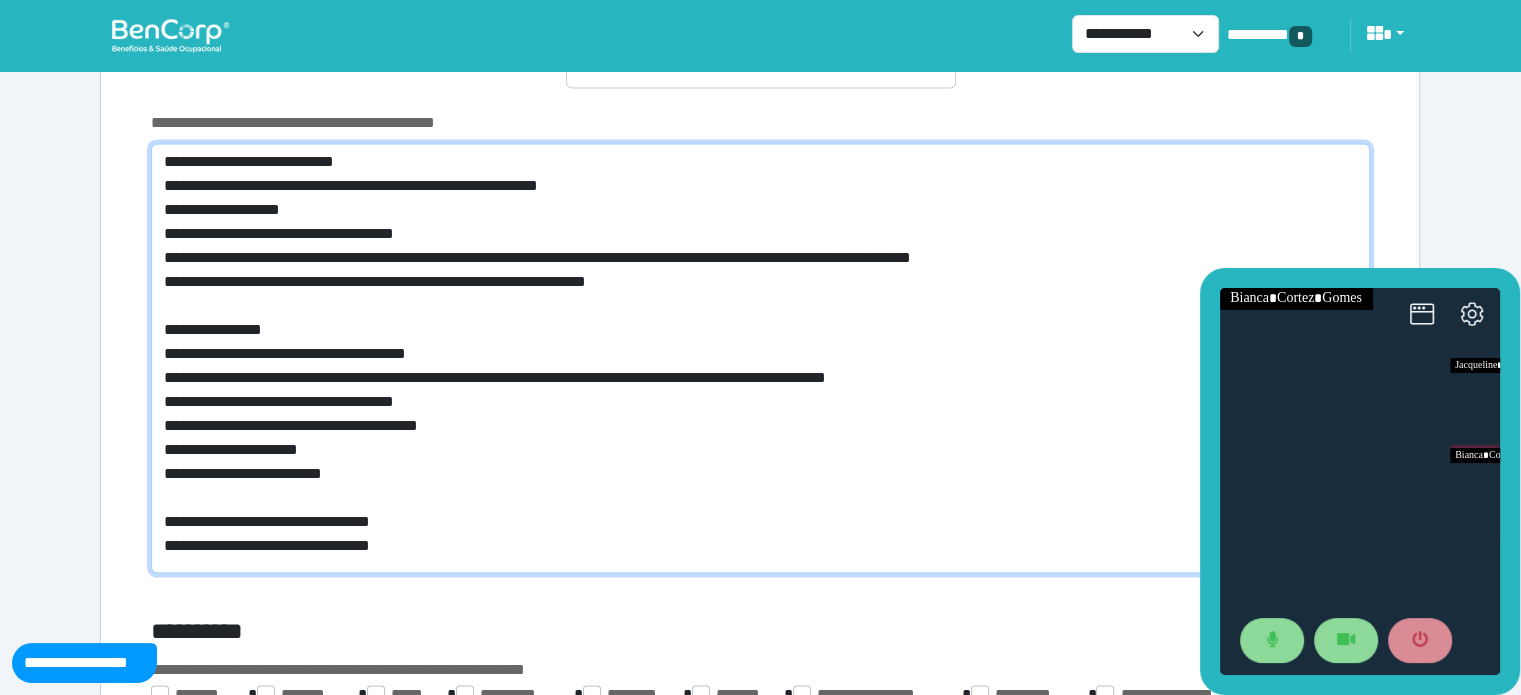 drag, startPoint x: 496, startPoint y: 233, endPoint x: 280, endPoint y: 231, distance: 216.00926 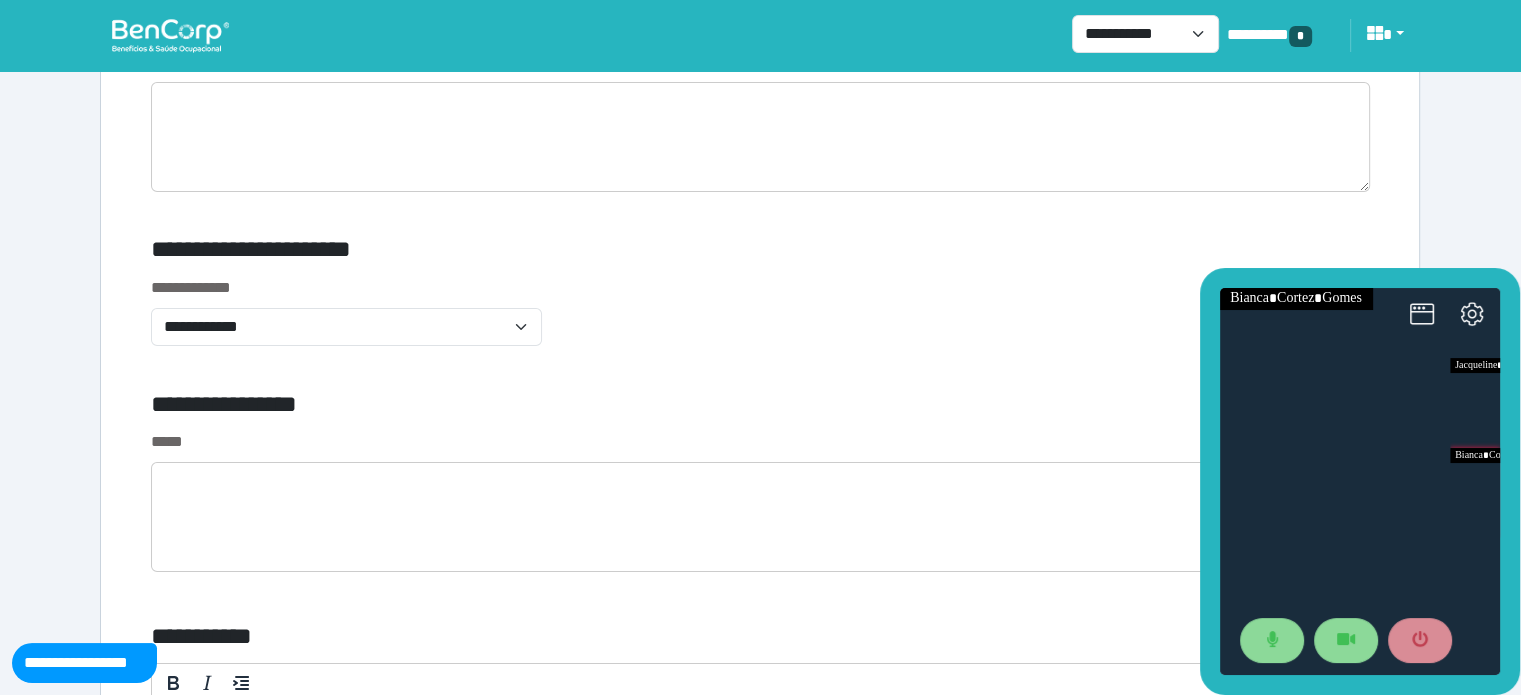 scroll, scrollTop: 7064, scrollLeft: 0, axis: vertical 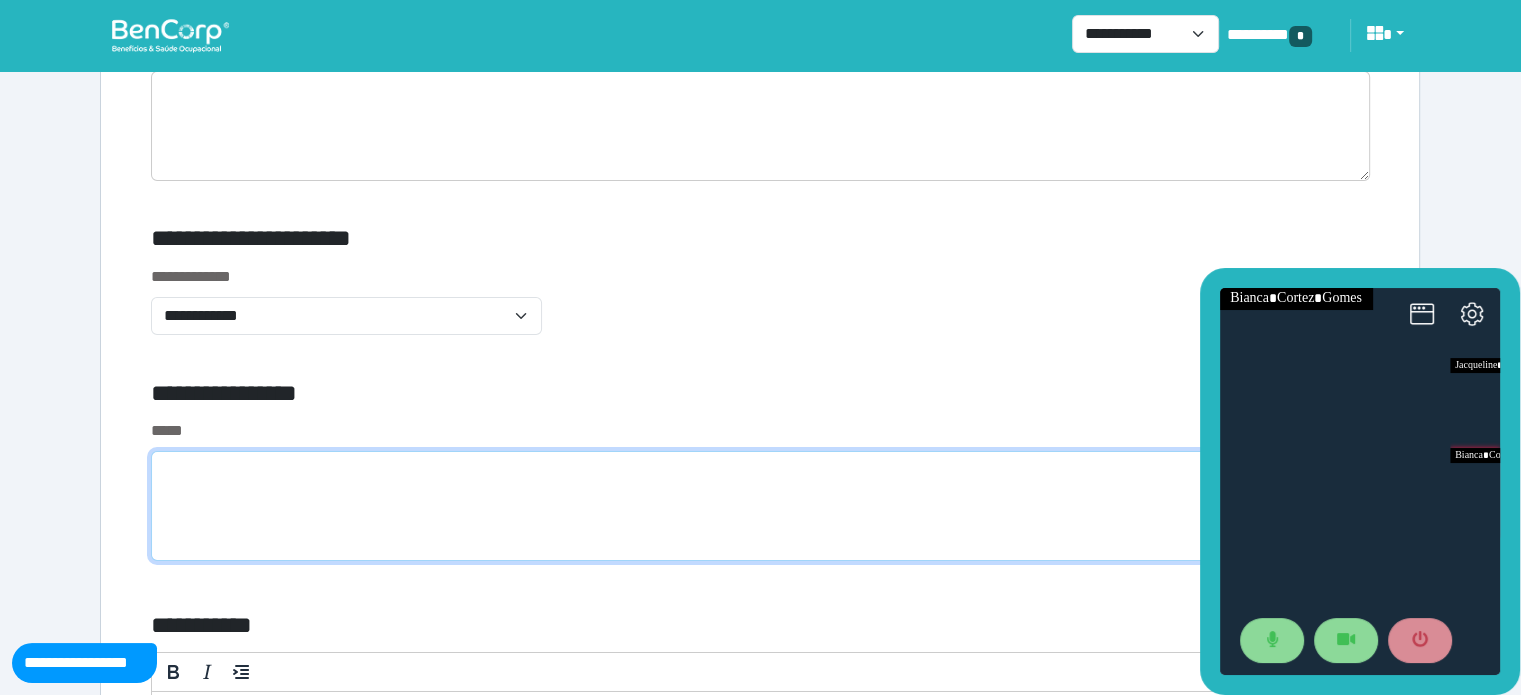 click at bounding box center [760, 506] 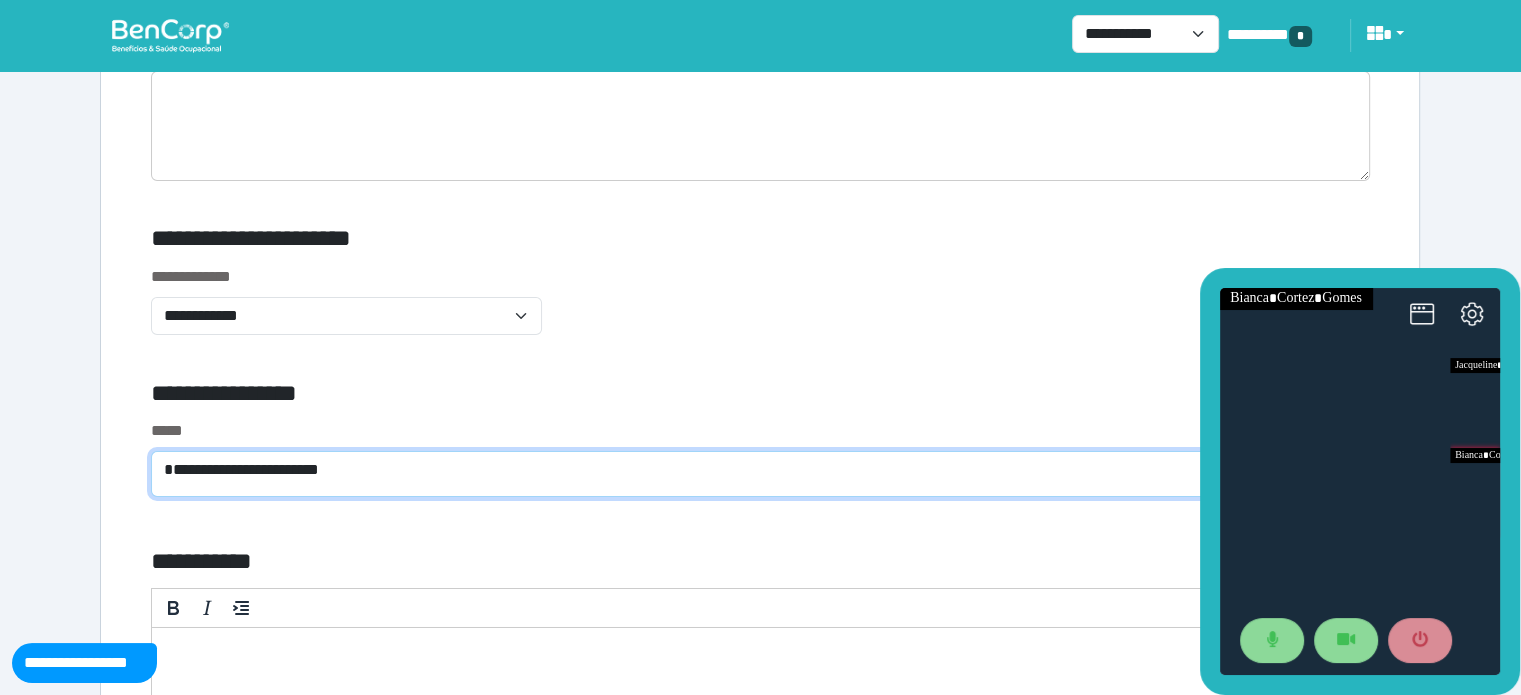 type 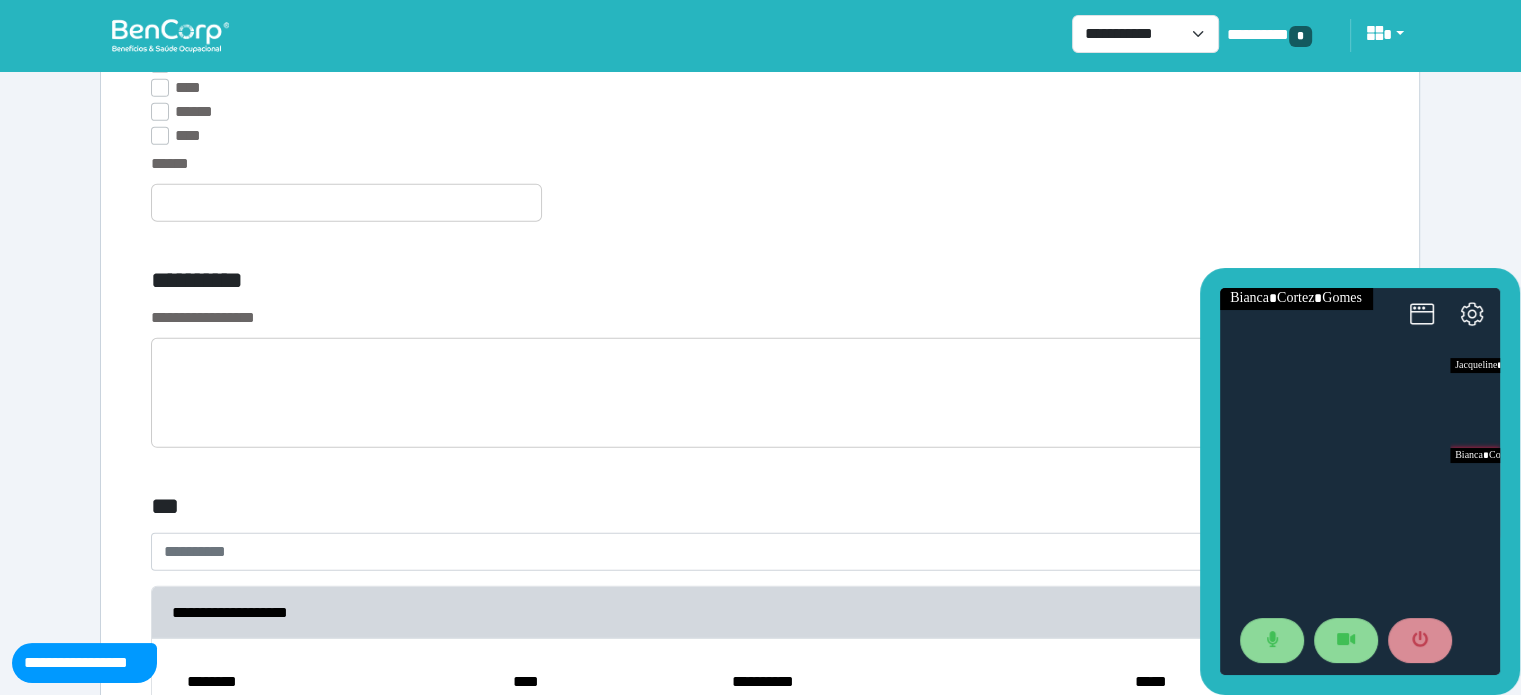 scroll, scrollTop: 5812, scrollLeft: 0, axis: vertical 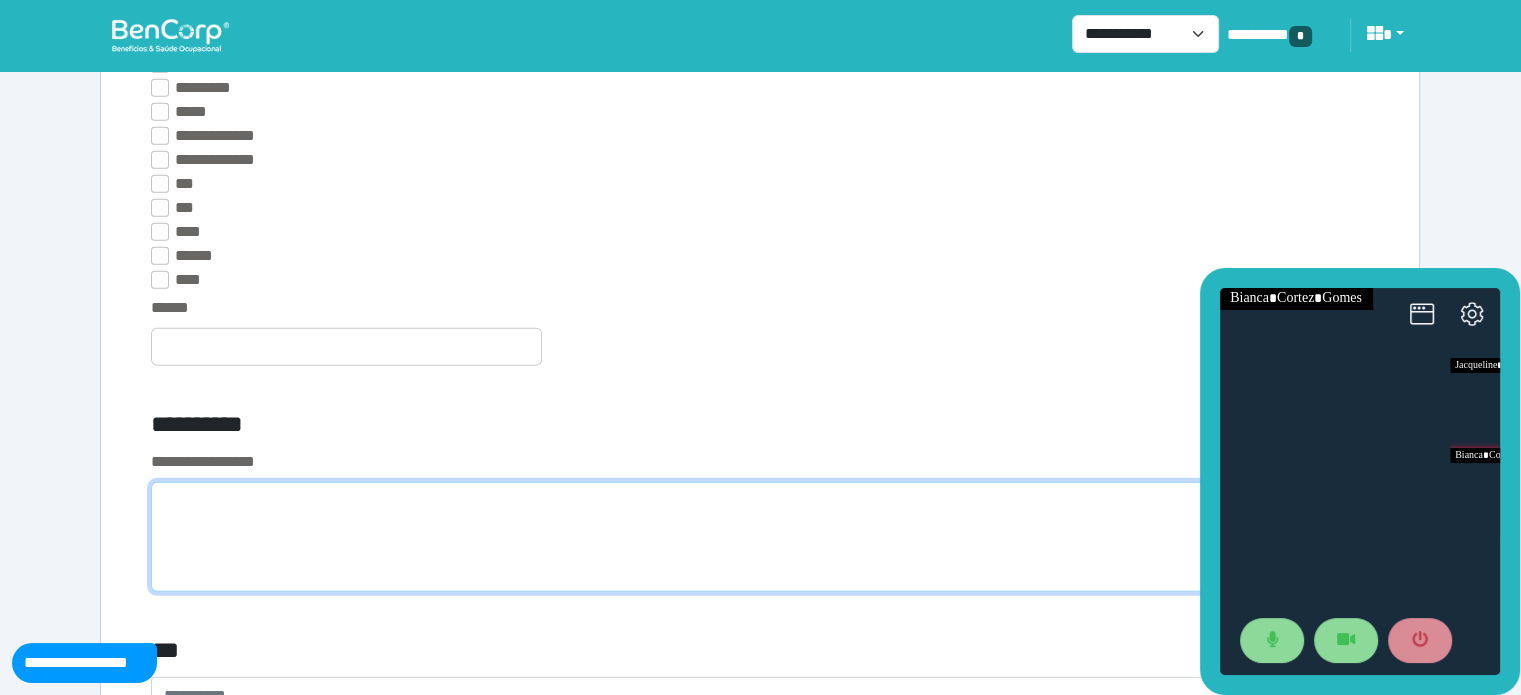 click at bounding box center (760, 537) 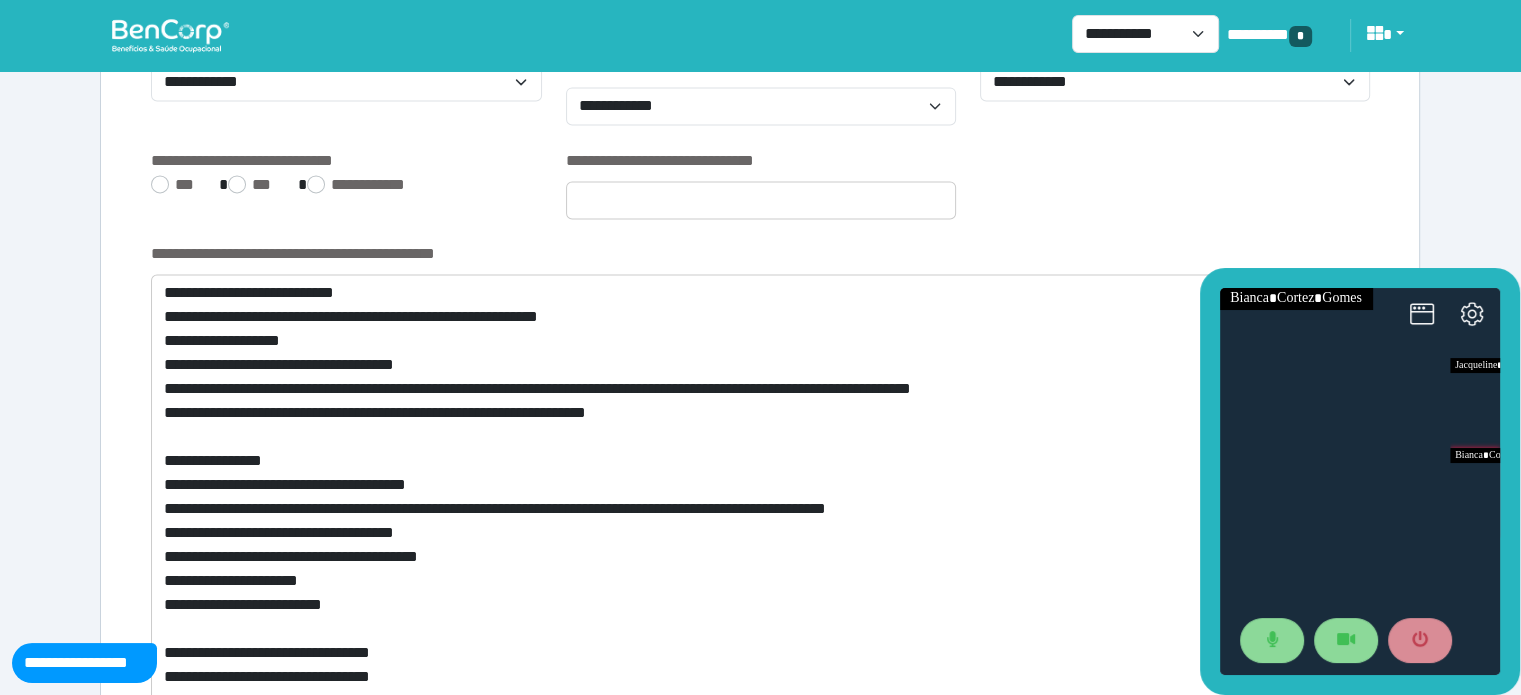 scroll, scrollTop: 2917, scrollLeft: 0, axis: vertical 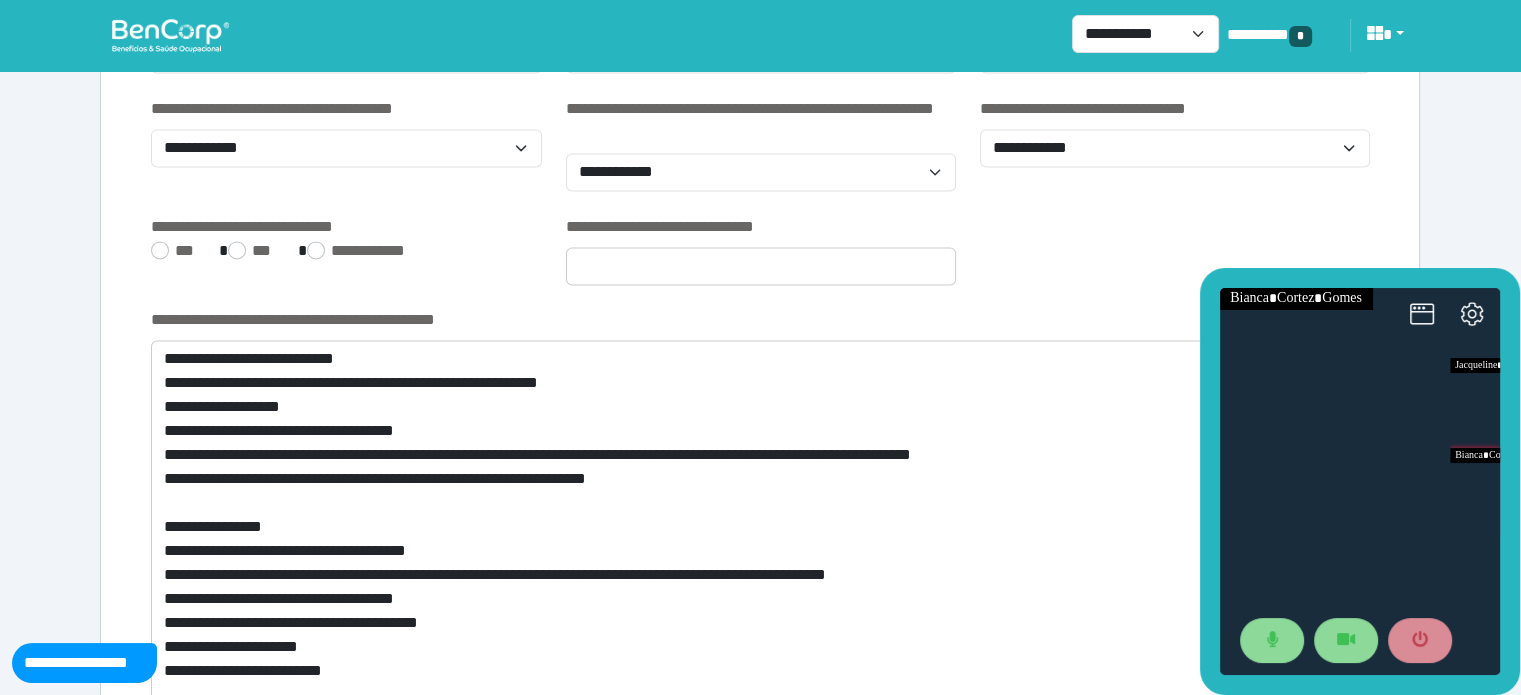 type on "**********" 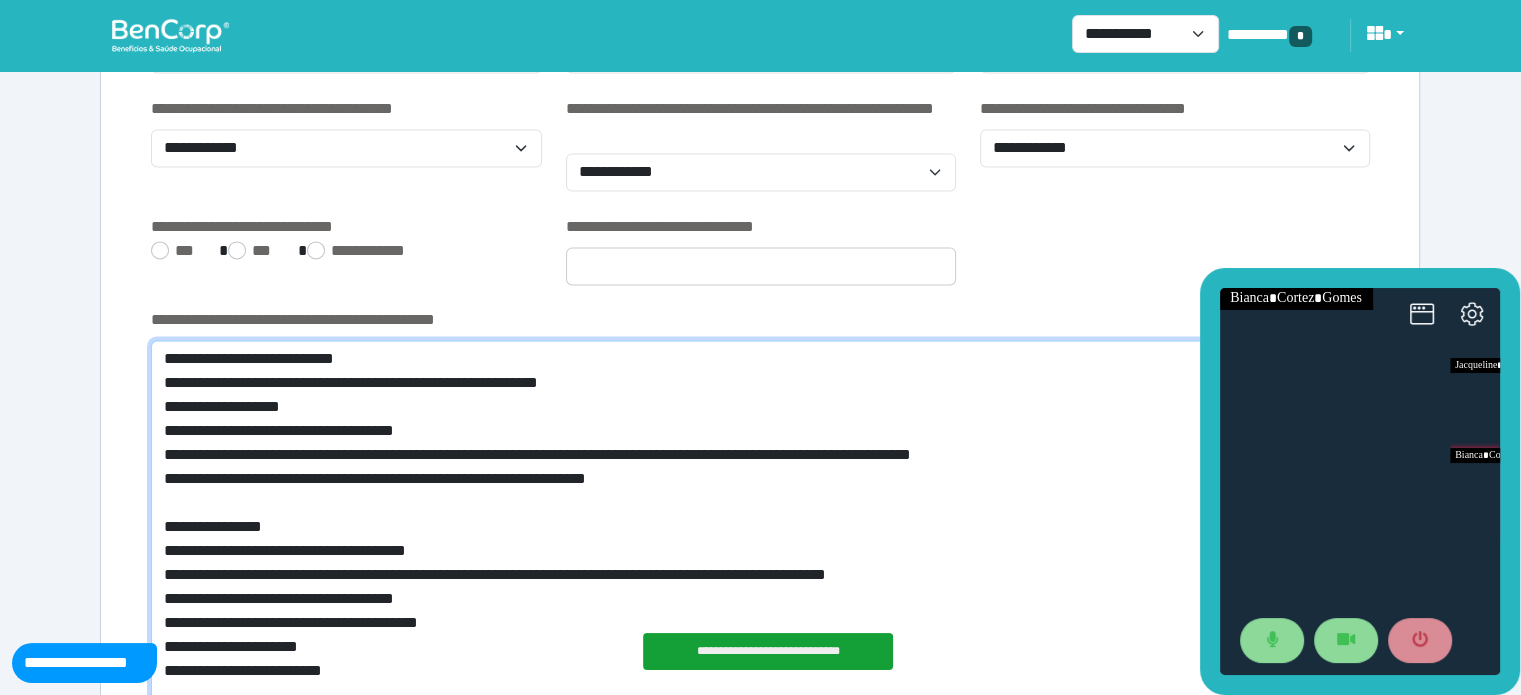 drag, startPoint x: 1124, startPoint y: 464, endPoint x: 285, endPoint y: 451, distance: 839.1007 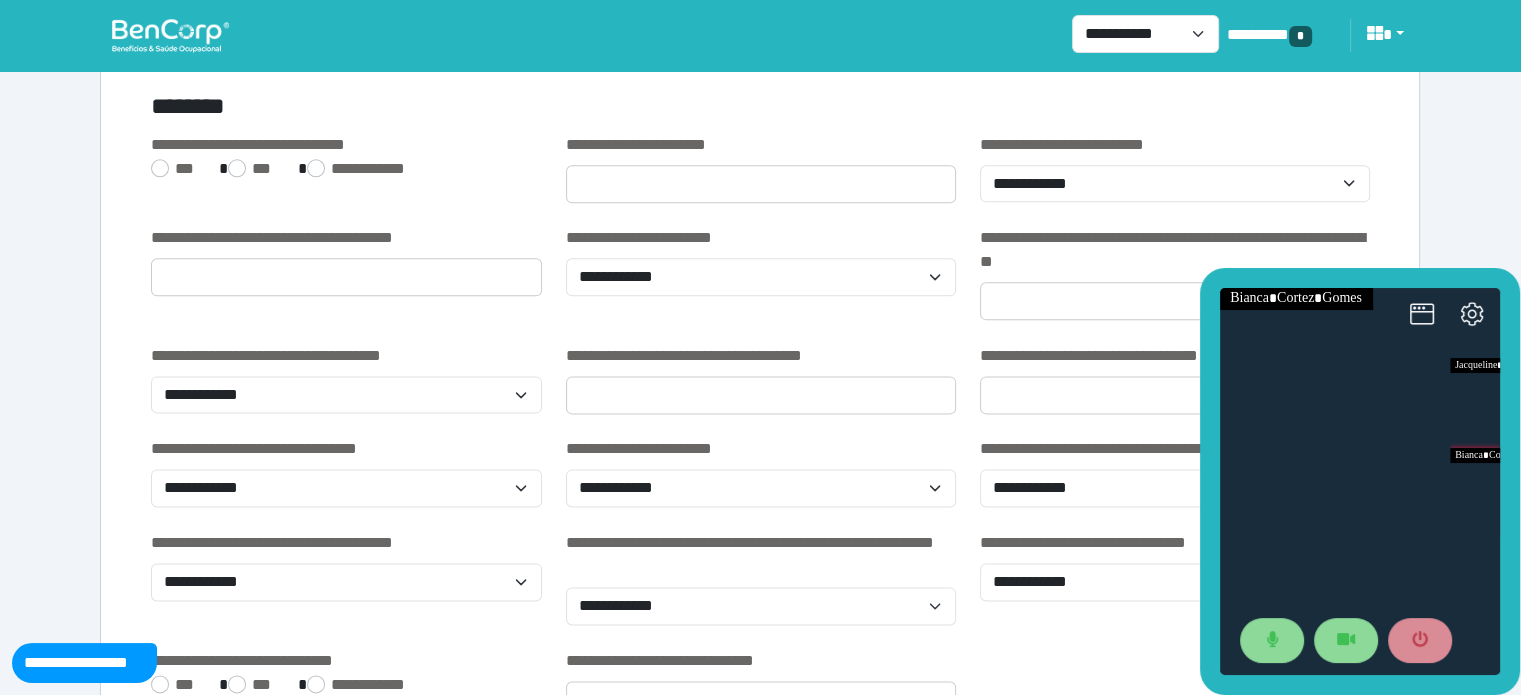 scroll, scrollTop: 2417, scrollLeft: 0, axis: vertical 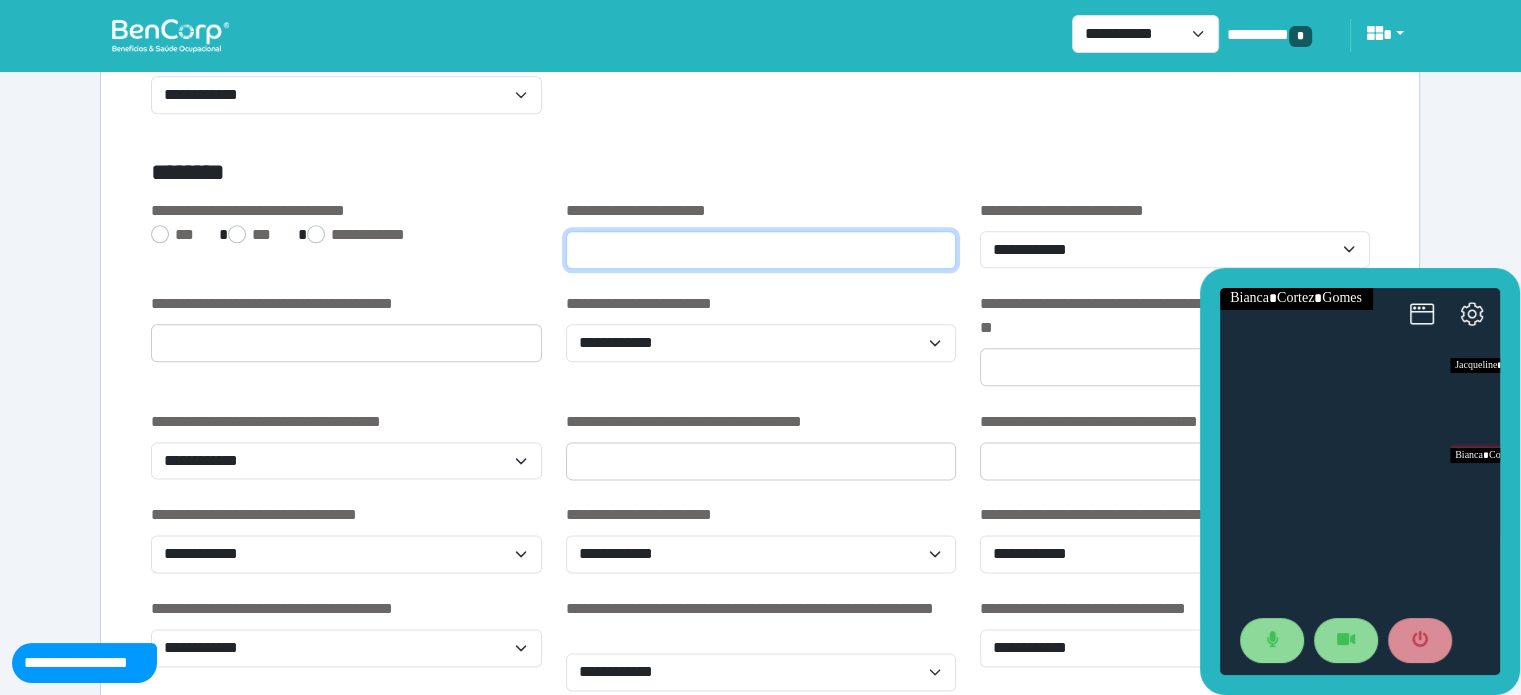 click at bounding box center (761, 250) 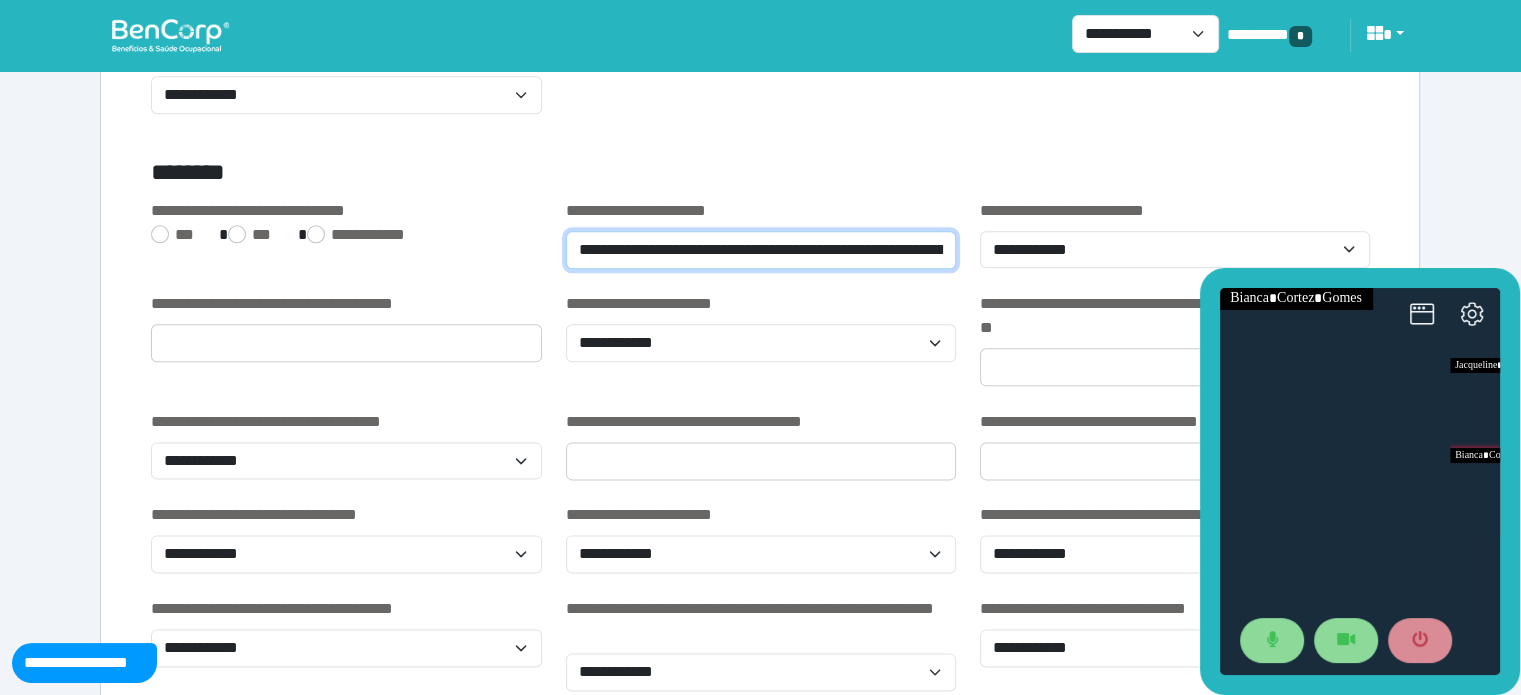 scroll, scrollTop: 0, scrollLeft: 460, axis: horizontal 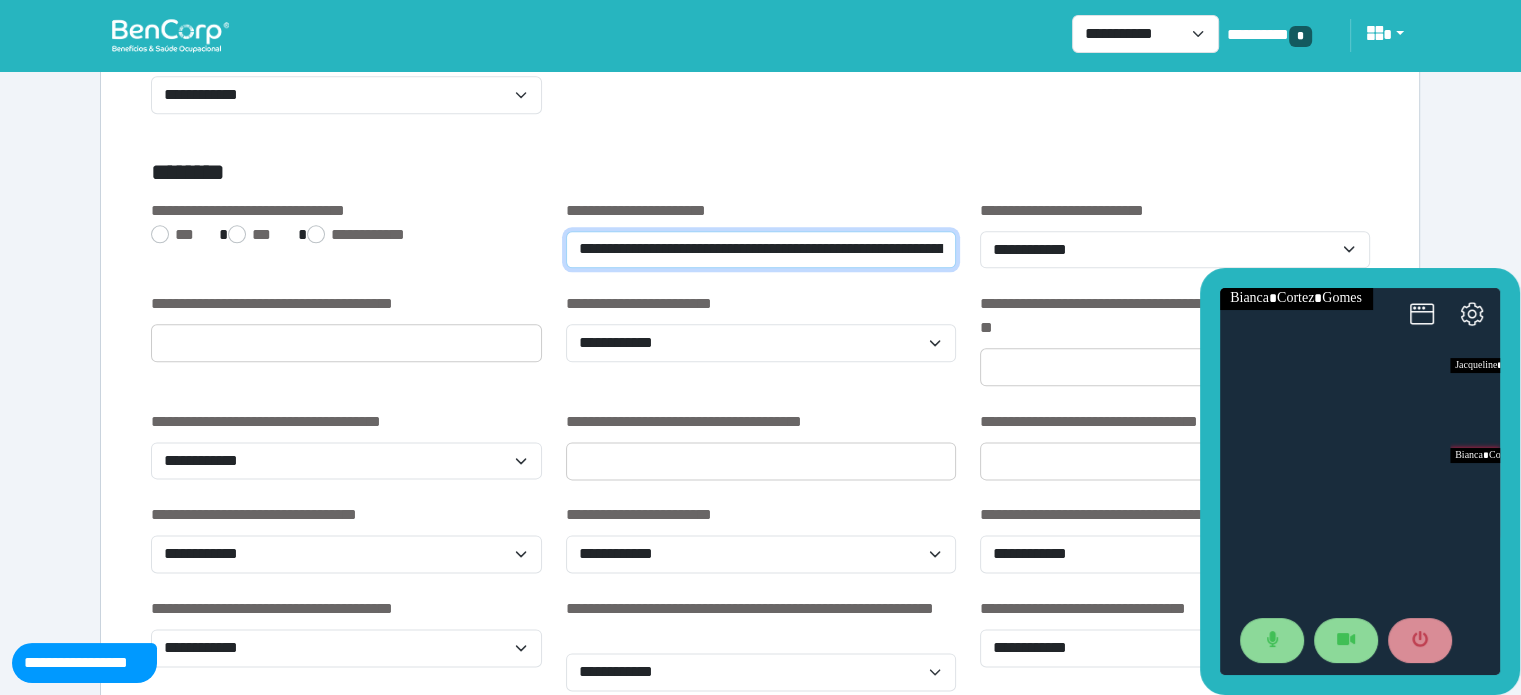 drag, startPoint x: 940, startPoint y: 245, endPoint x: 639, endPoint y: 266, distance: 301.73166 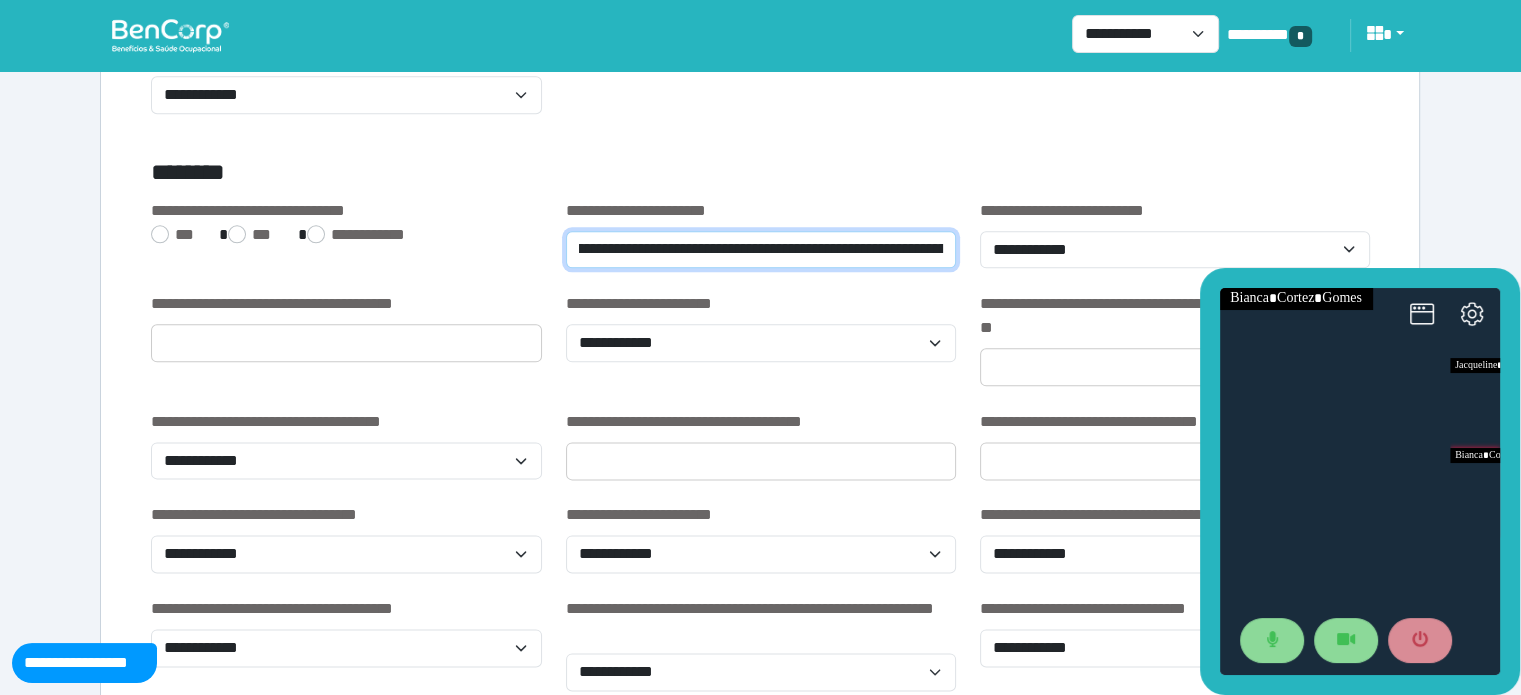 scroll, scrollTop: 0, scrollLeft: 39, axis: horizontal 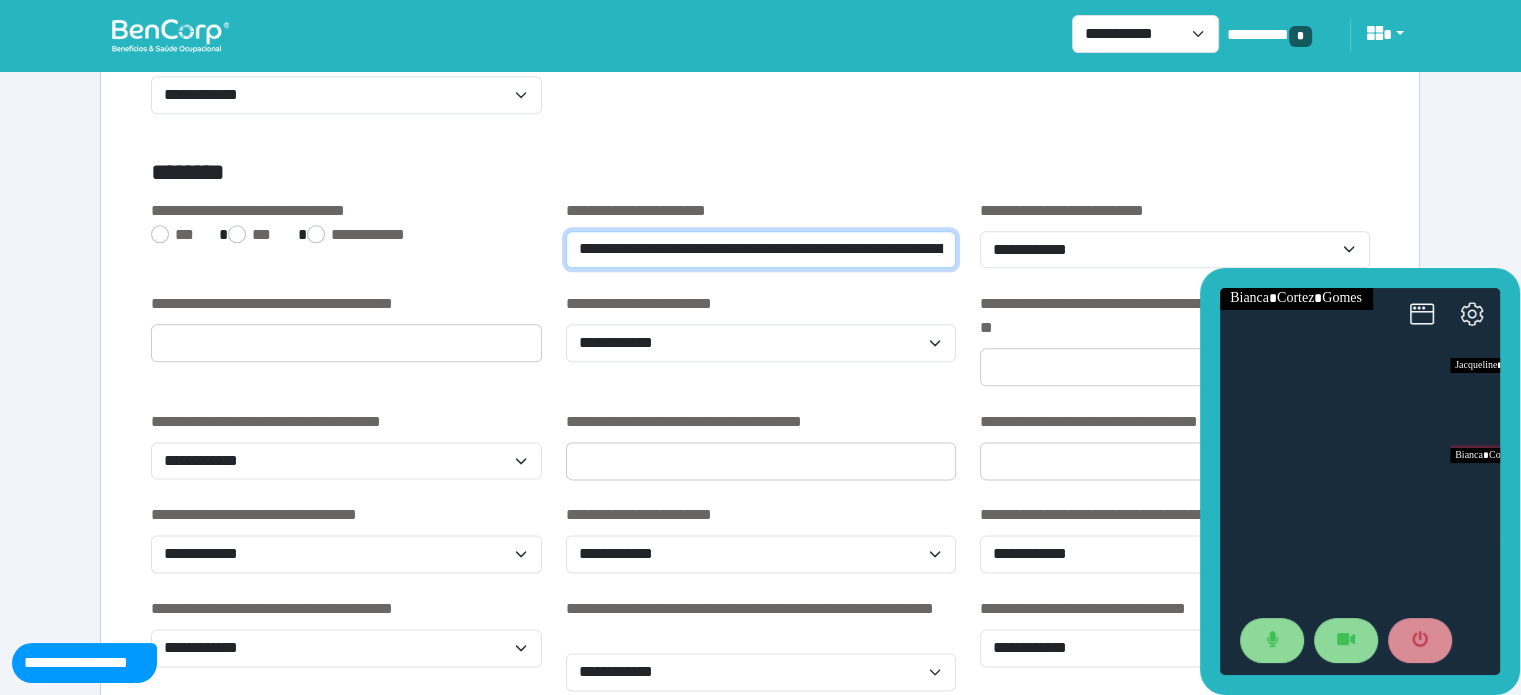drag, startPoint x: 612, startPoint y: 251, endPoint x: 565, endPoint y: 250, distance: 47.010635 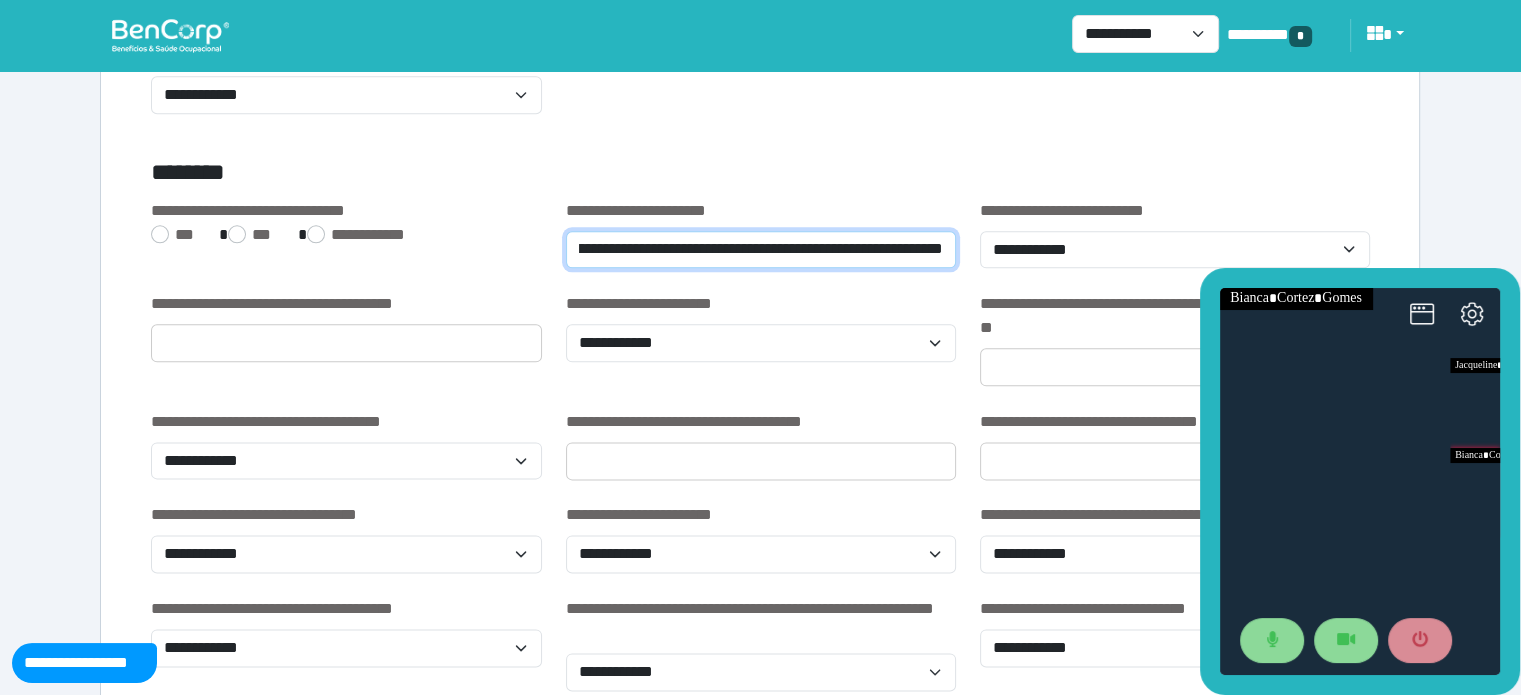 scroll, scrollTop: 0, scrollLeft: 346, axis: horizontal 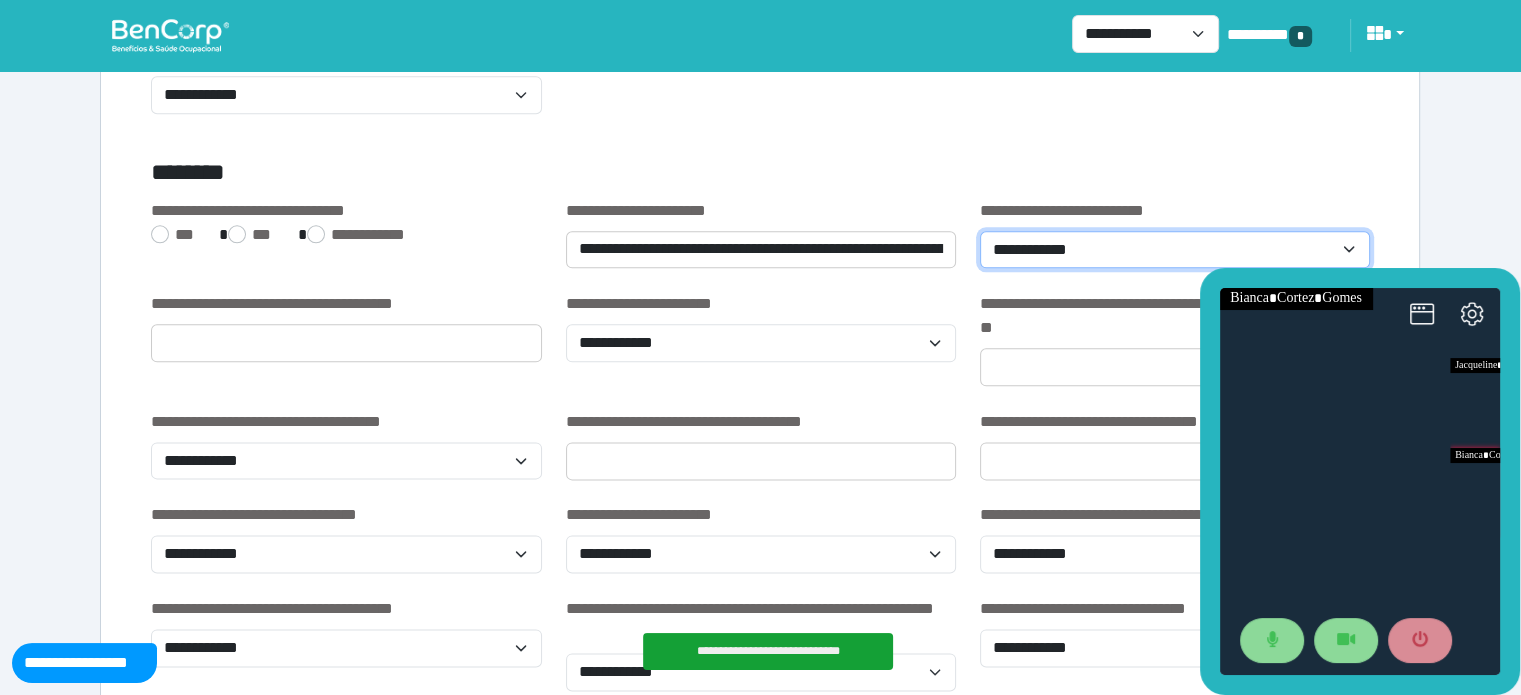 click on "**********" at bounding box center (1175, 250) 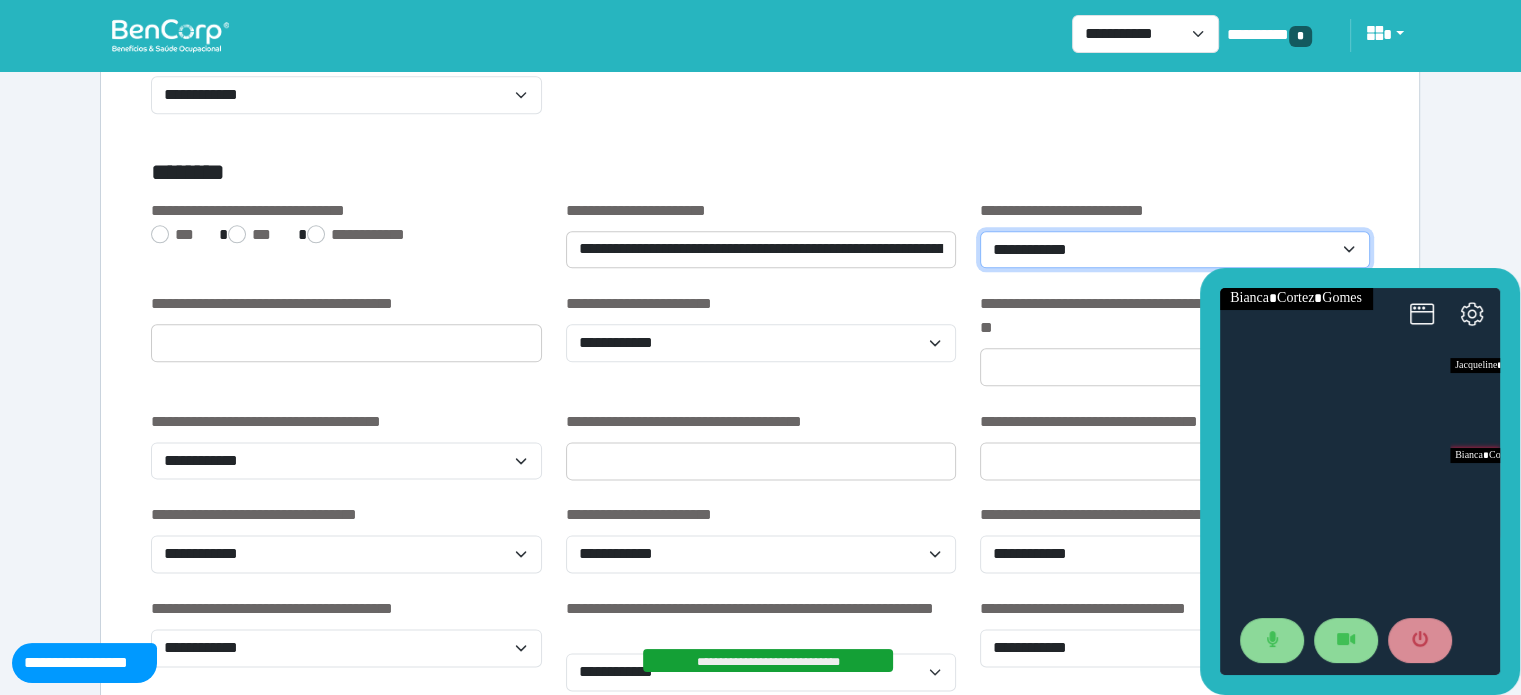 select on "**********" 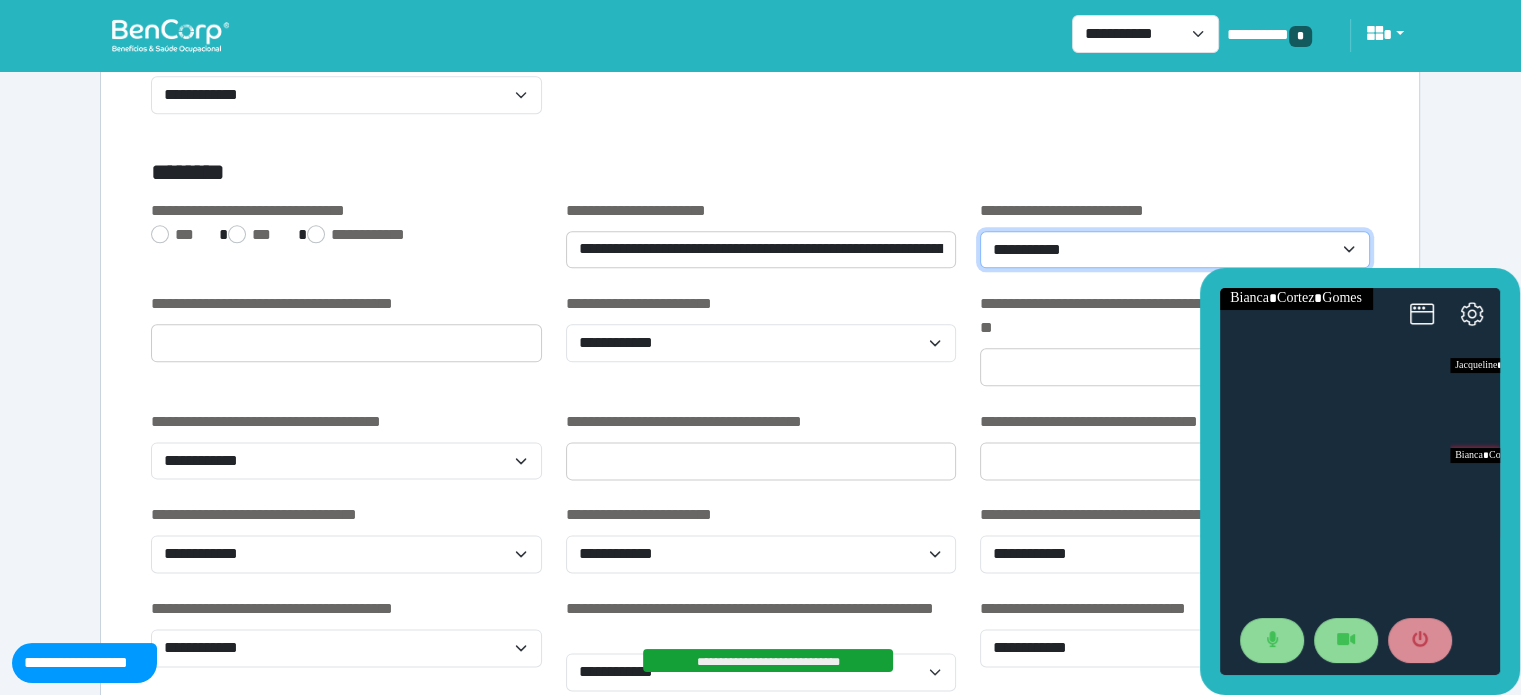 click on "**********" at bounding box center [1175, 250] 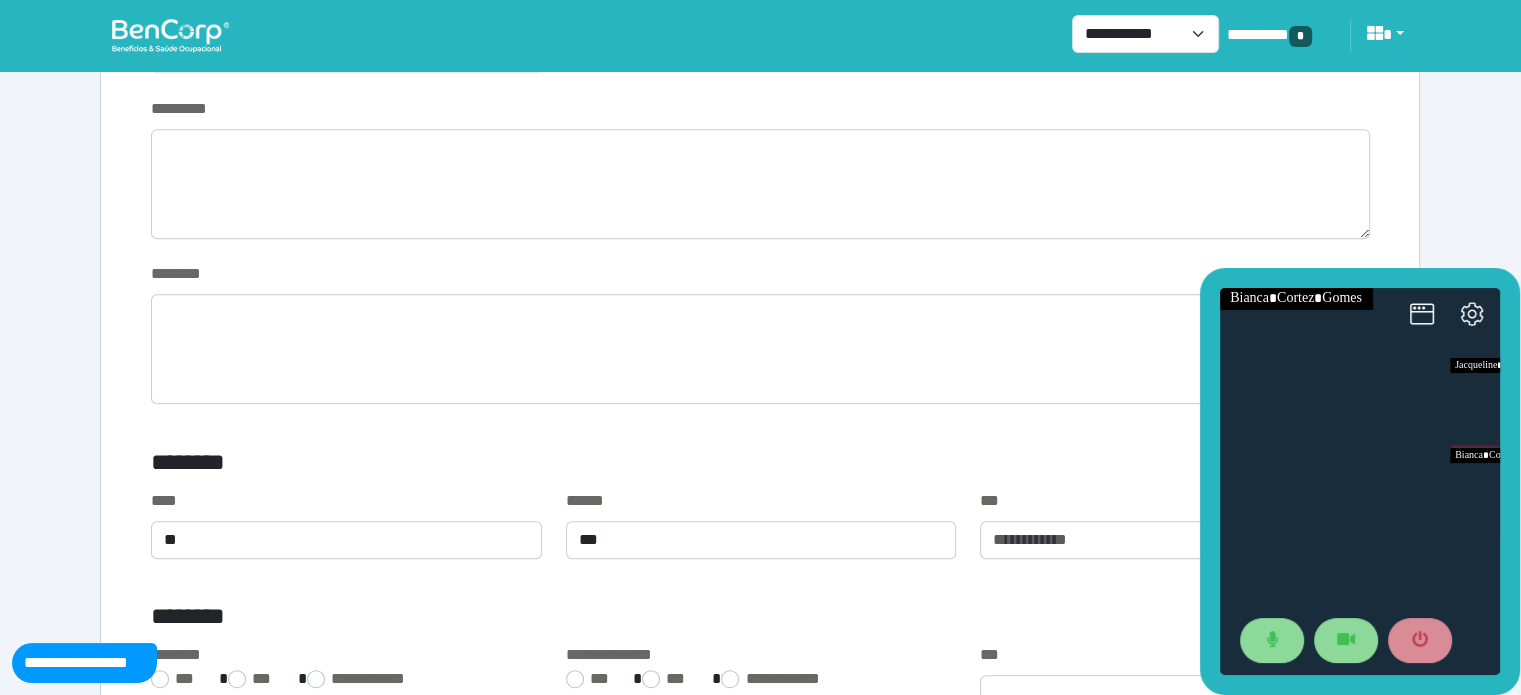 scroll, scrollTop: 768, scrollLeft: 0, axis: vertical 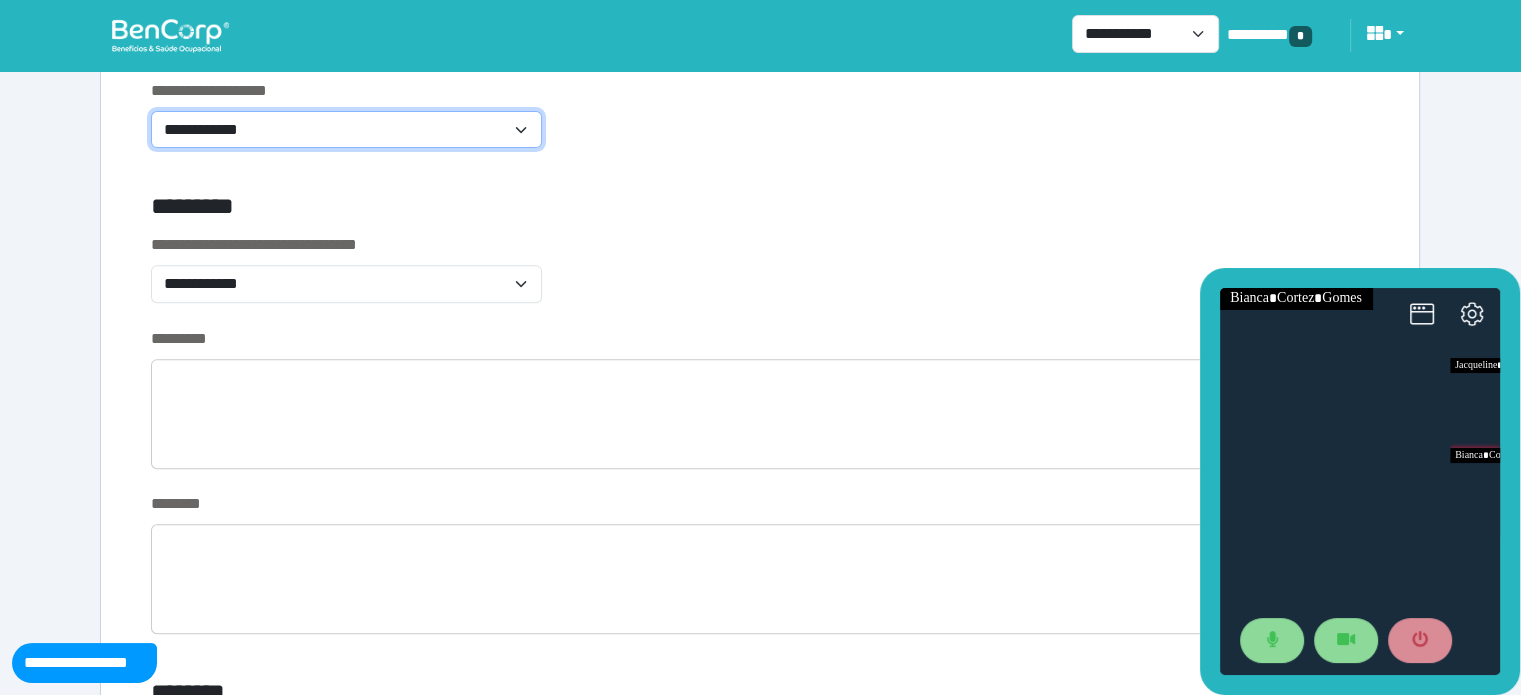 click on "**********" at bounding box center (346, 130) 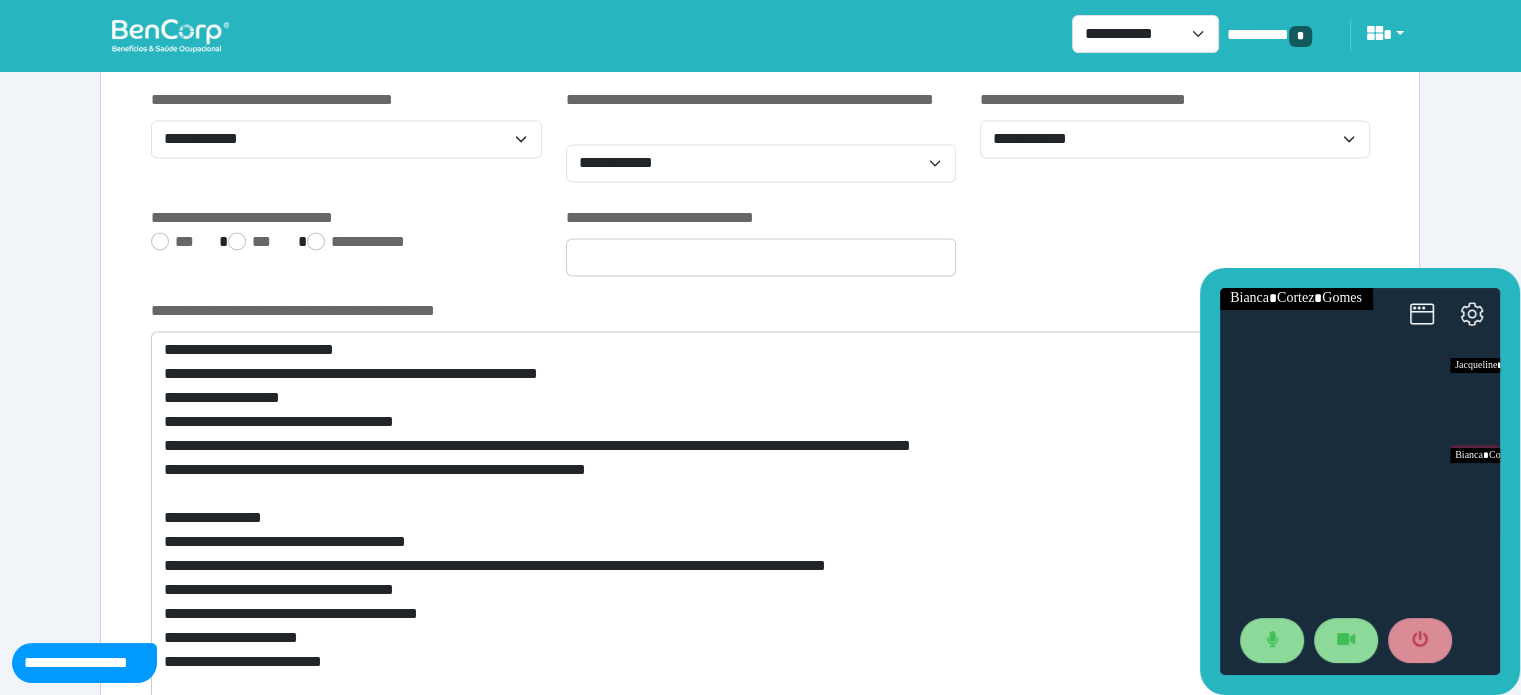 scroll, scrollTop: 2959, scrollLeft: 0, axis: vertical 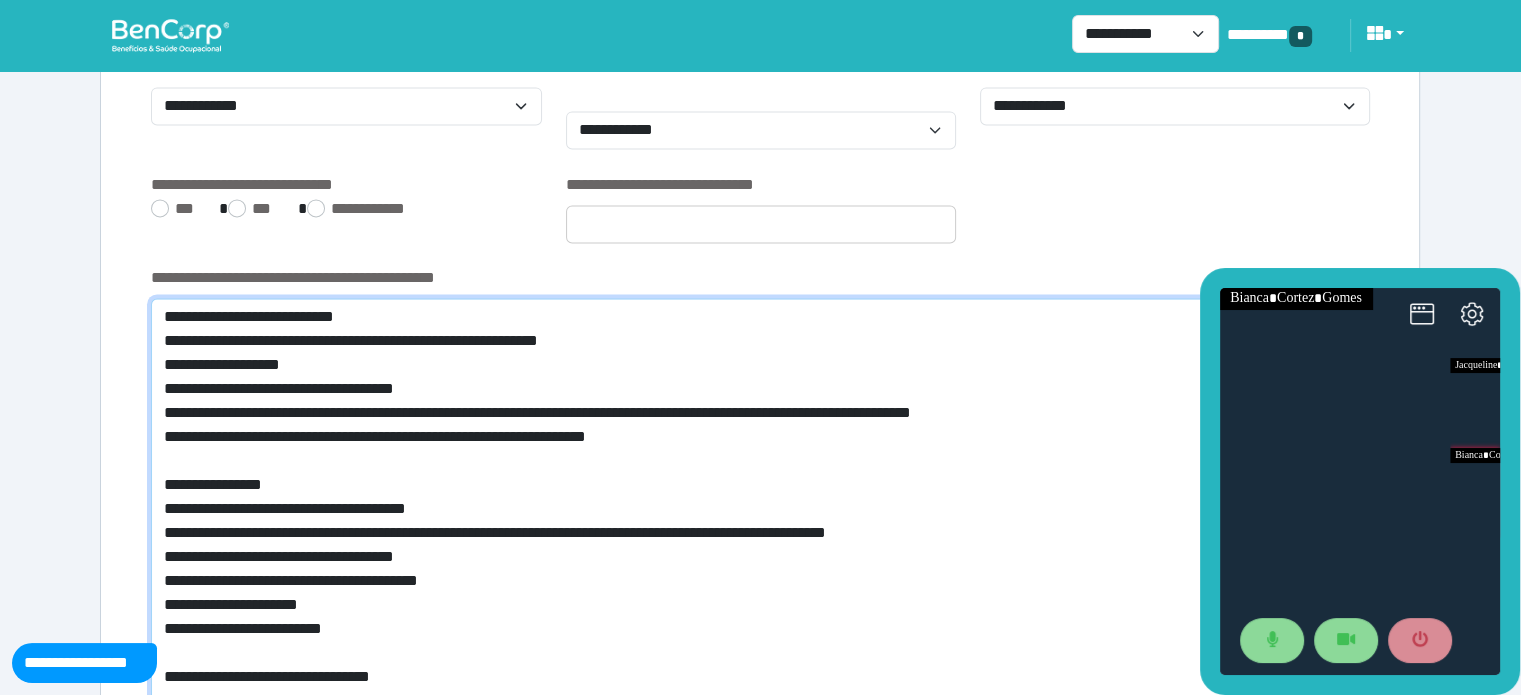 drag, startPoint x: 599, startPoint y: 321, endPoint x: 168, endPoint y: 295, distance: 431.7835 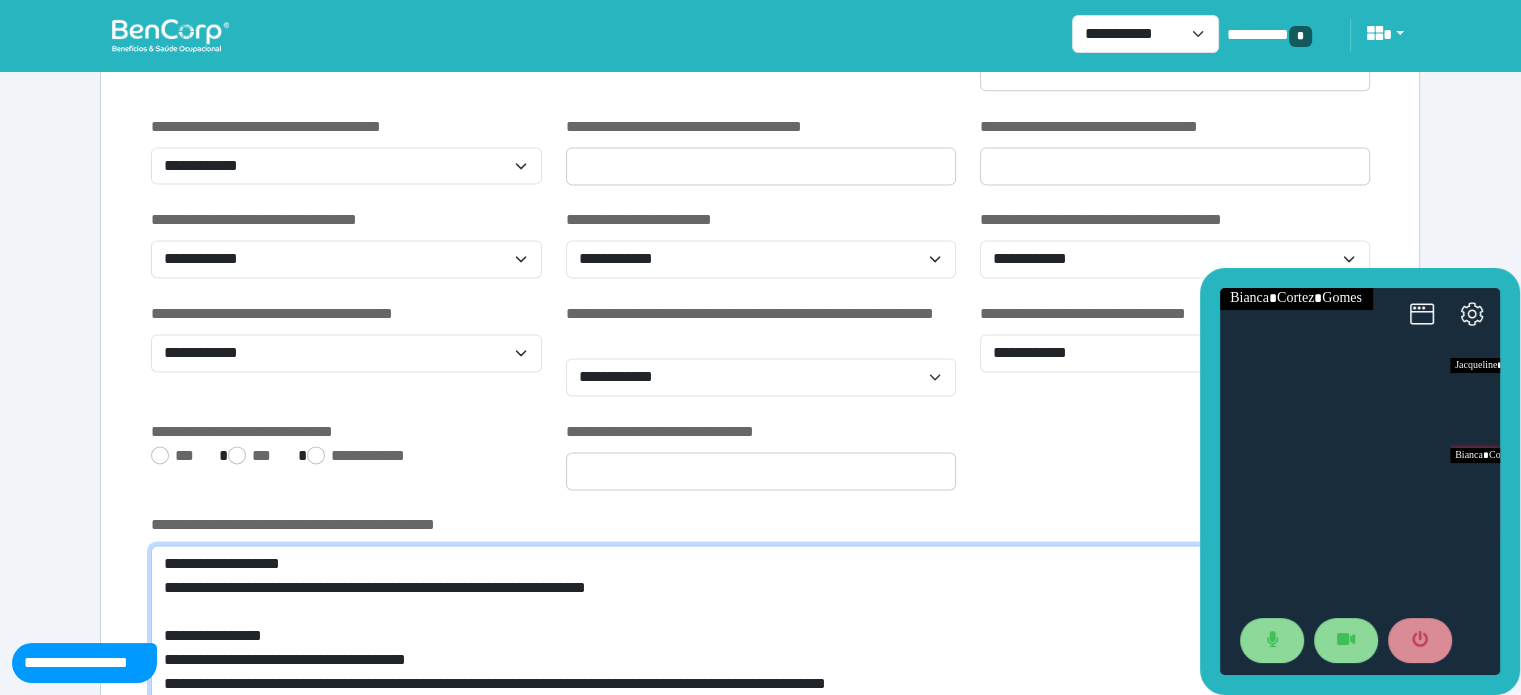 scroll, scrollTop: 2669, scrollLeft: 0, axis: vertical 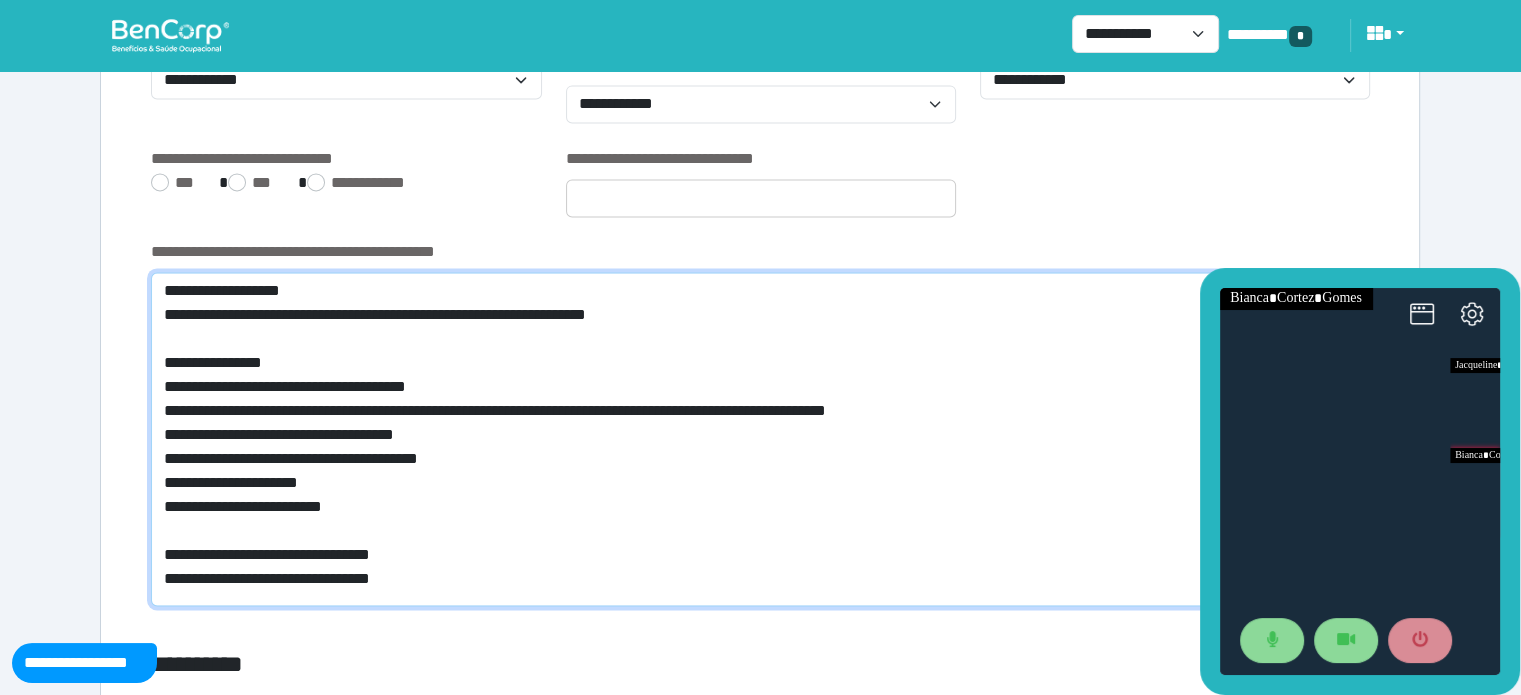drag, startPoint x: 405, startPoint y: 410, endPoint x: 164, endPoint y: 399, distance: 241.2509 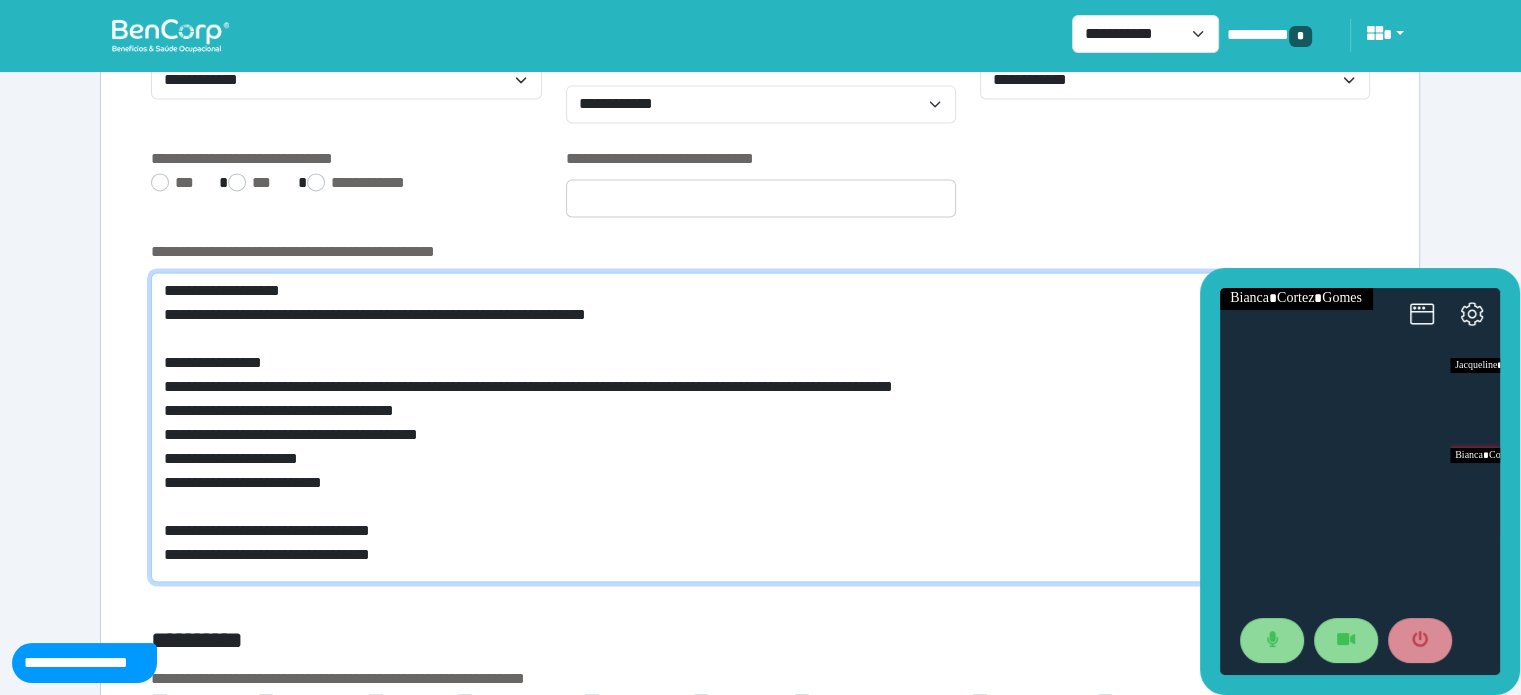 drag, startPoint x: 498, startPoint y: 390, endPoint x: 748, endPoint y: 397, distance: 250.09798 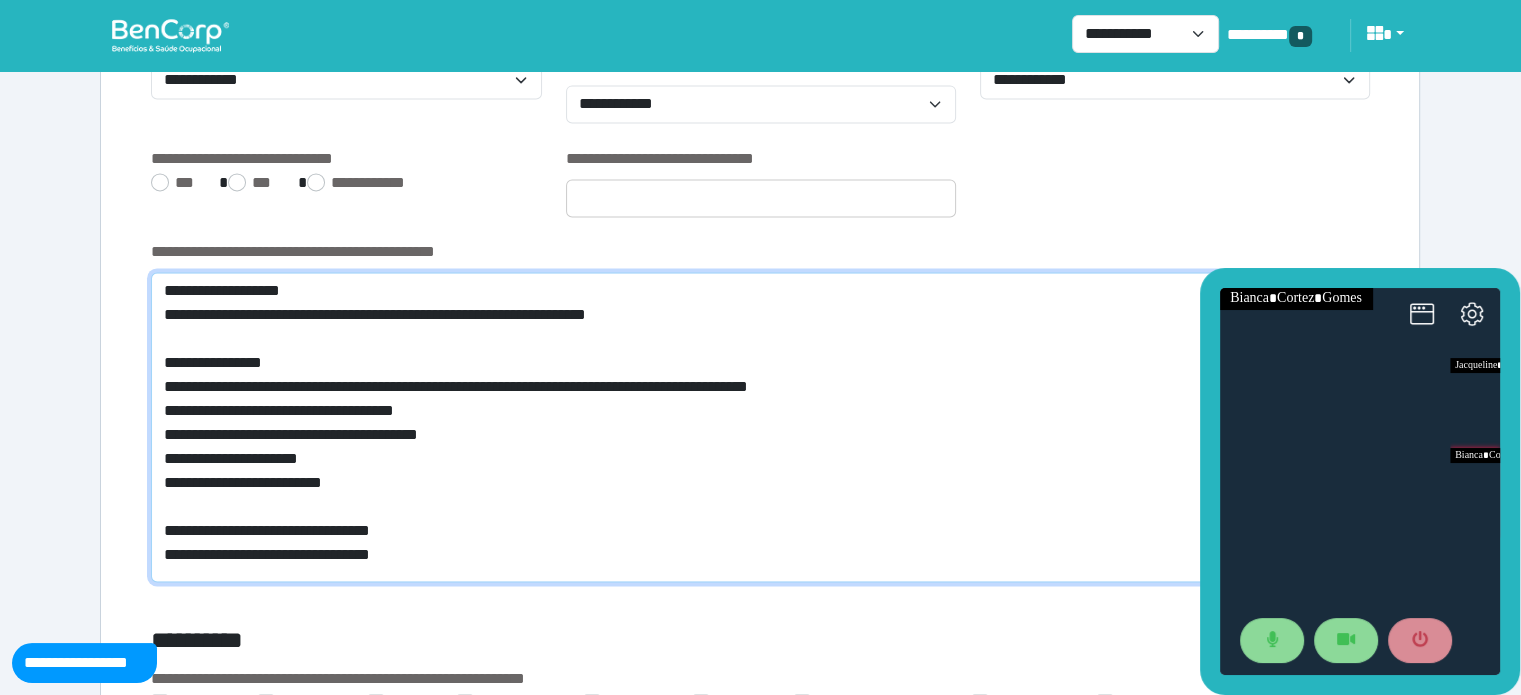 type on "**********" 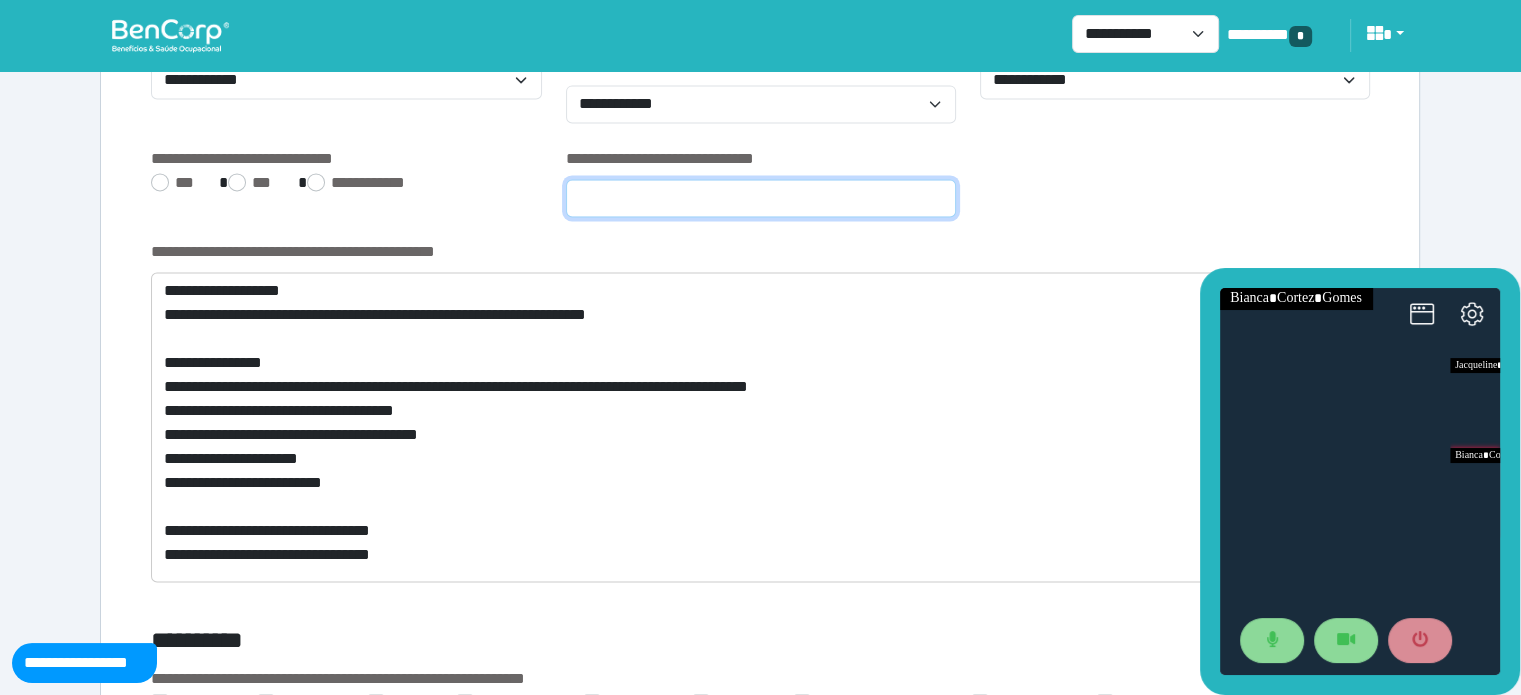 click at bounding box center (761, 198) 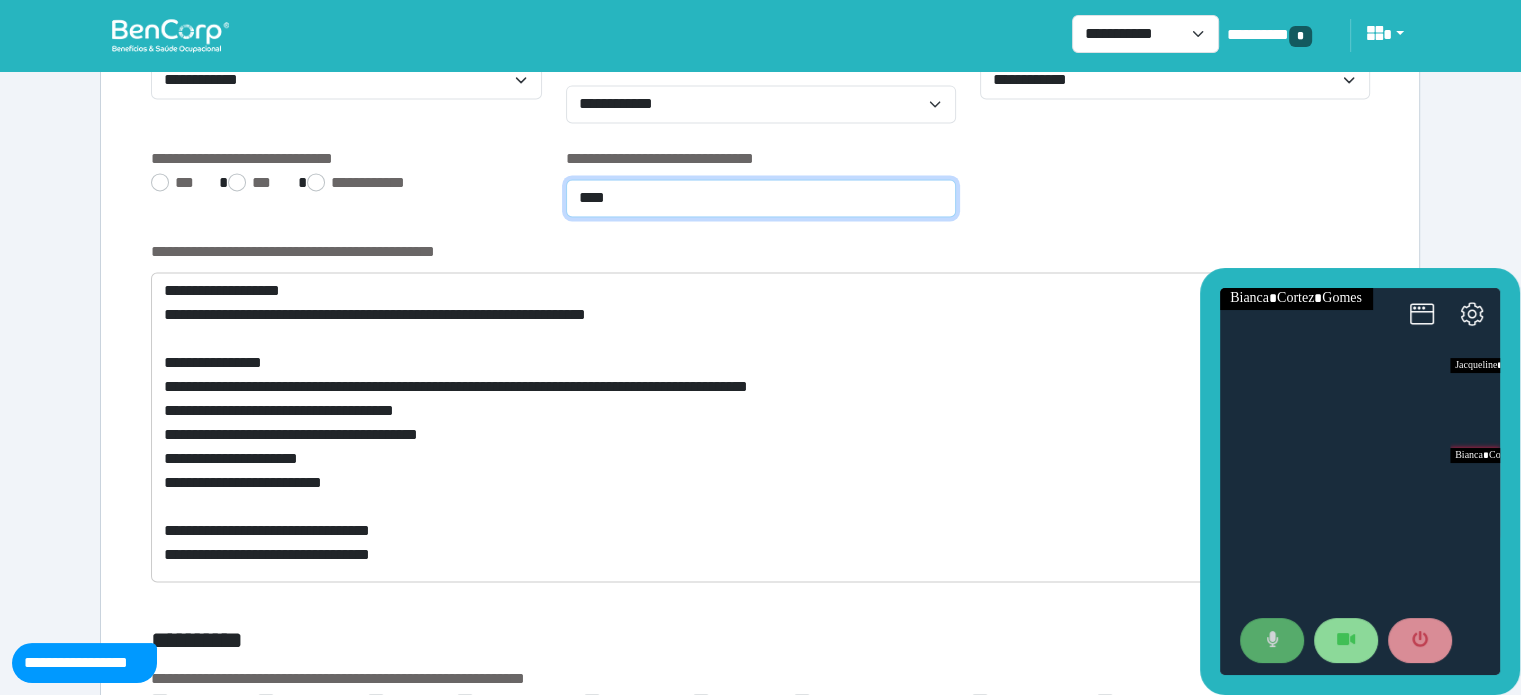 type on "***" 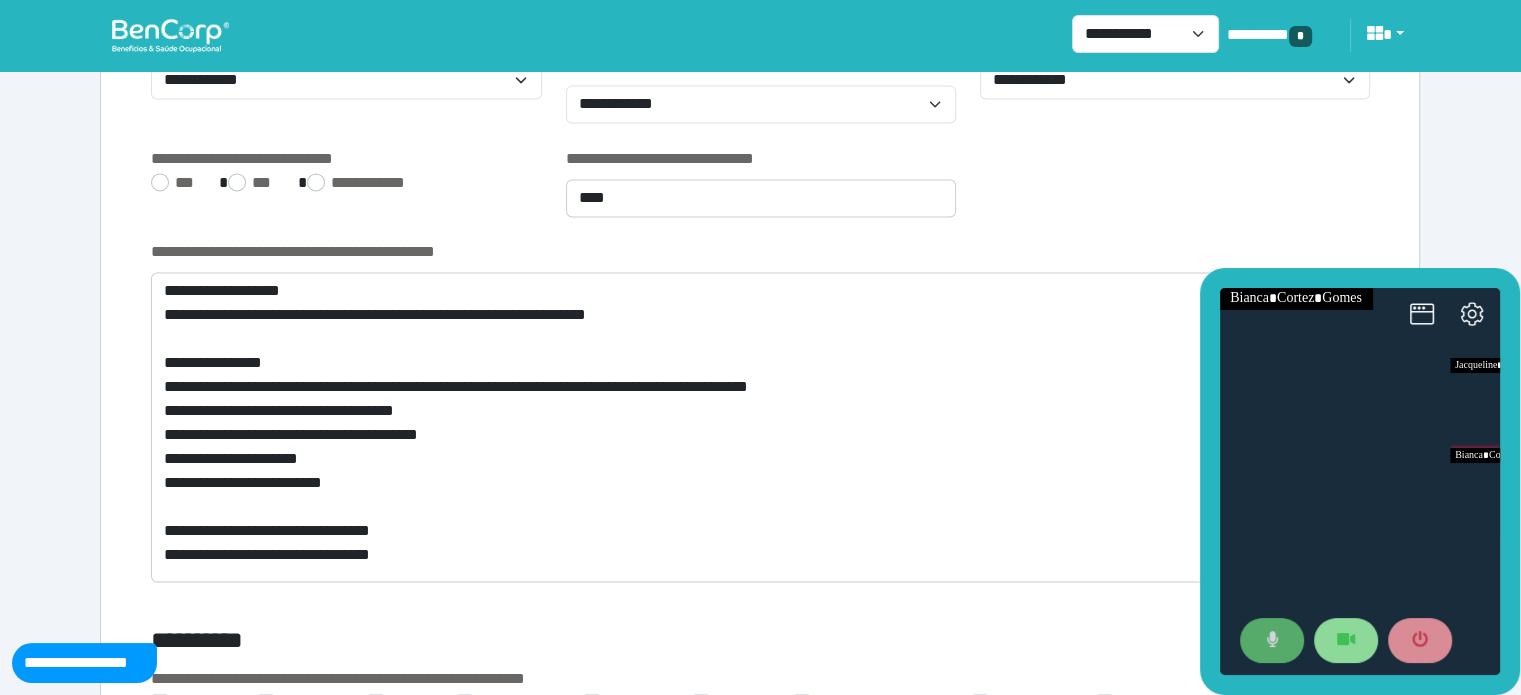 click at bounding box center [1272, 641] 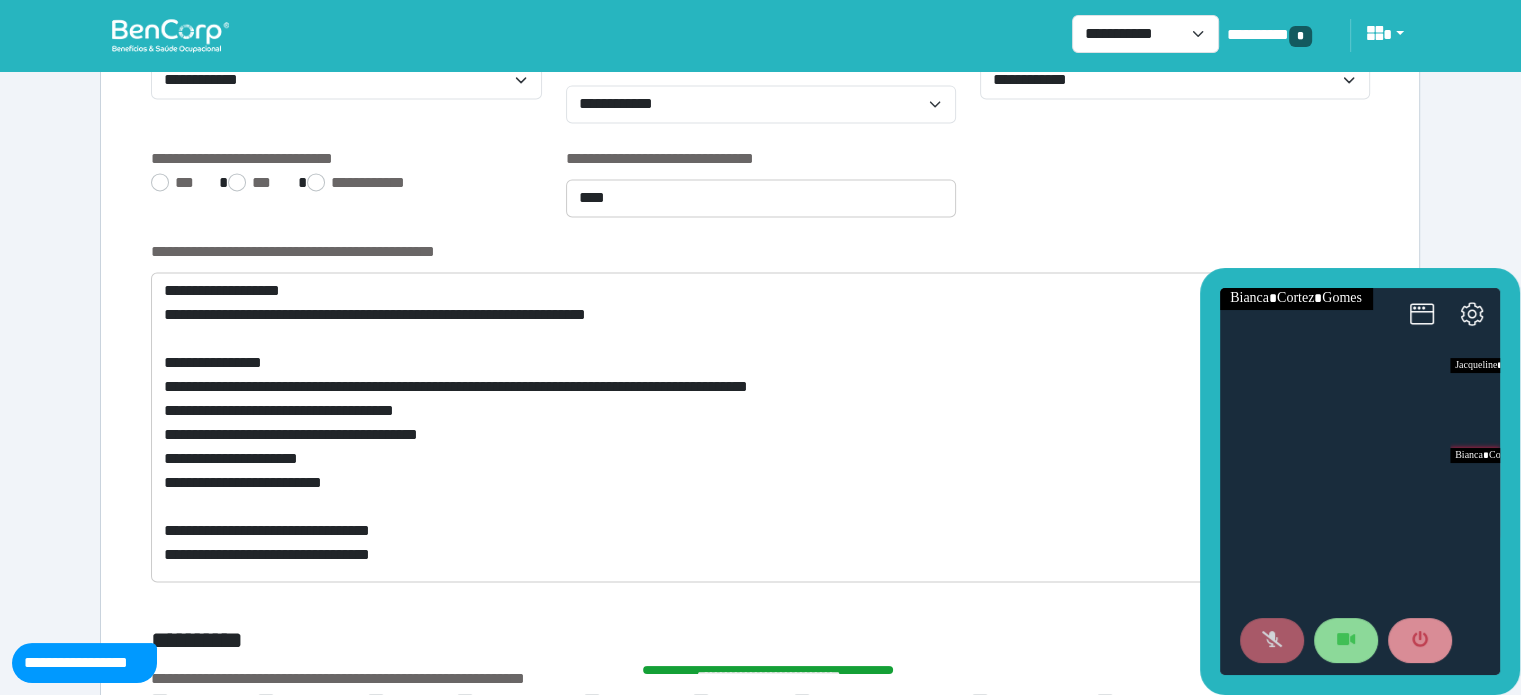 click at bounding box center [1272, 641] 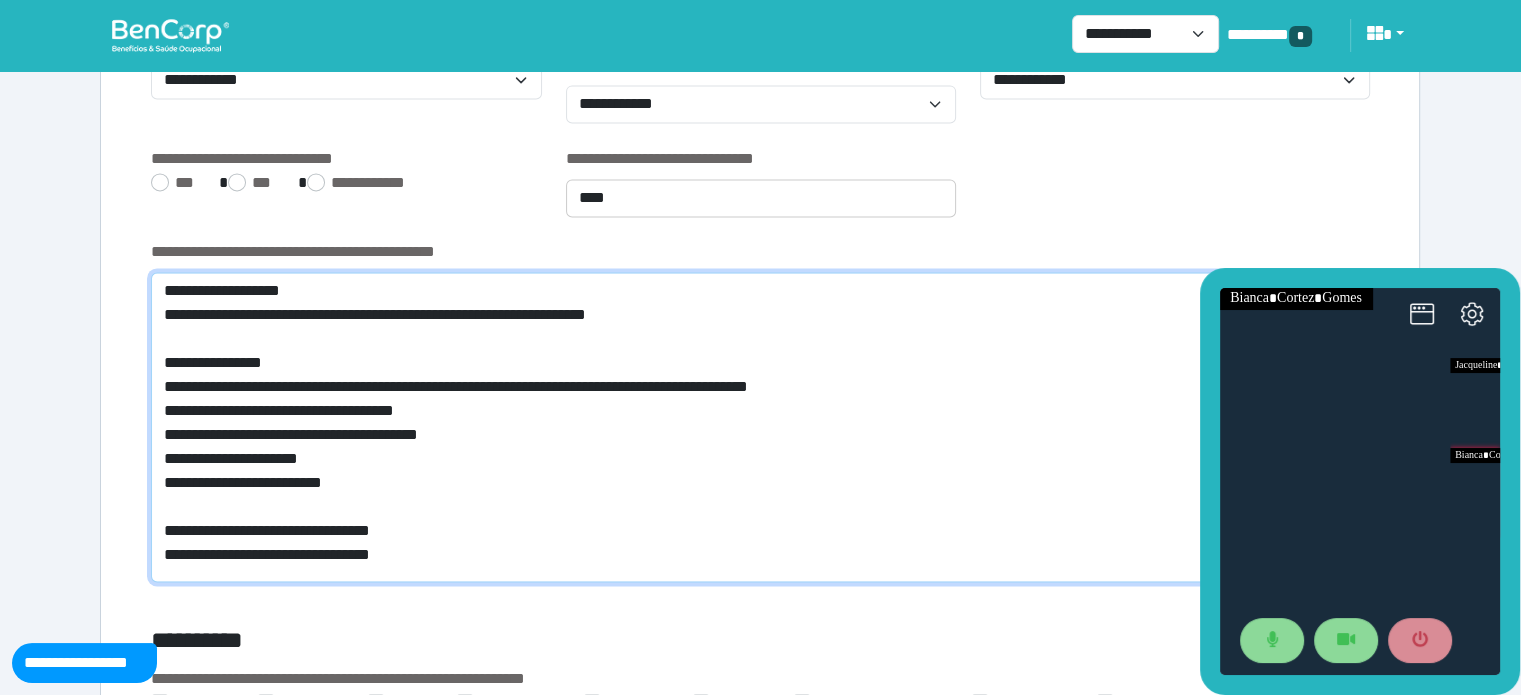drag, startPoint x: 956, startPoint y: 389, endPoint x: 555, endPoint y: 390, distance: 401.00125 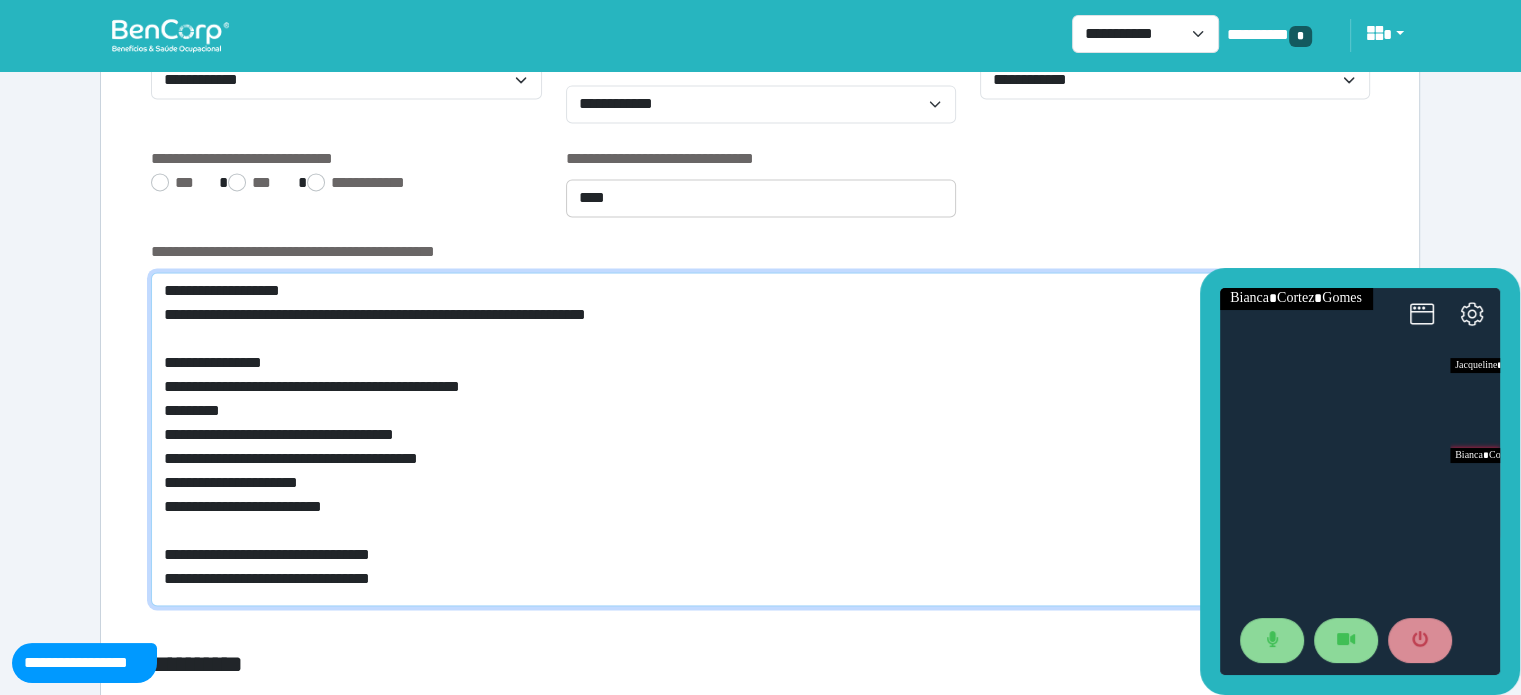 click on "**********" at bounding box center [760, 439] 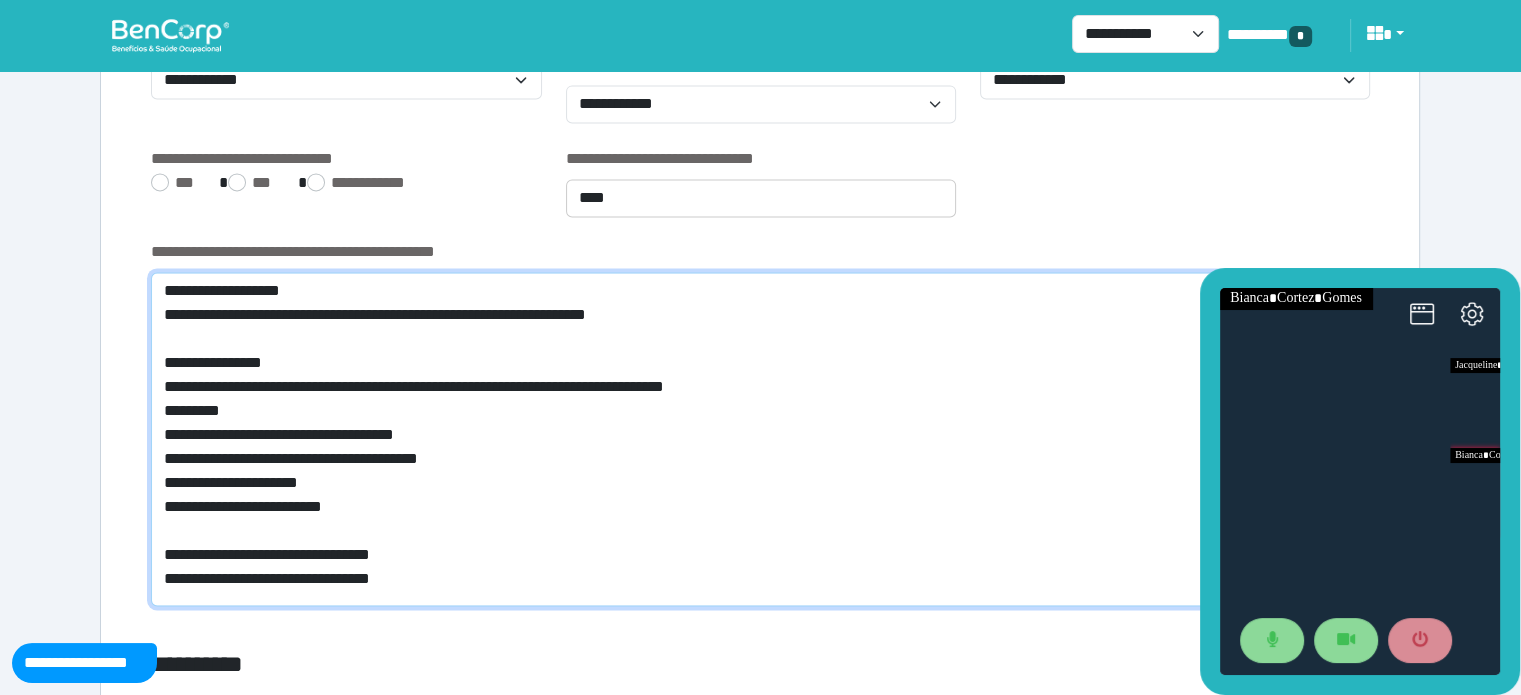 drag, startPoint x: 467, startPoint y: 427, endPoint x: 162, endPoint y: 434, distance: 305.08032 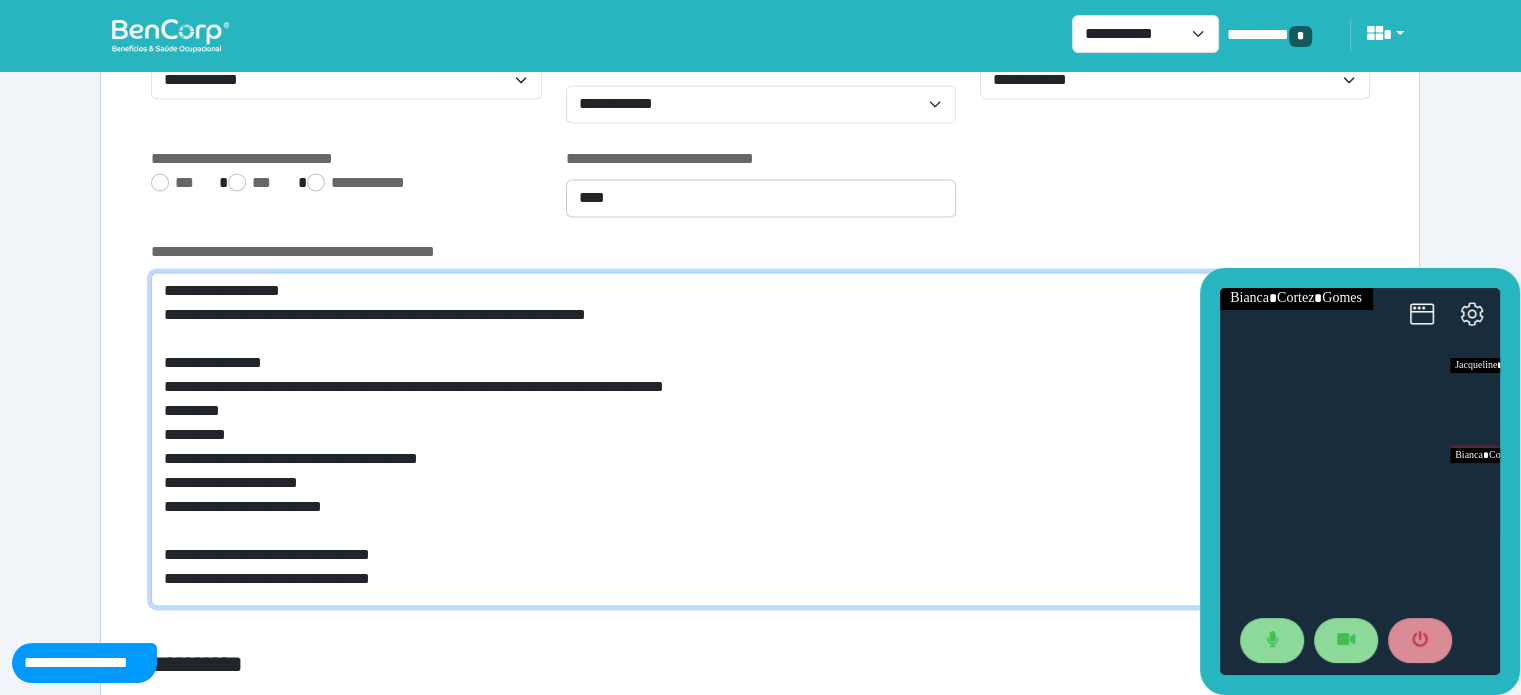 click on "**********" at bounding box center [760, 439] 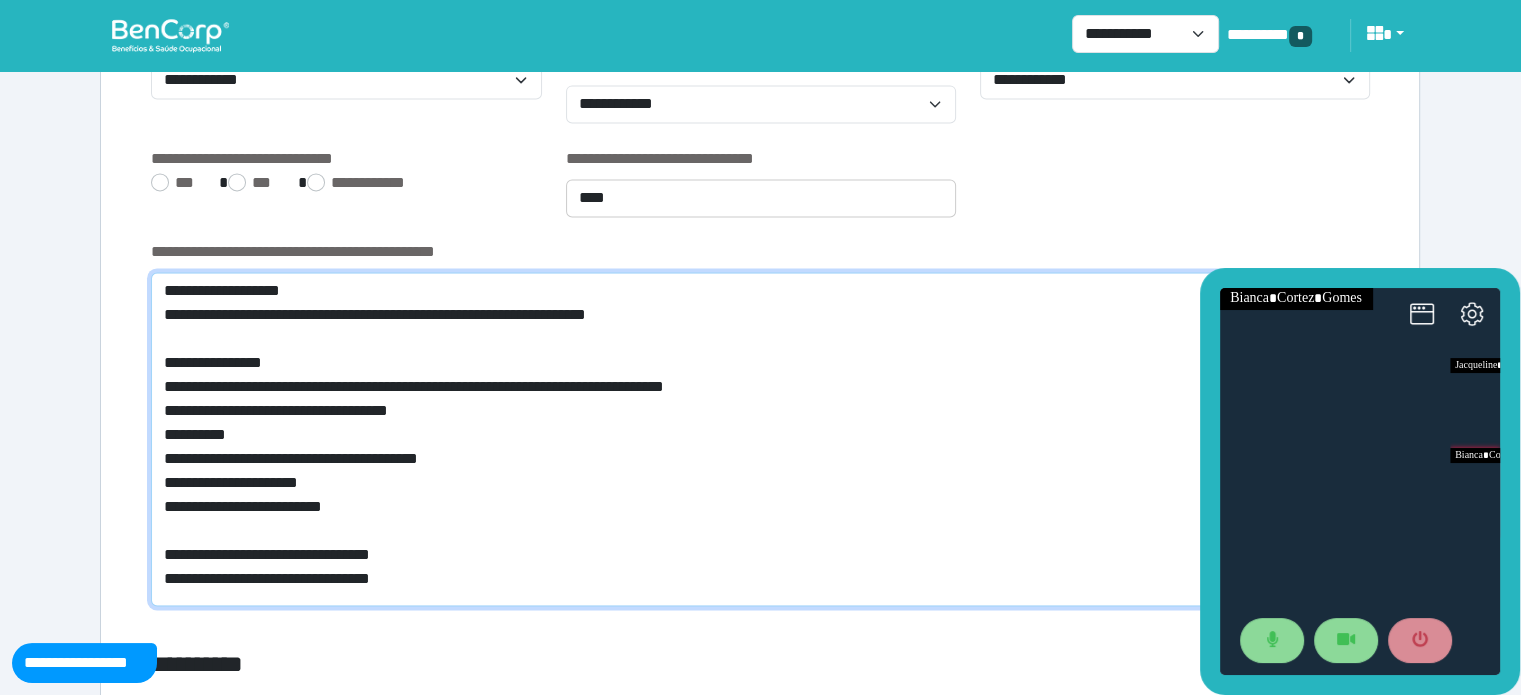 click on "**********" at bounding box center (760, 439) 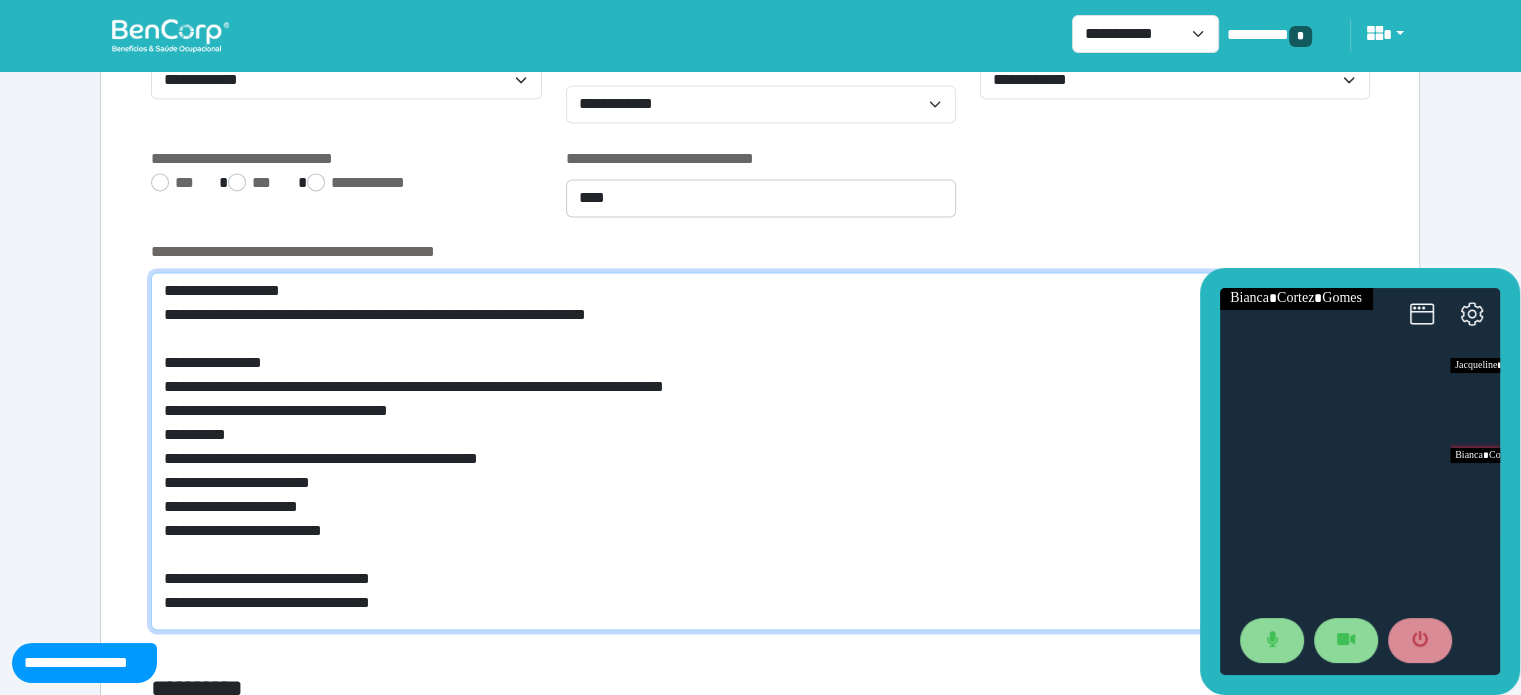 click on "**********" at bounding box center (760, 451) 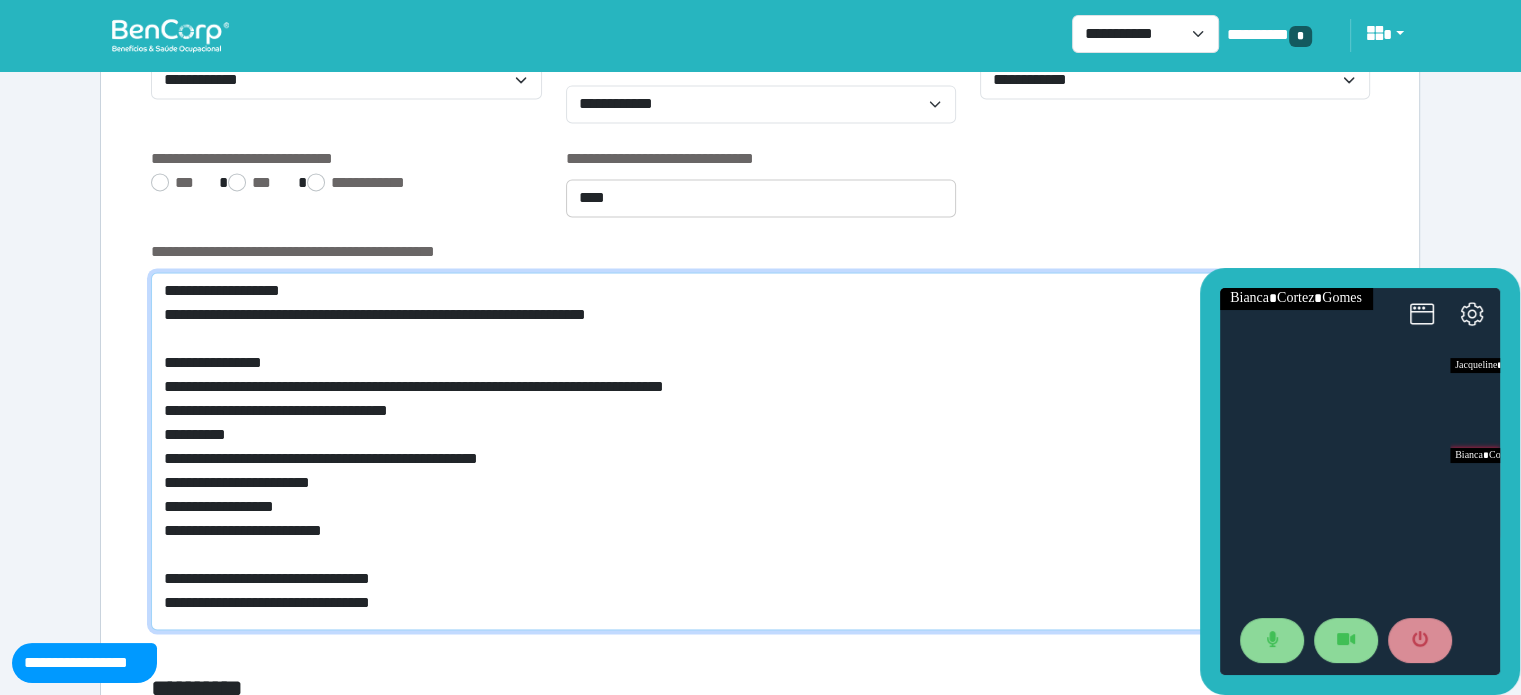 click on "**********" at bounding box center [760, 451] 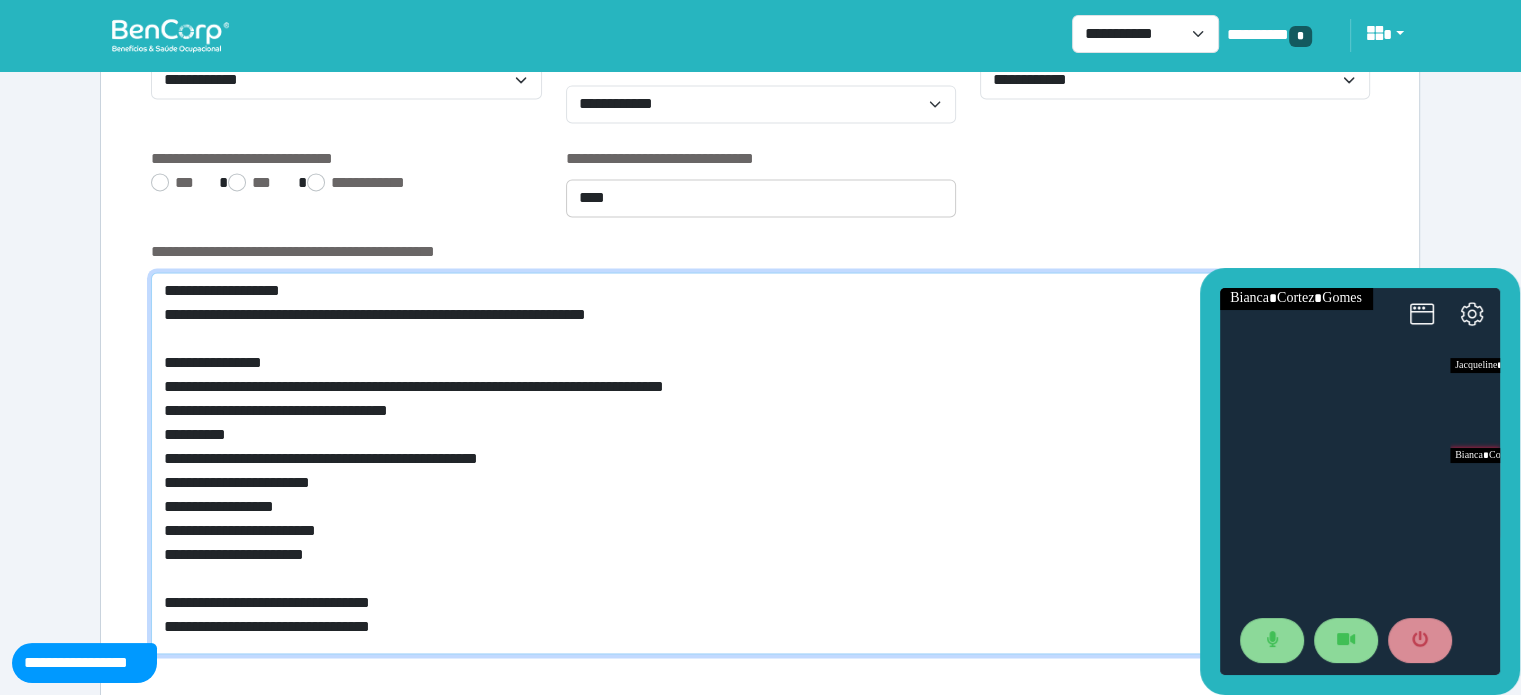 drag, startPoint x: 407, startPoint y: 641, endPoint x: 125, endPoint y: 594, distance: 285.88983 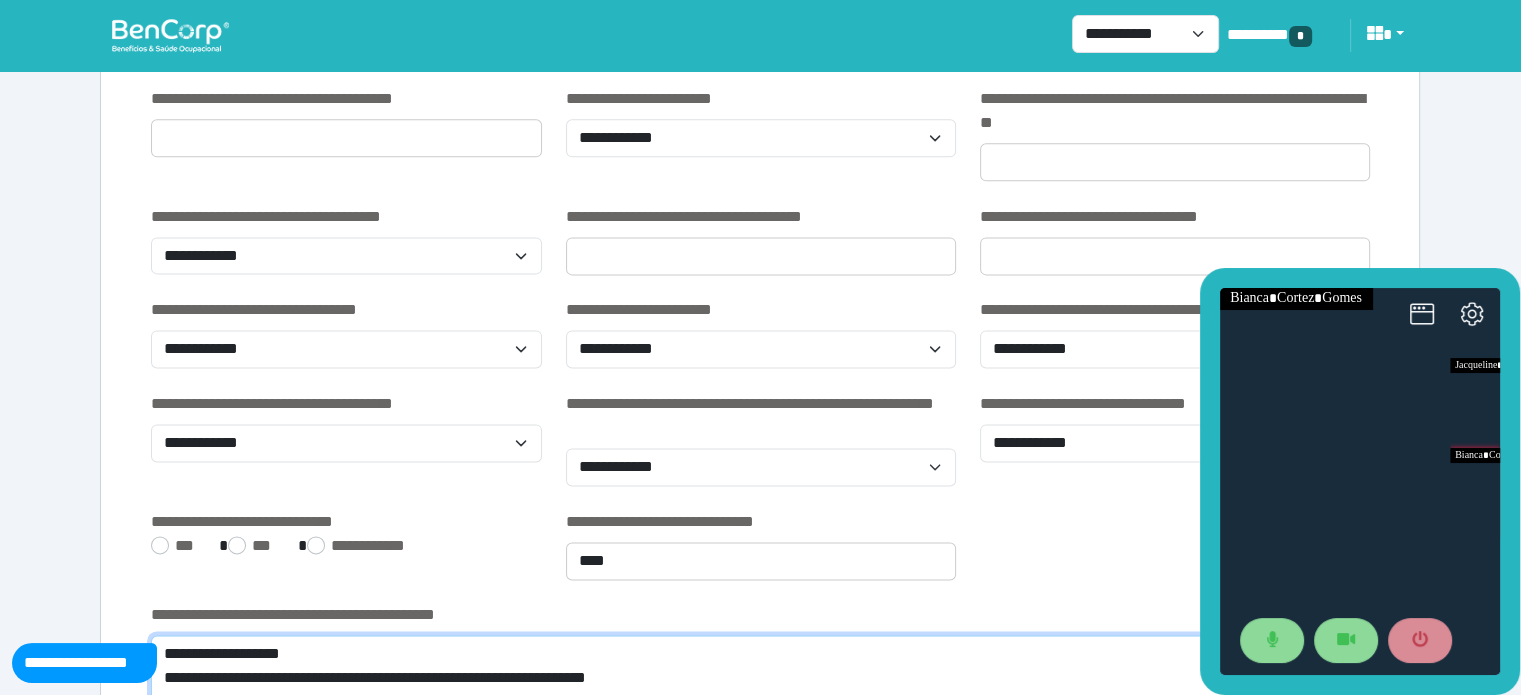 scroll, scrollTop: 2546, scrollLeft: 0, axis: vertical 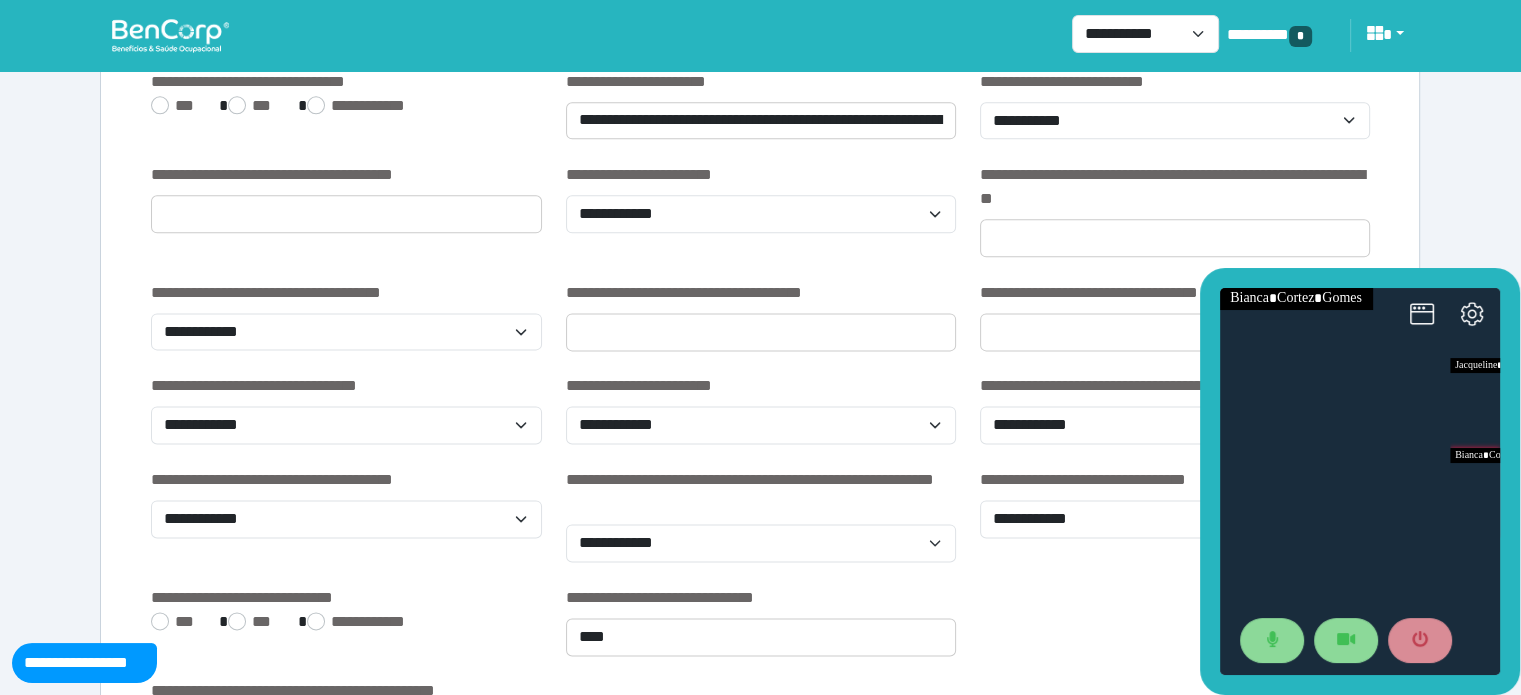 type on "**********" 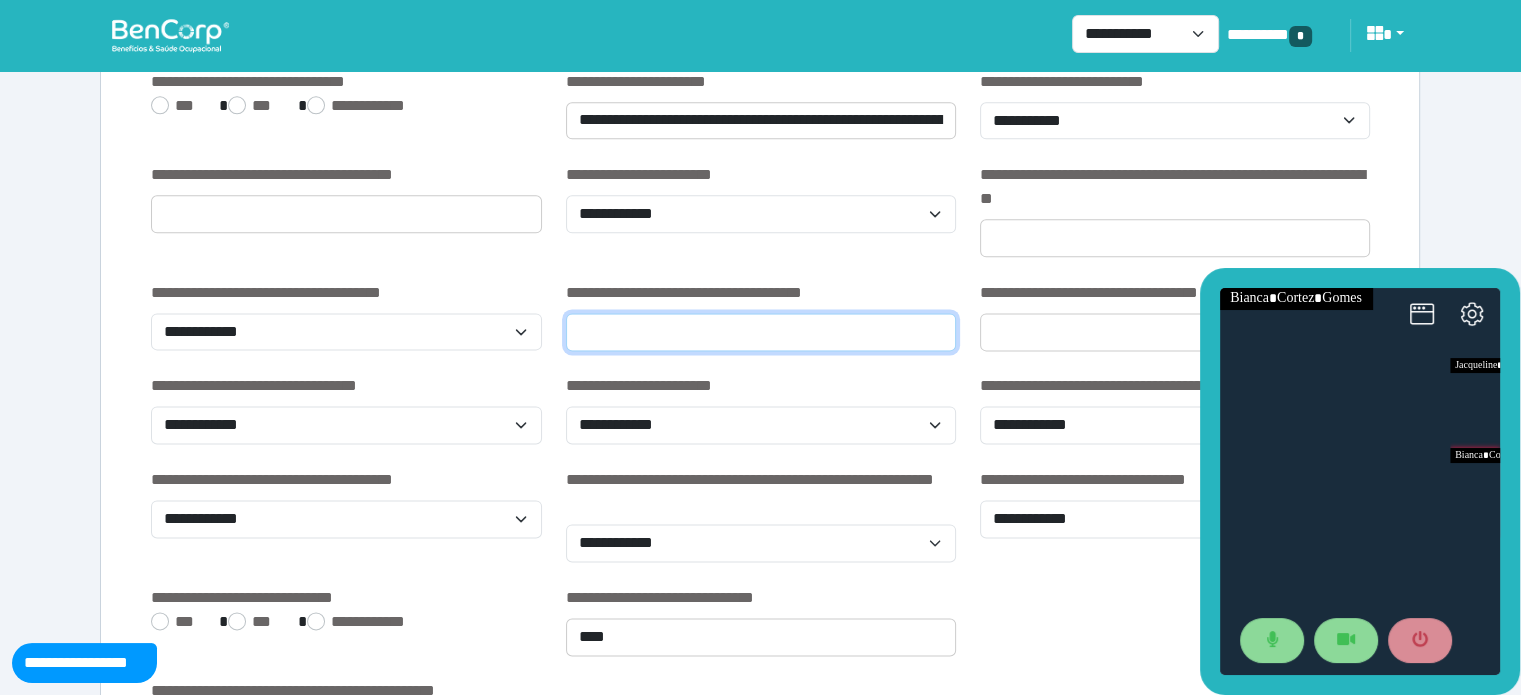 click at bounding box center (761, 332) 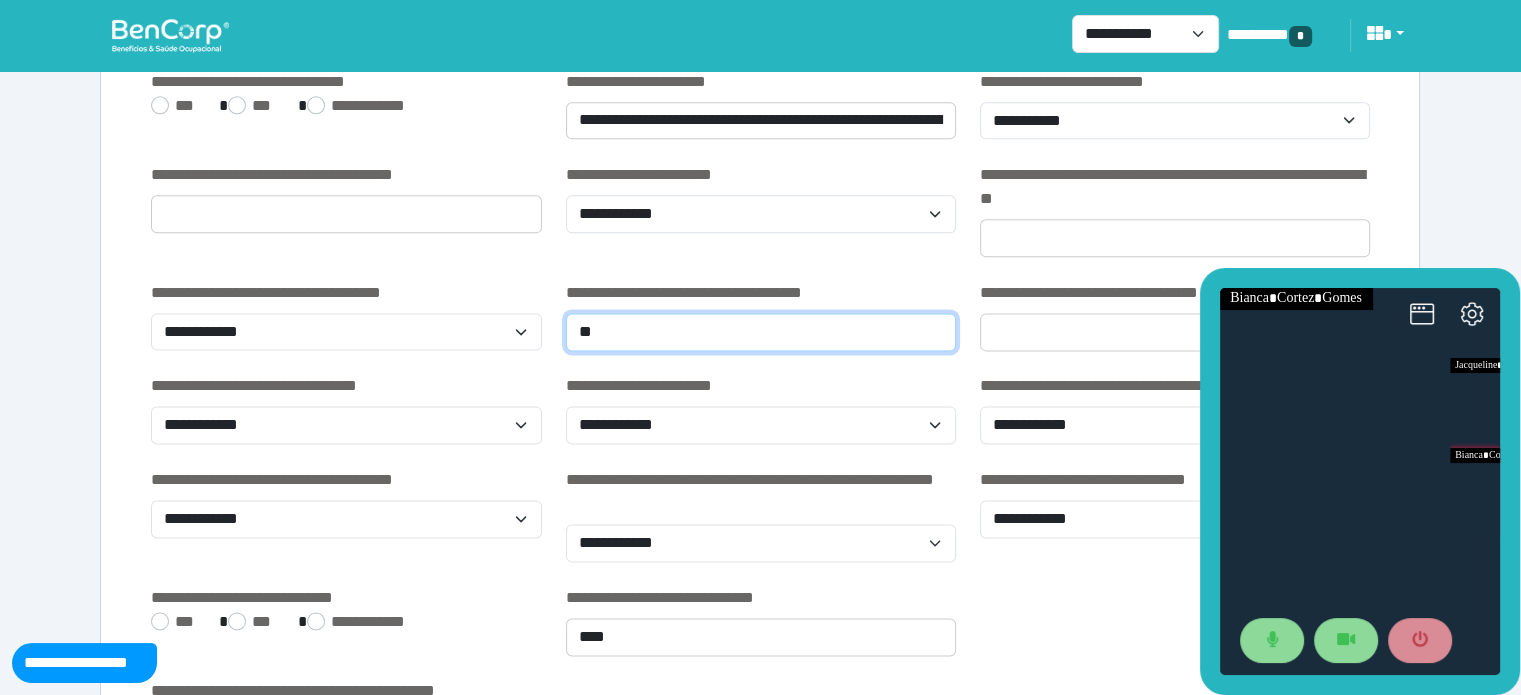 type on "*" 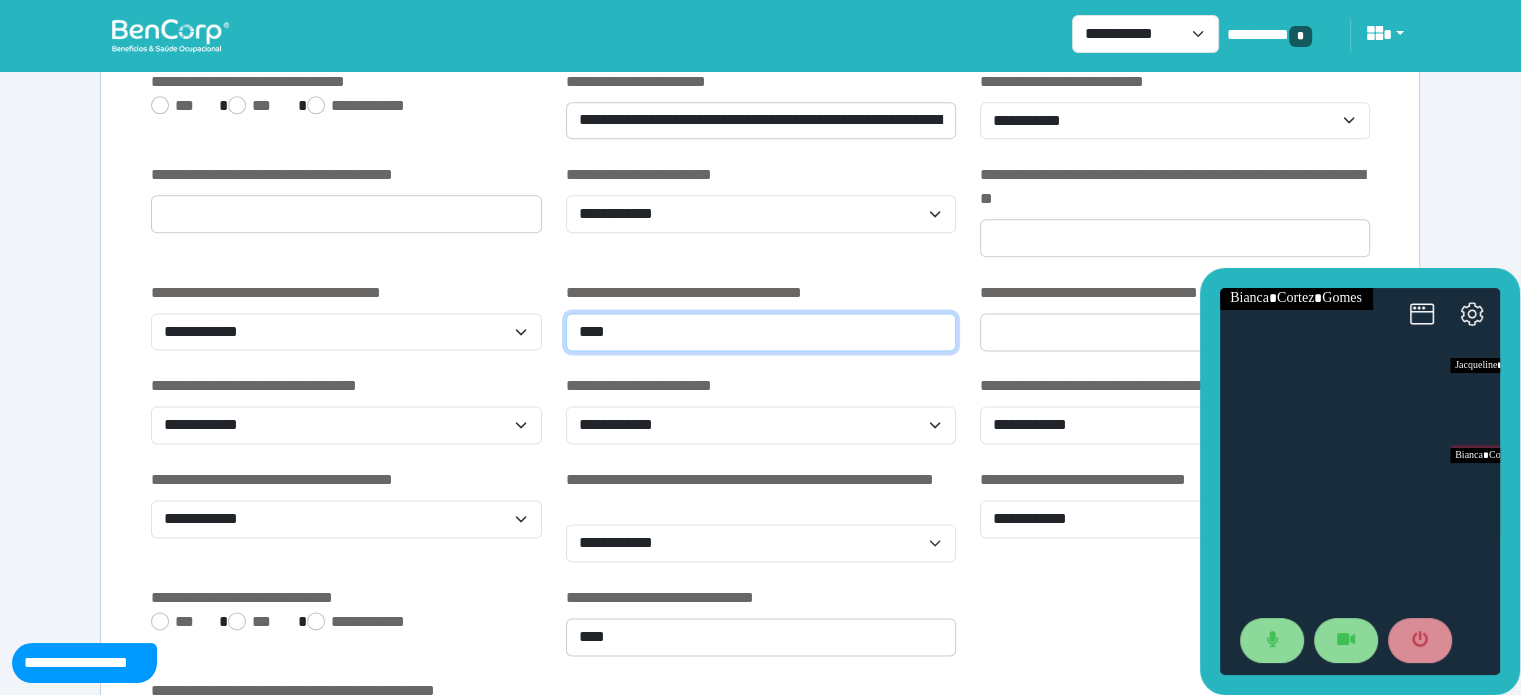 type on "****" 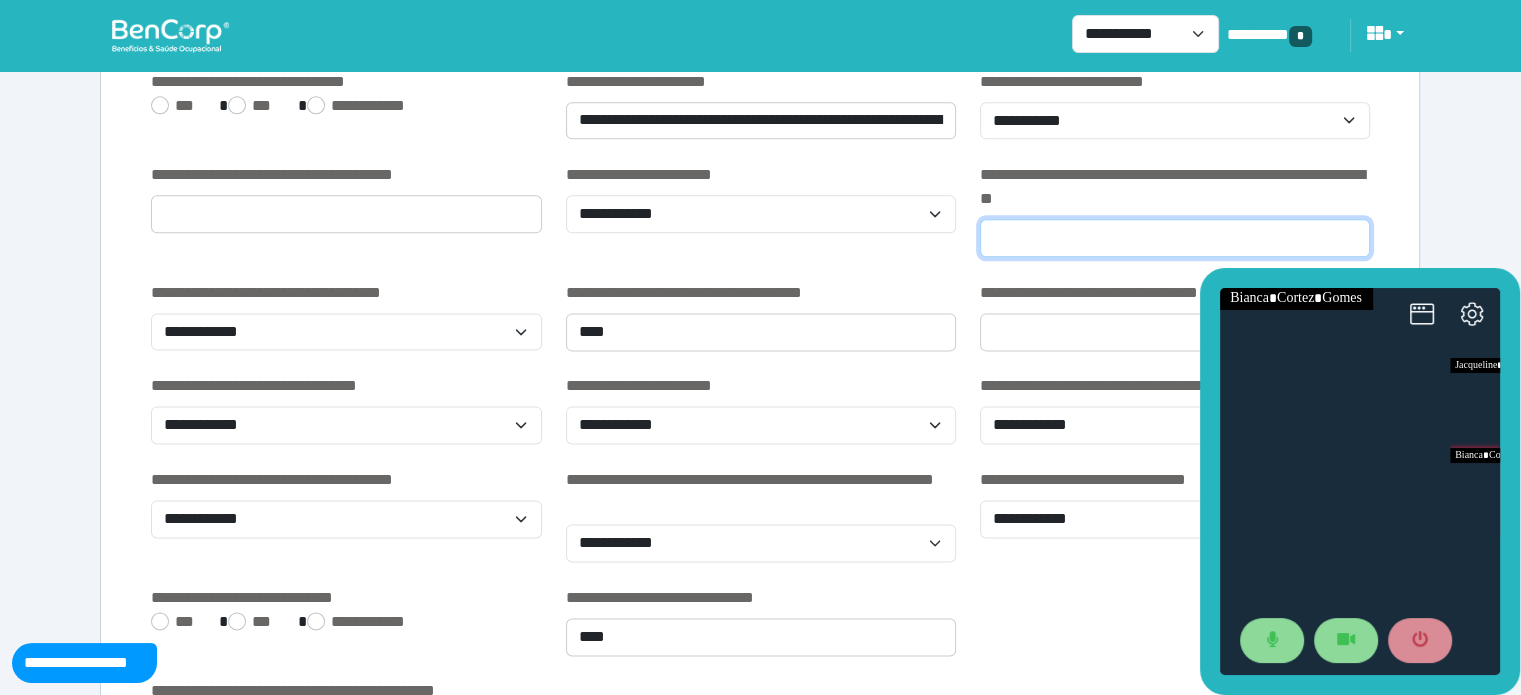 click at bounding box center [1175, 238] 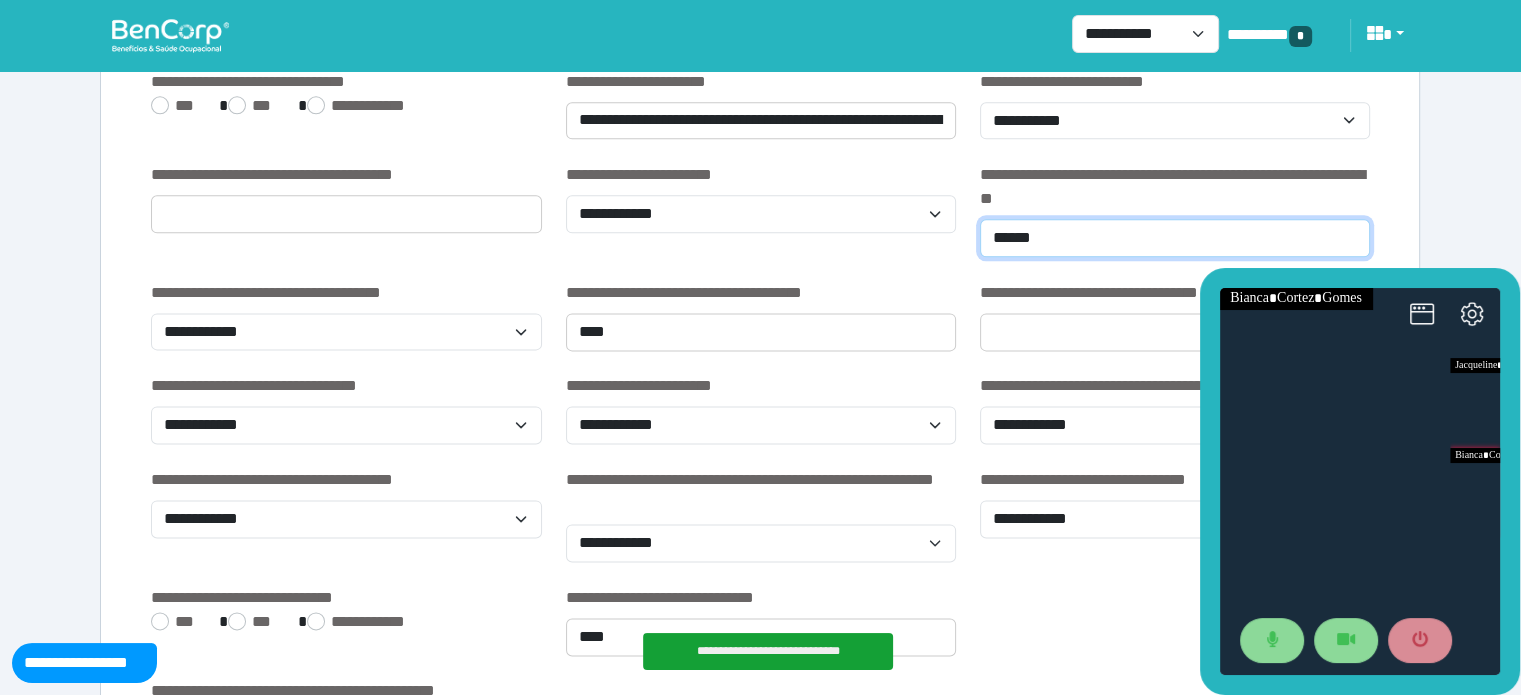 type on "**********" 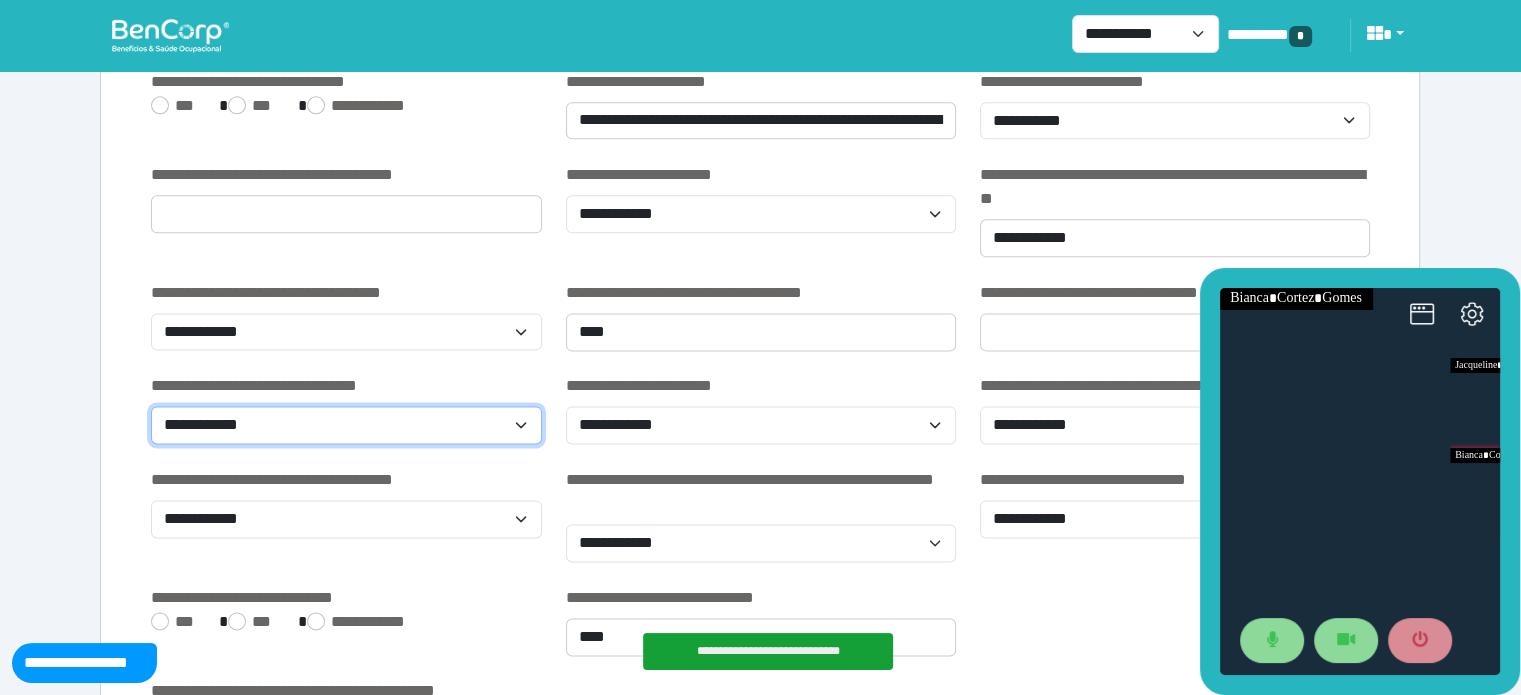 click on "**********" at bounding box center (346, 425) 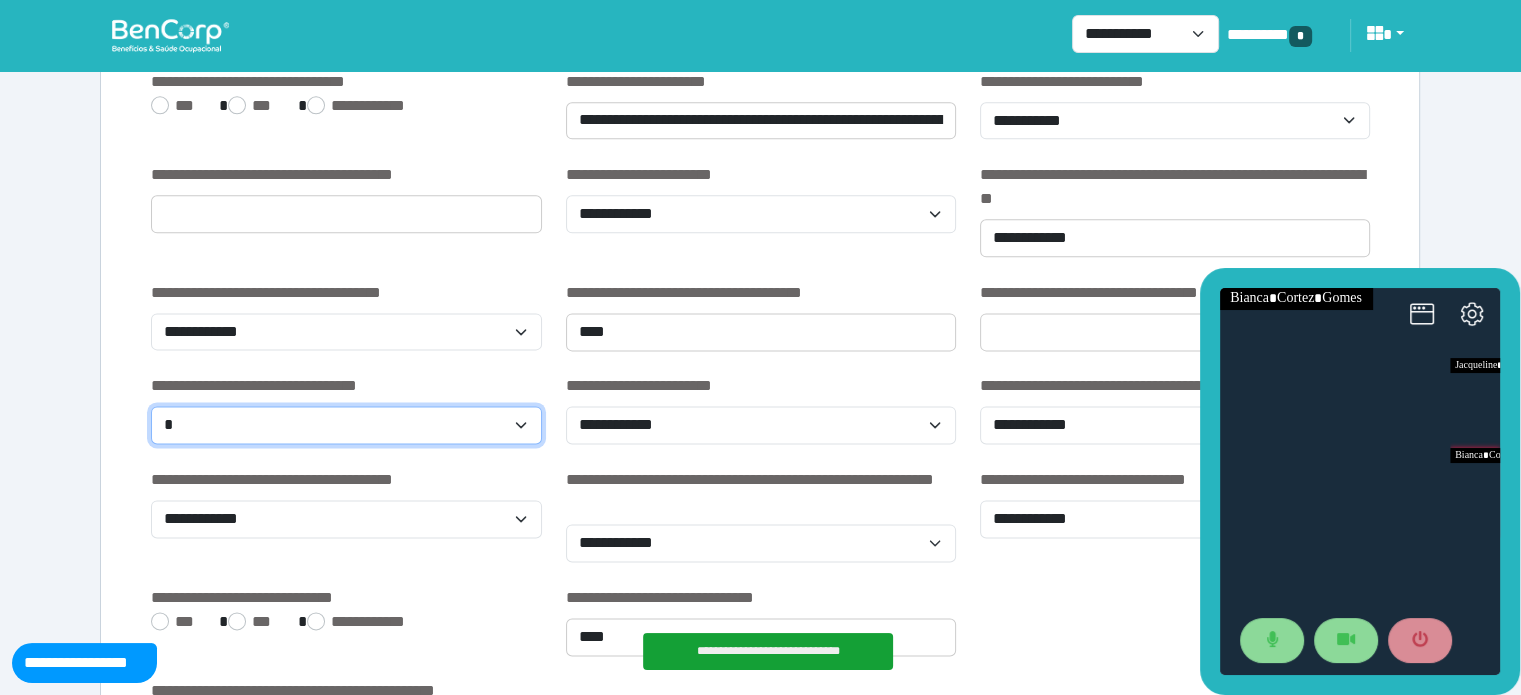 click on "**********" at bounding box center (346, 425) 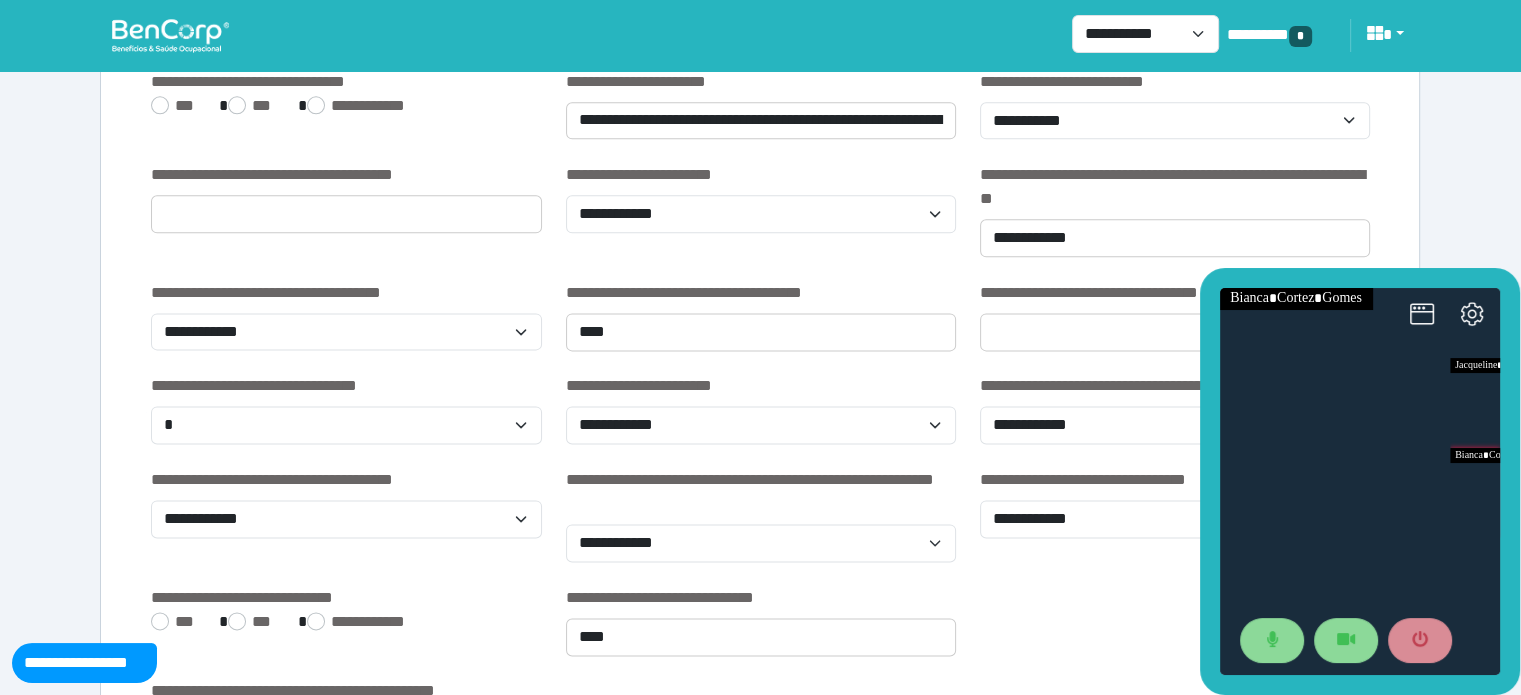 click on "**********" at bounding box center [346, 409] 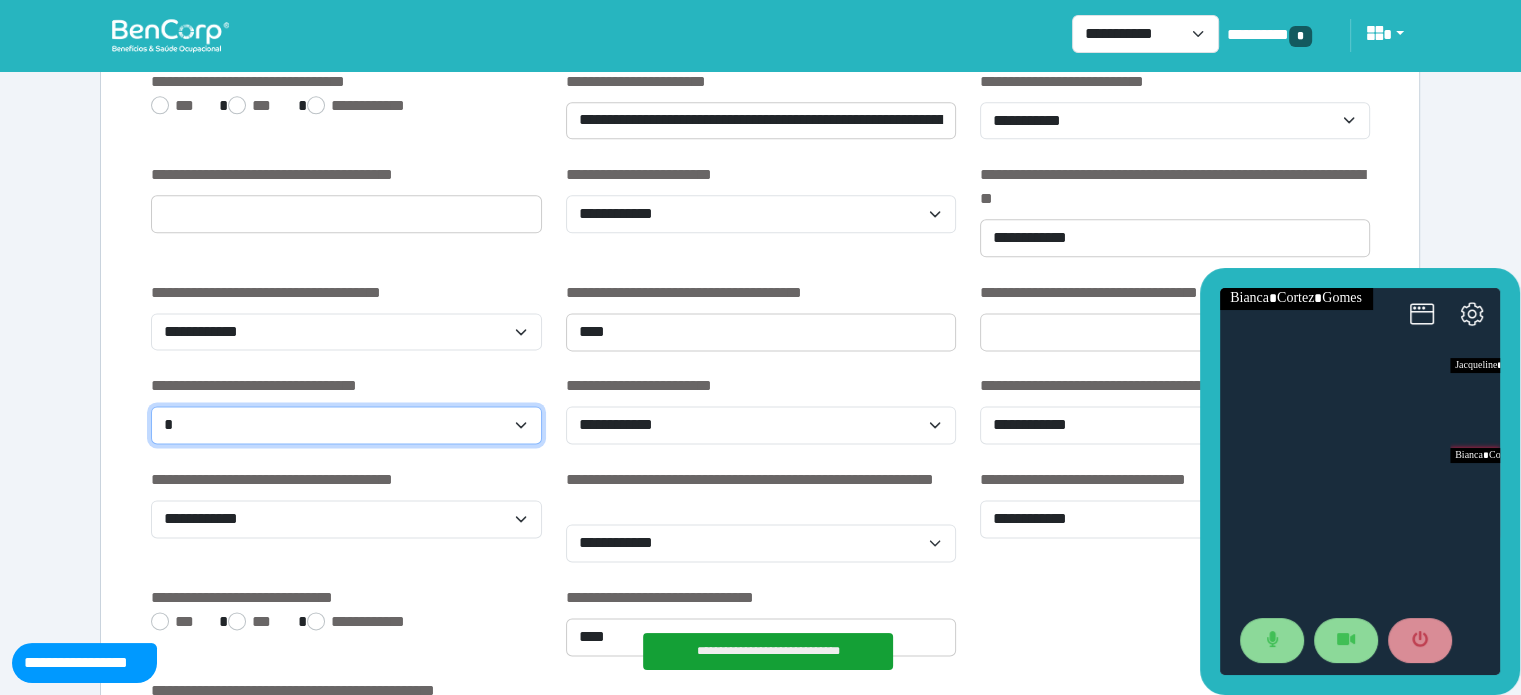 click on "**********" at bounding box center [346, 425] 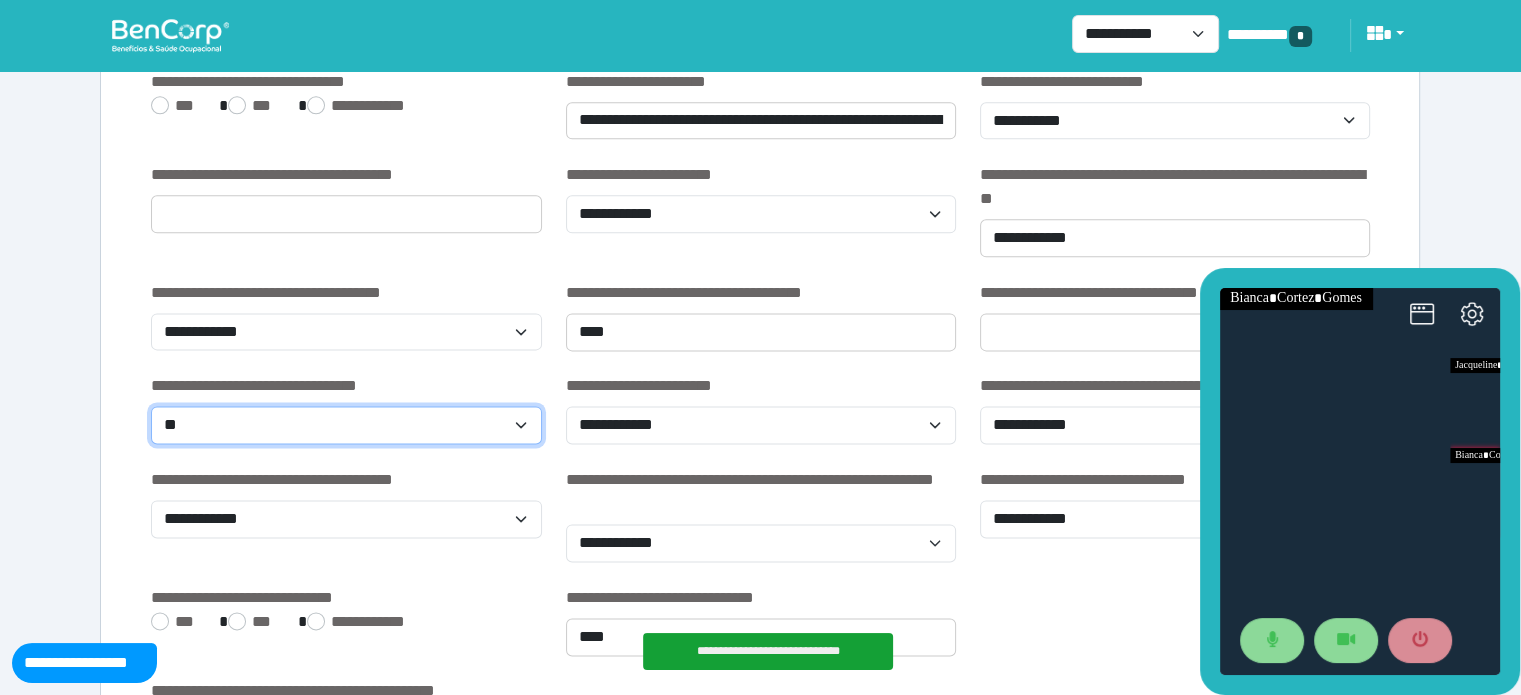 click on "**********" at bounding box center [346, 425] 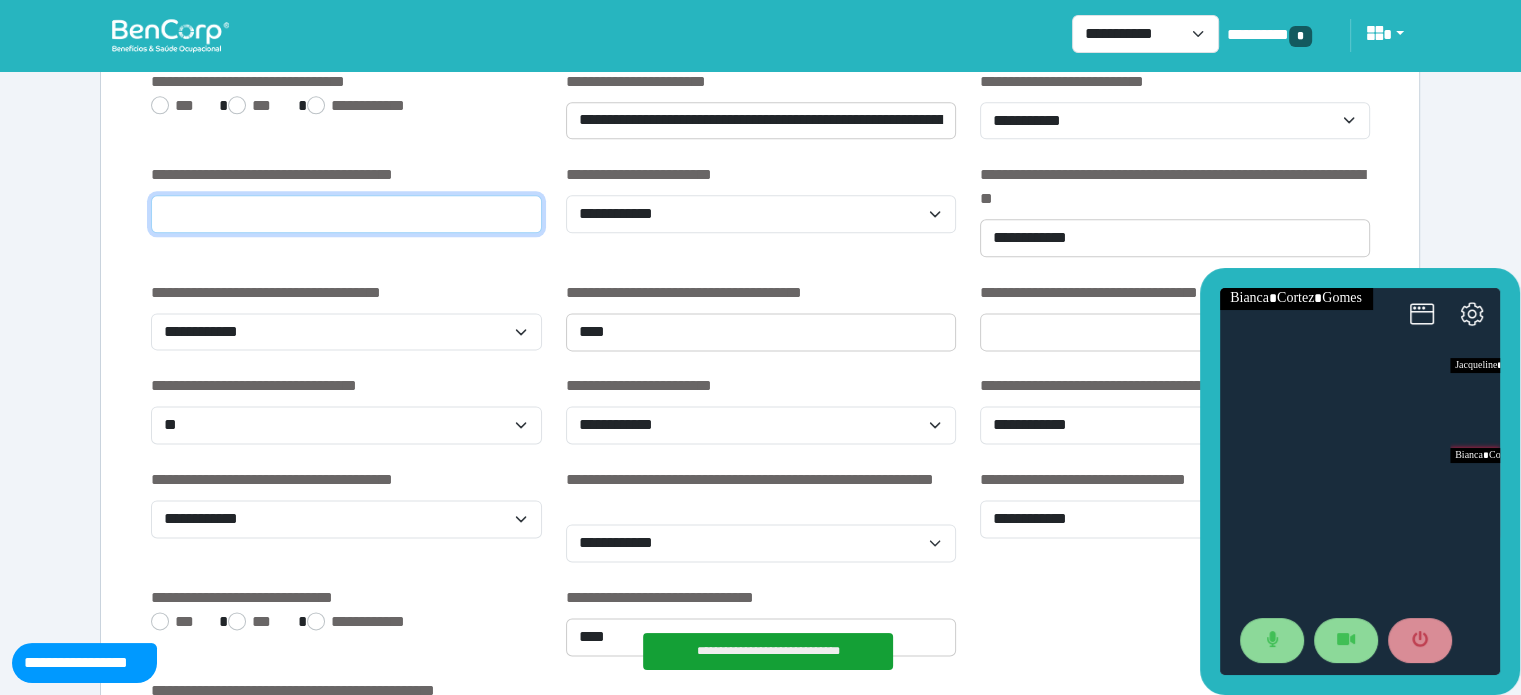 click on "*" at bounding box center (346, 214) 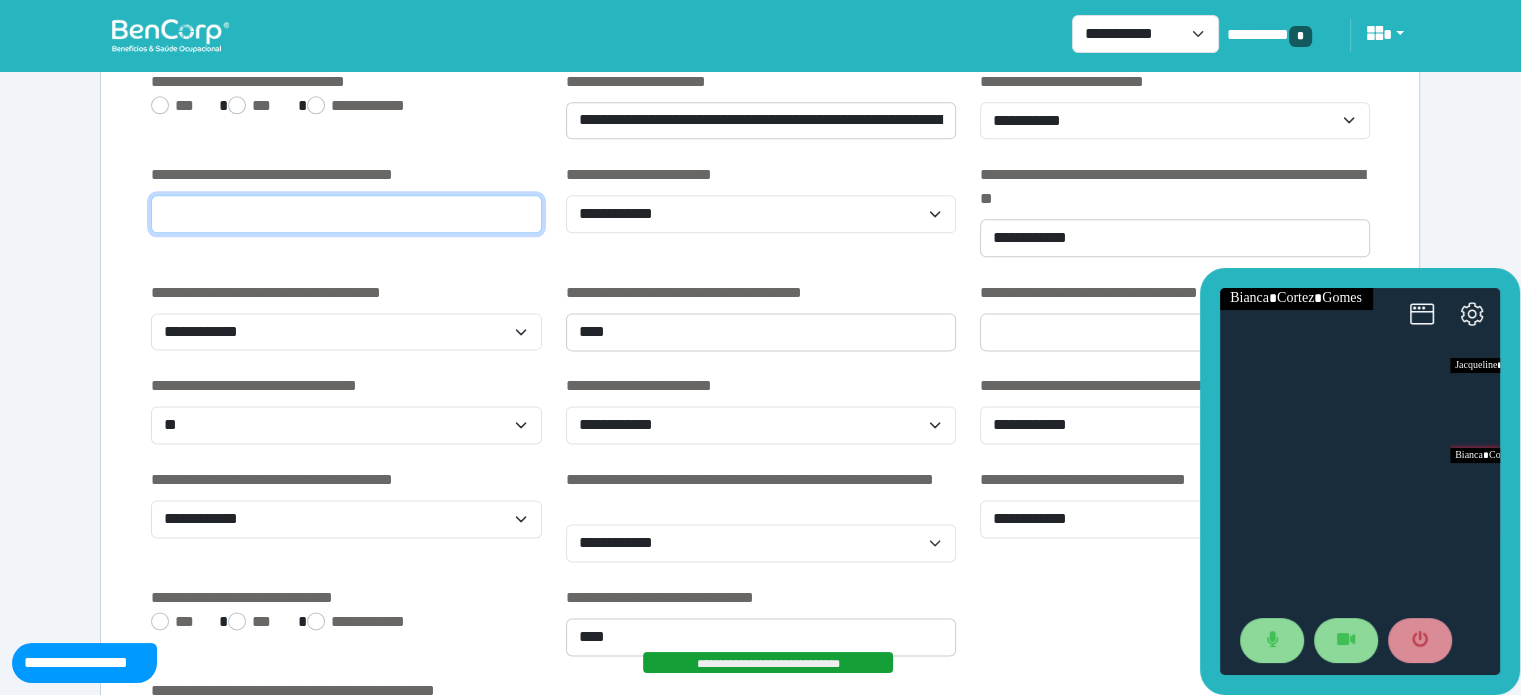 click on "*" at bounding box center (346, 214) 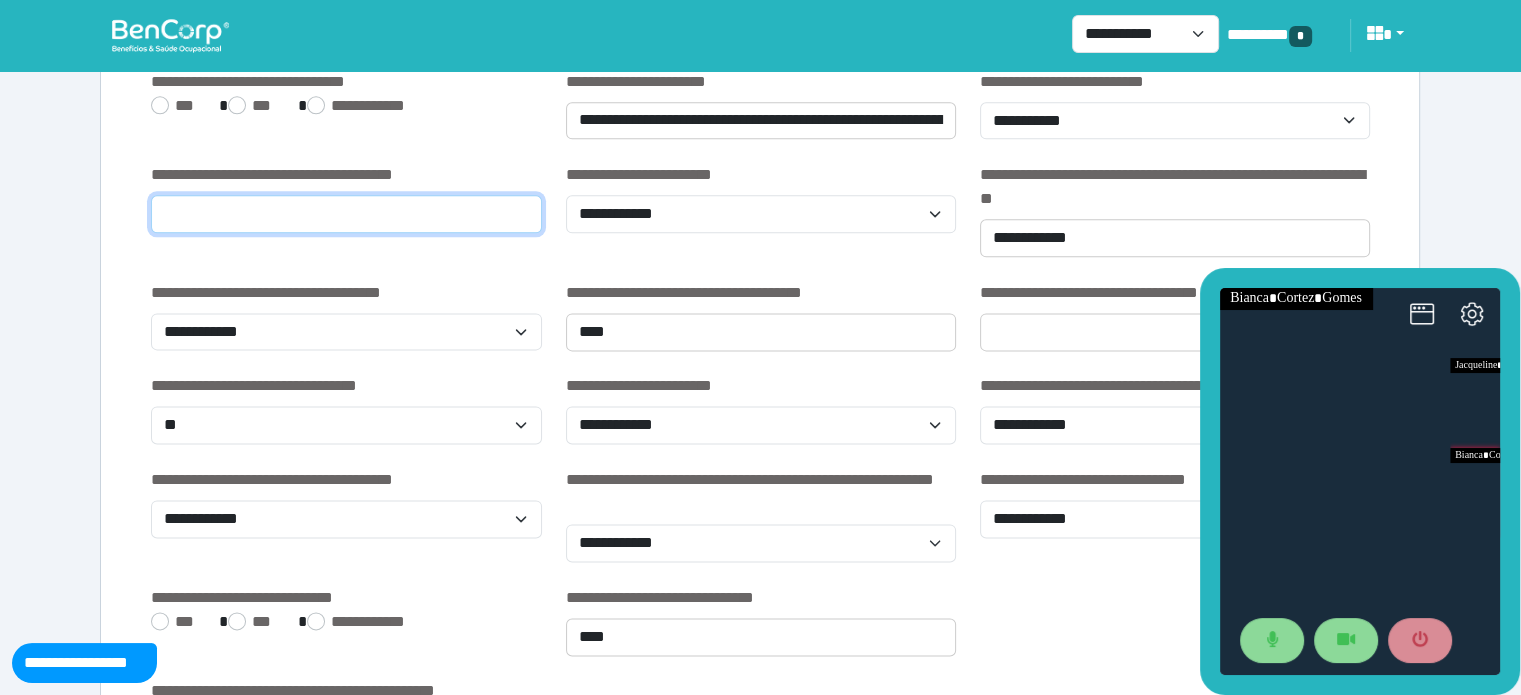 click on "*" at bounding box center (346, 214) 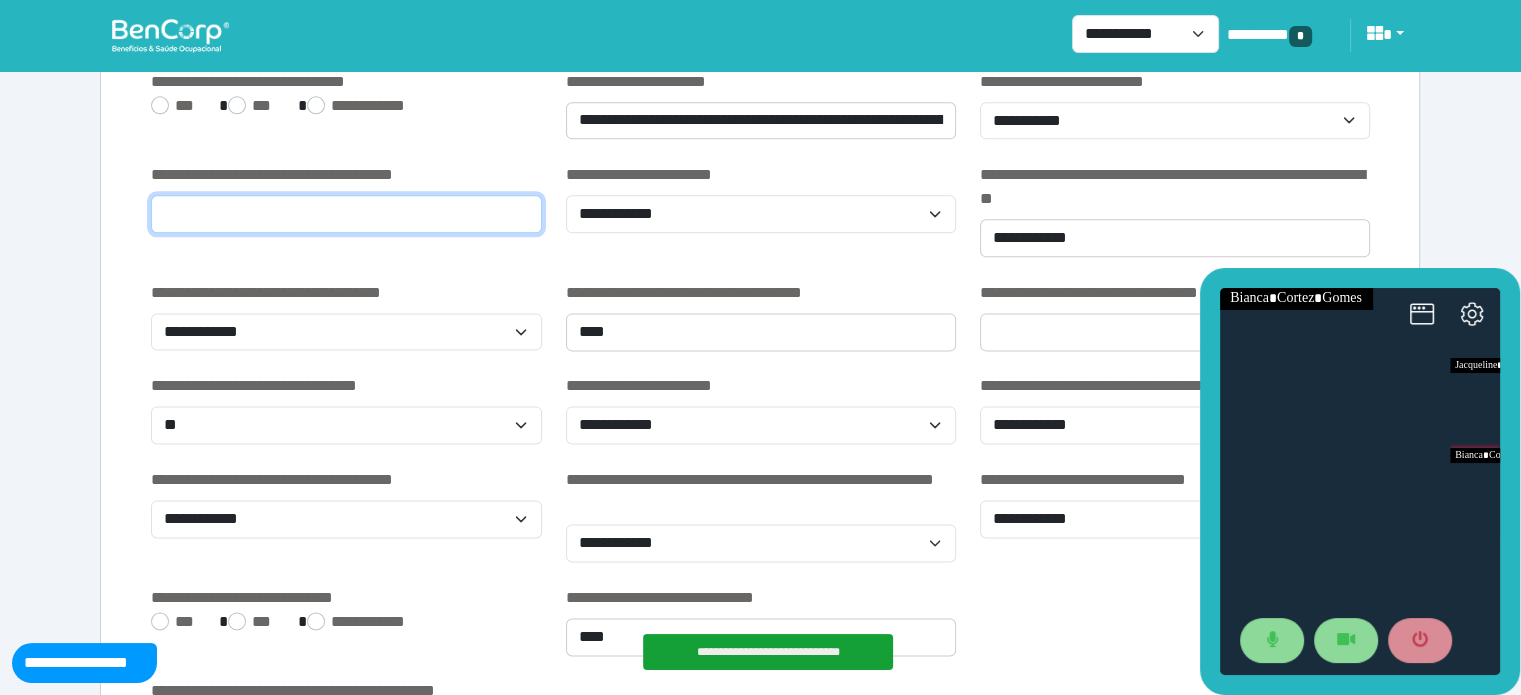 type on "*" 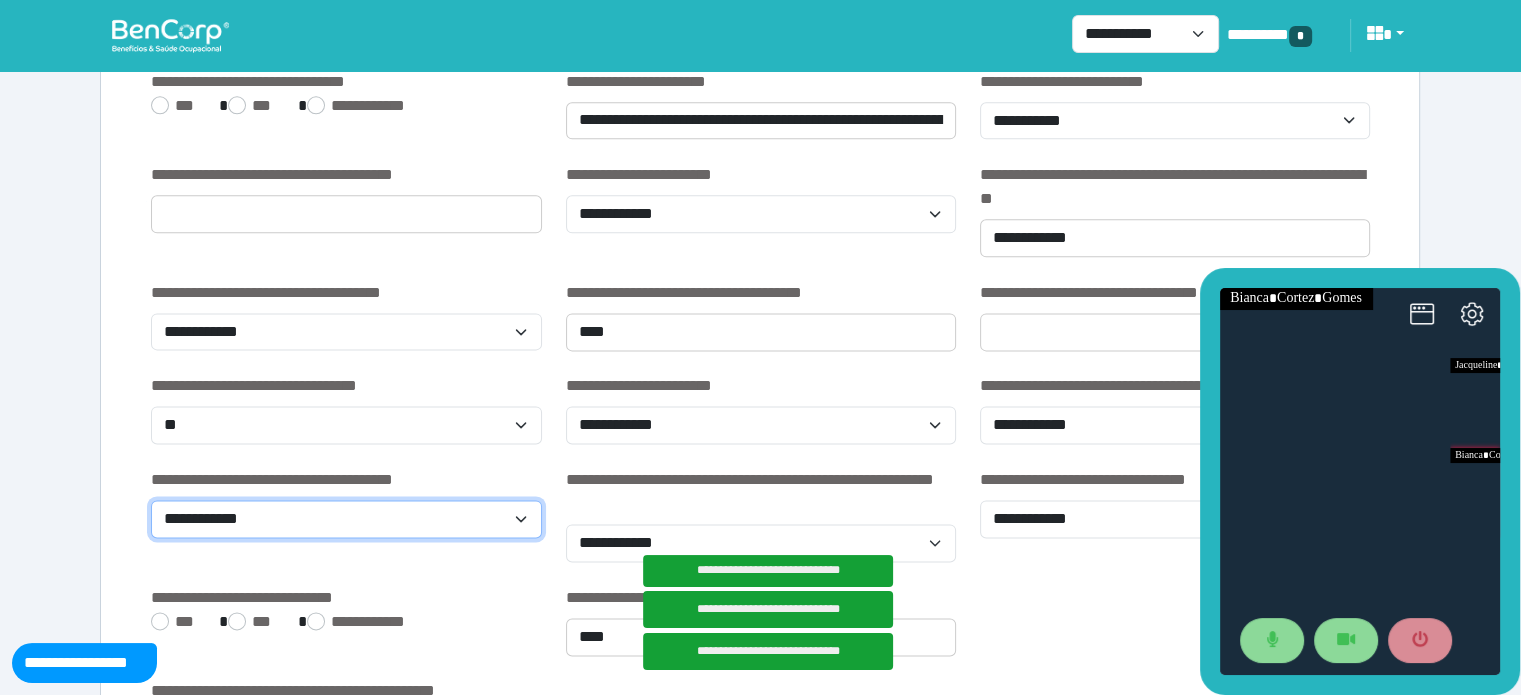 click on "**********" at bounding box center (346, 519) 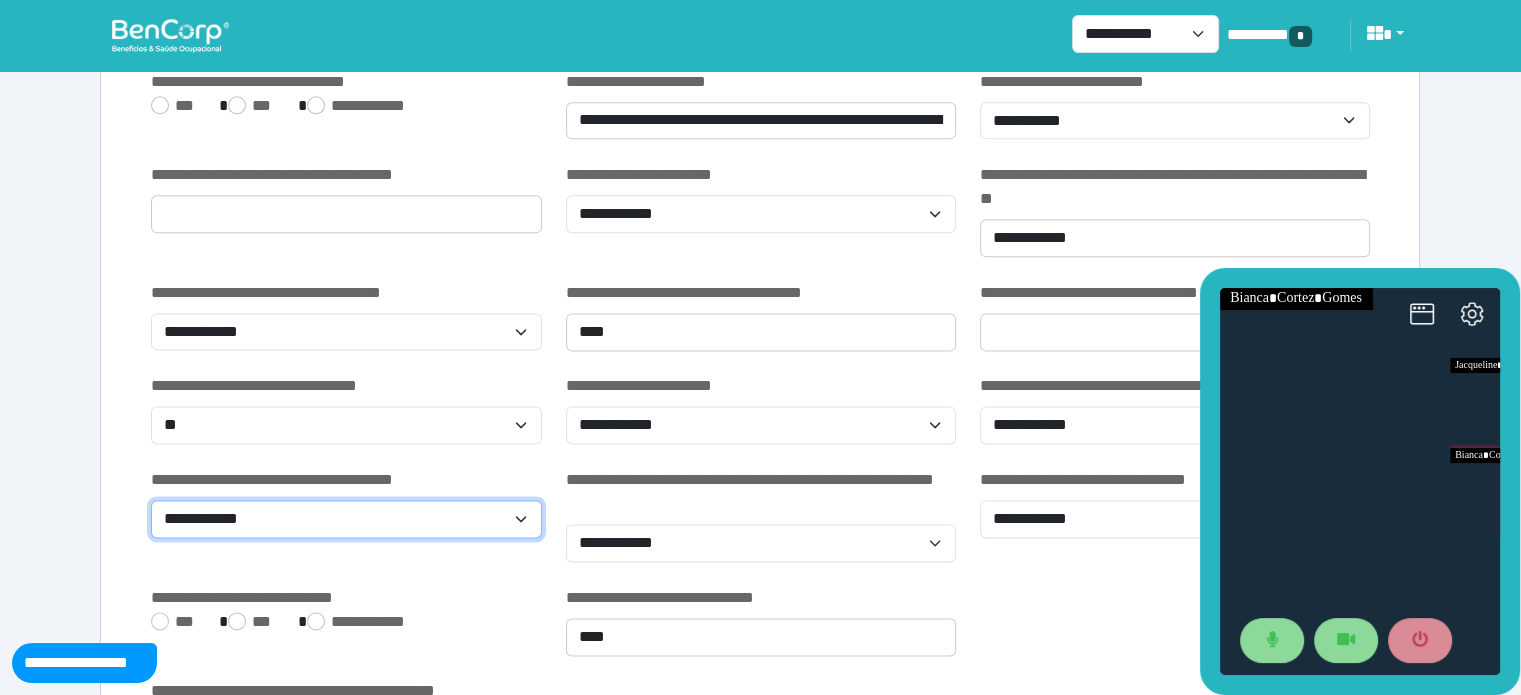click on "**********" at bounding box center (346, 519) 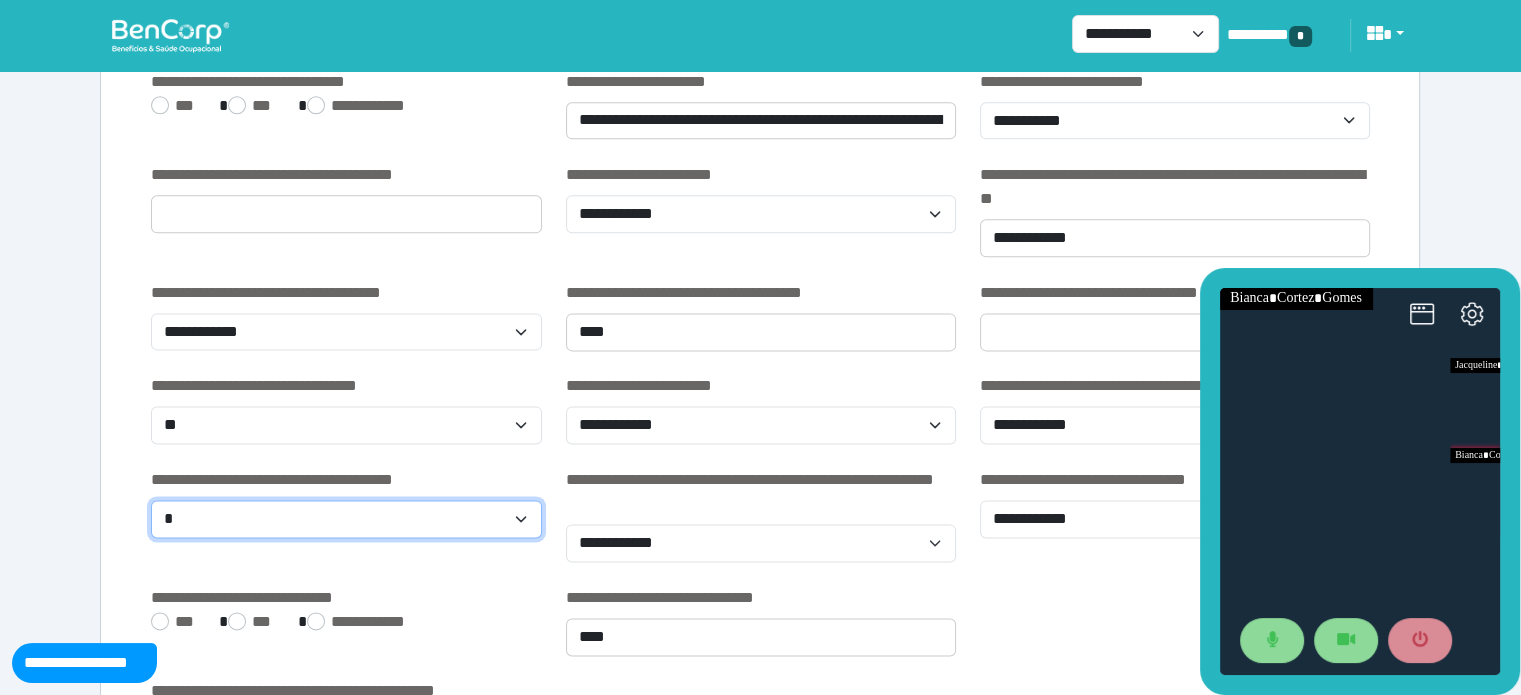 click on "**********" at bounding box center [346, 519] 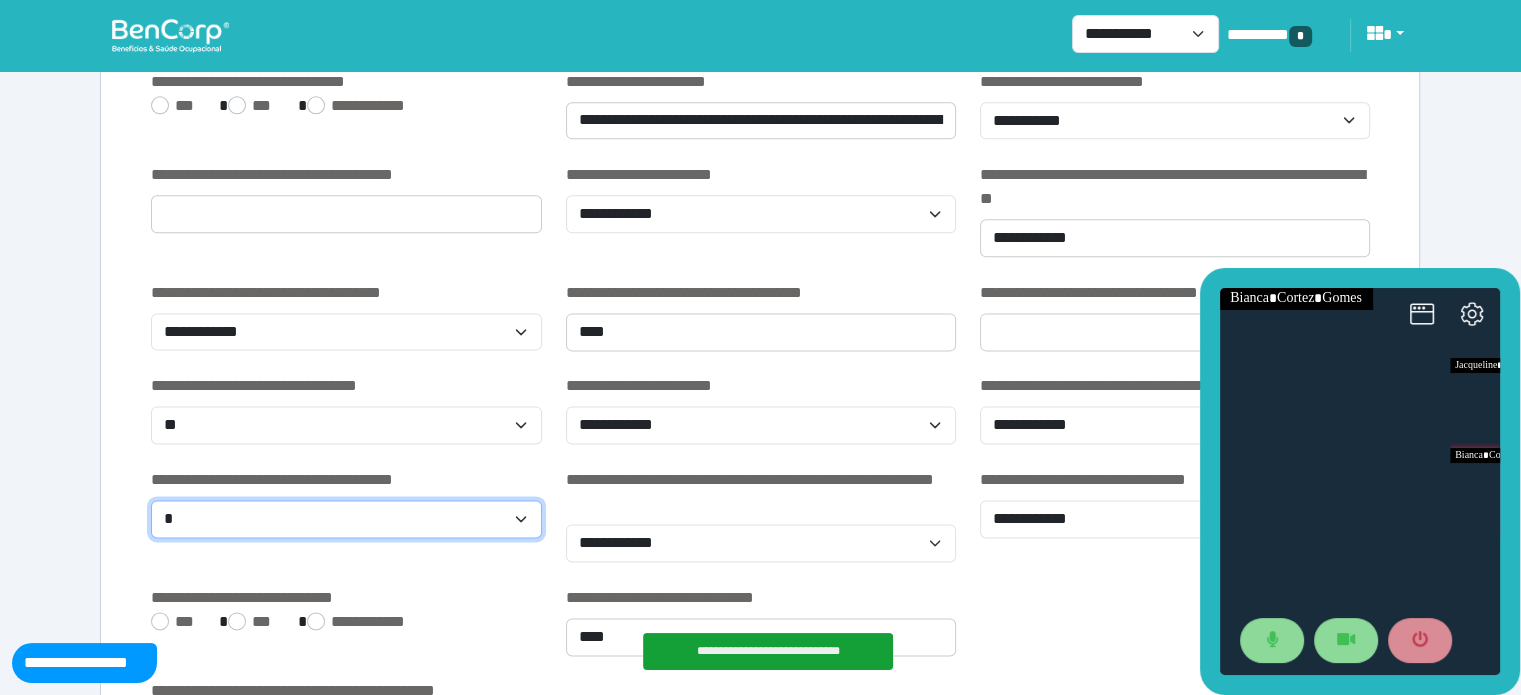 click on "**********" at bounding box center (346, 519) 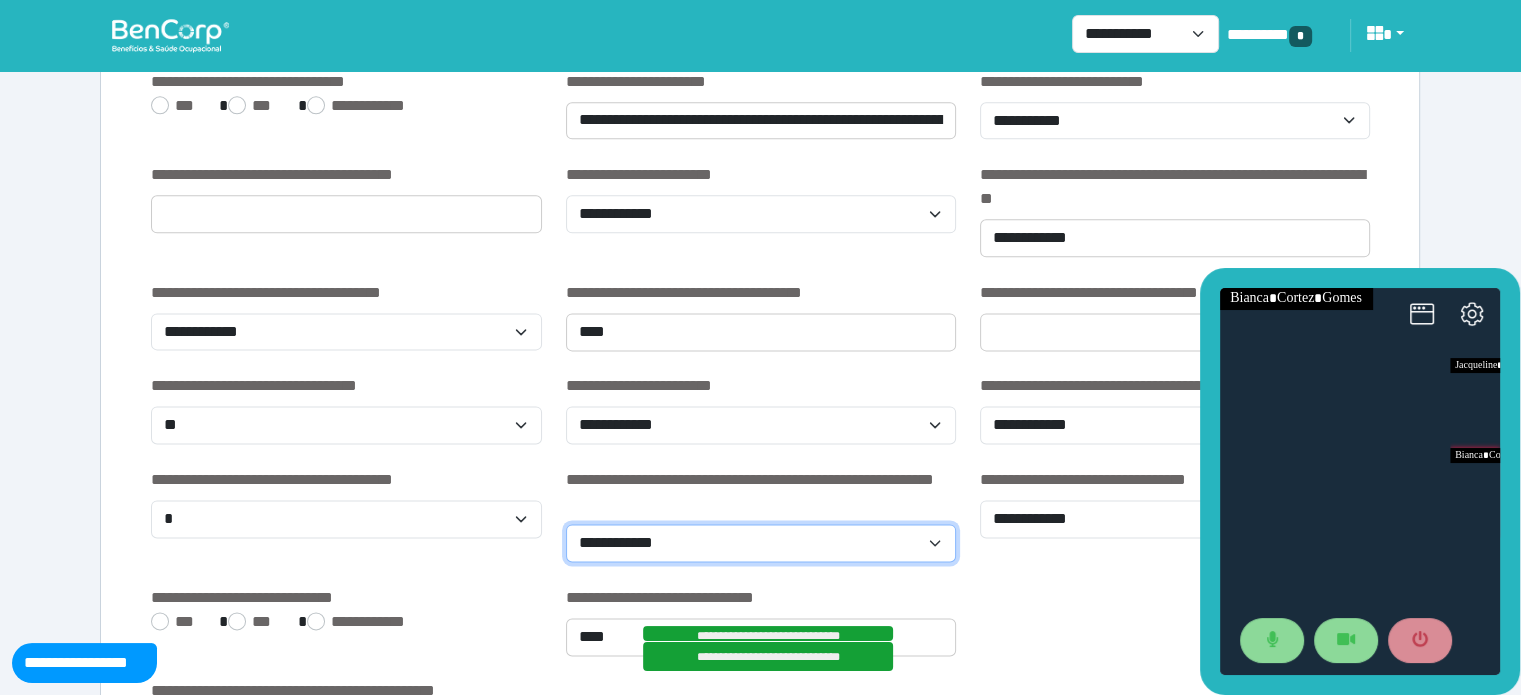 click on "**********" at bounding box center (761, 543) 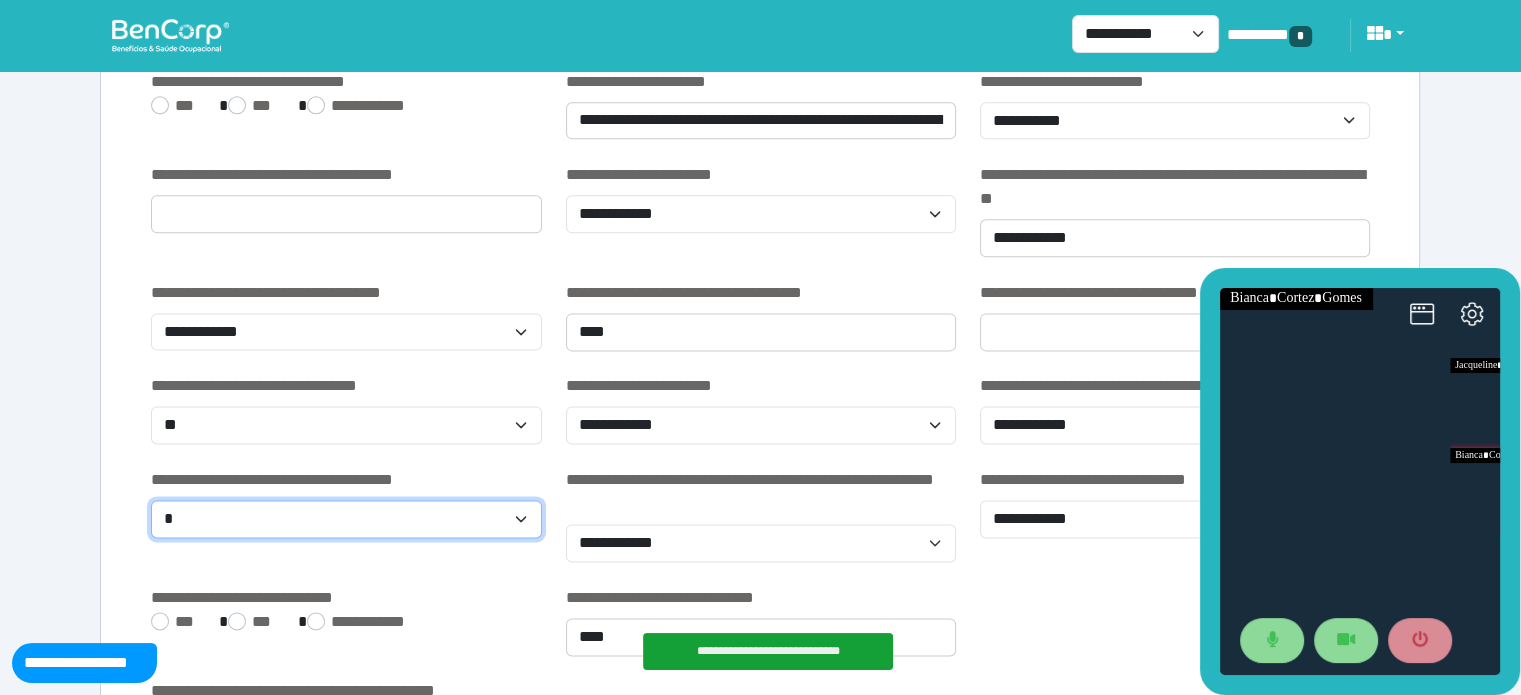 click on "**********" at bounding box center (346, 519) 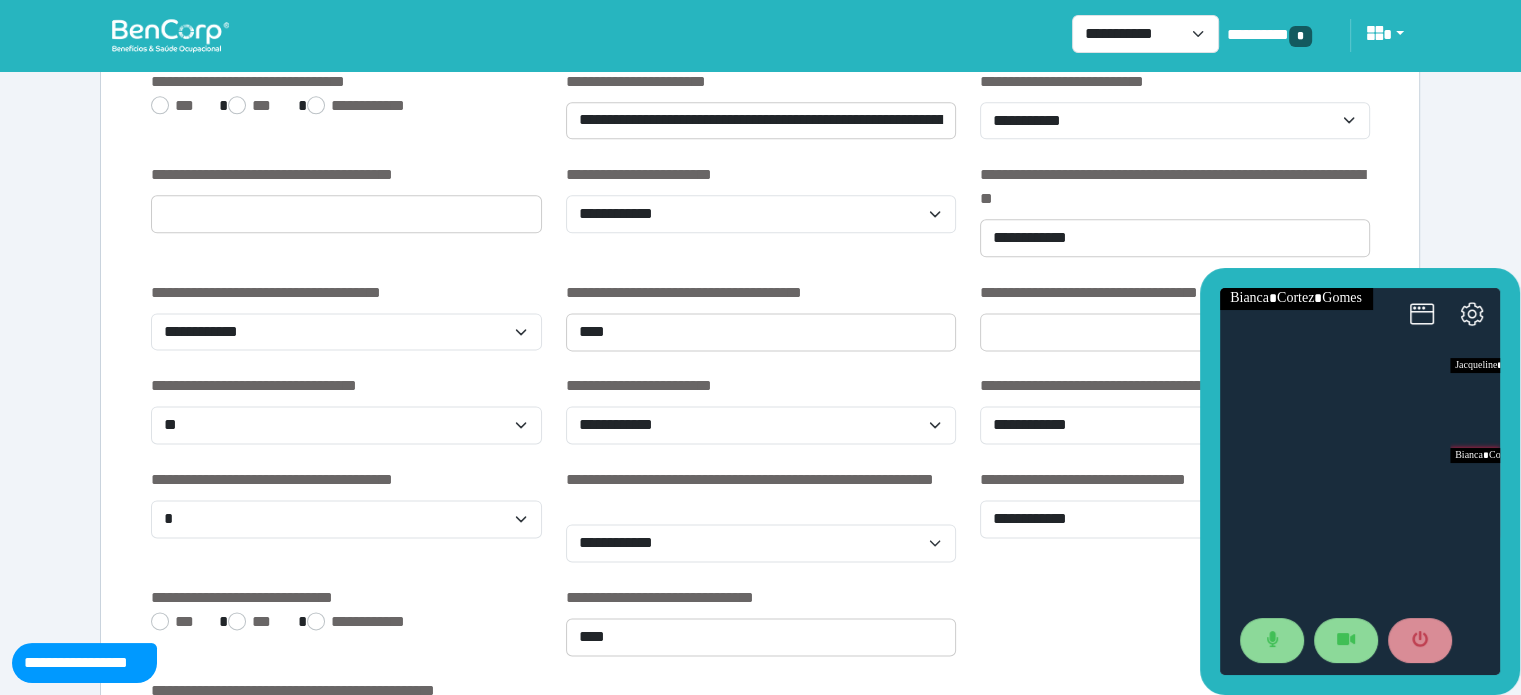 click on "**********" at bounding box center [761, 386] 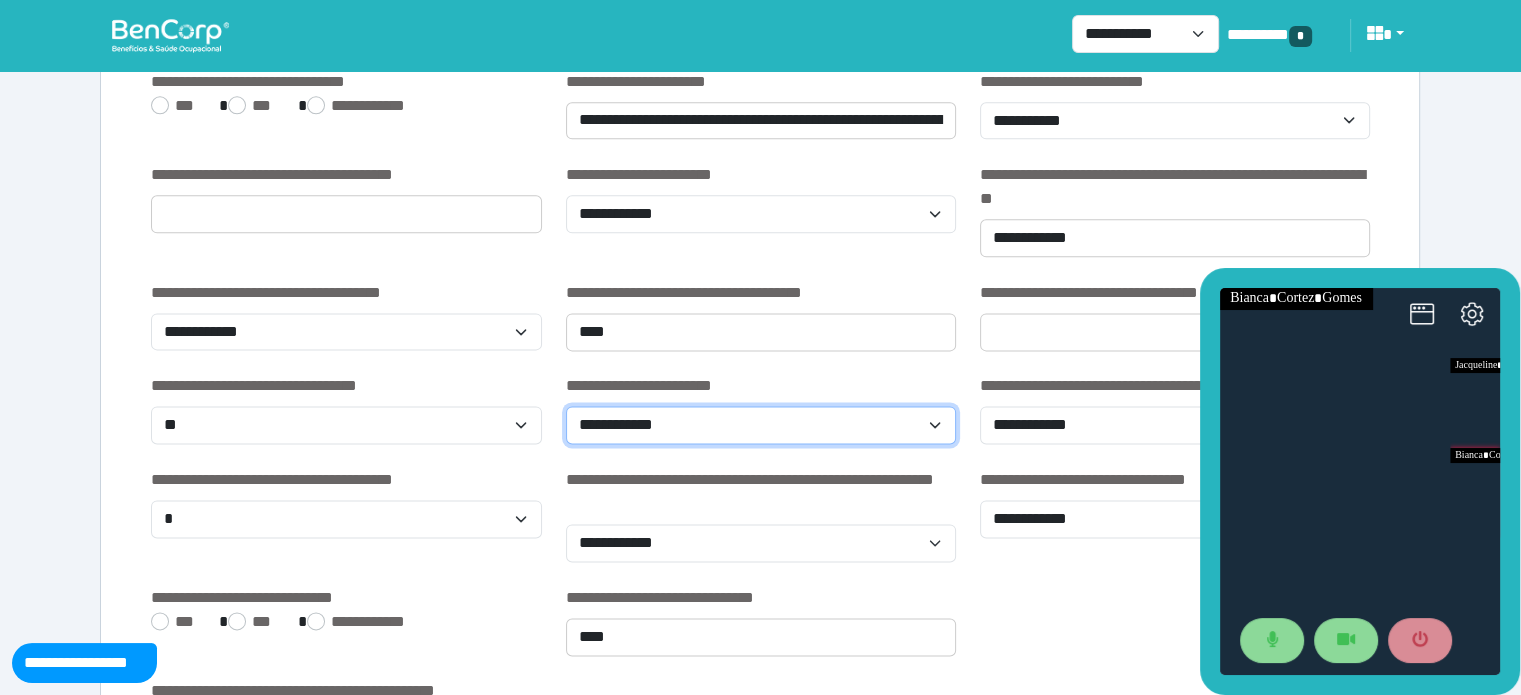 click on "**********" at bounding box center [761, 425] 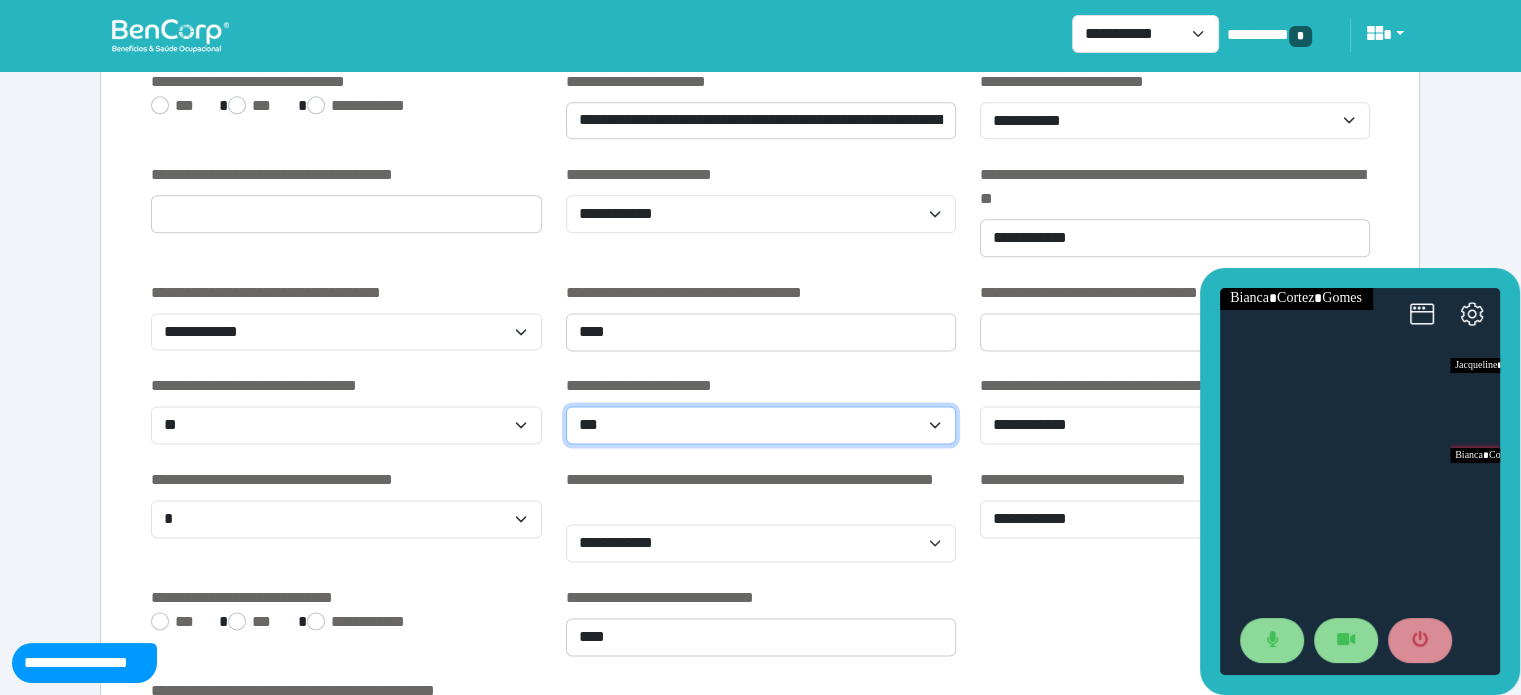 click on "**********" at bounding box center [761, 425] 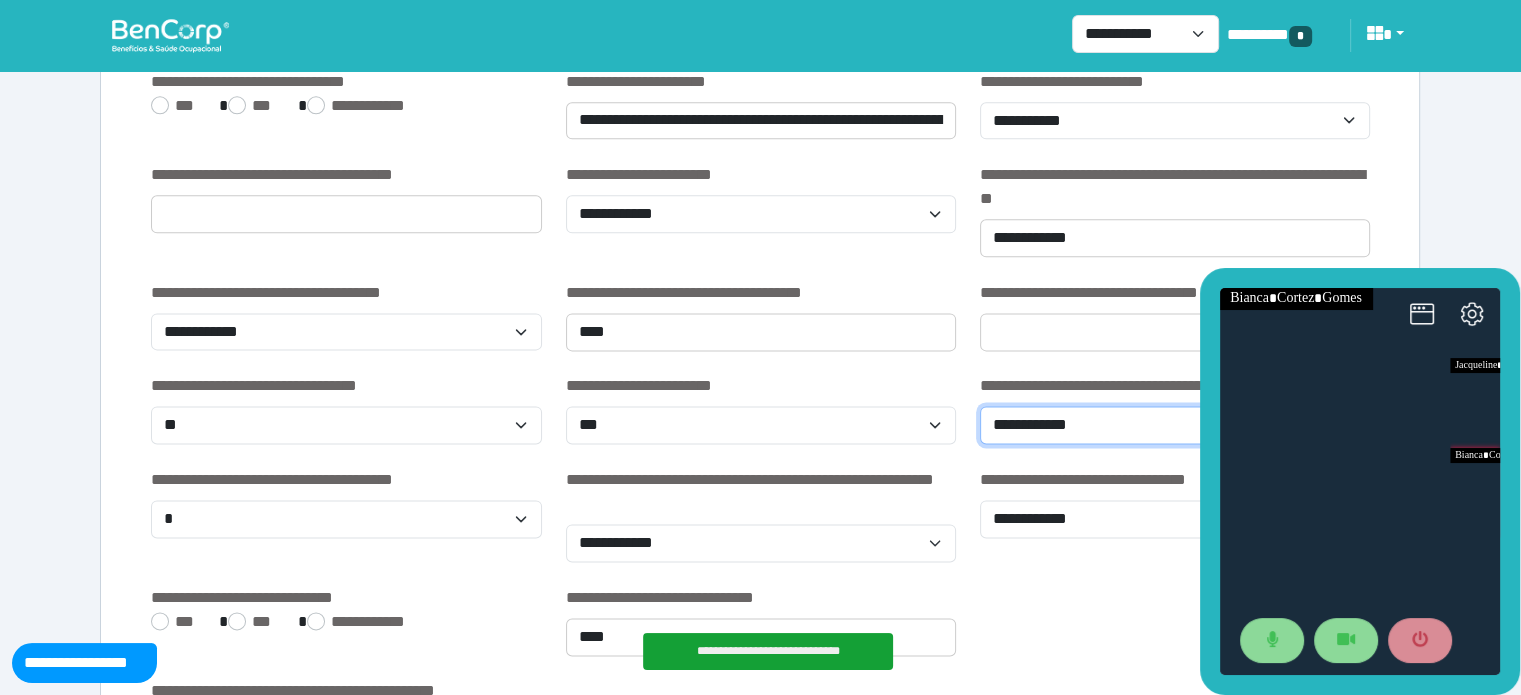 click on "**********" at bounding box center [1175, 425] 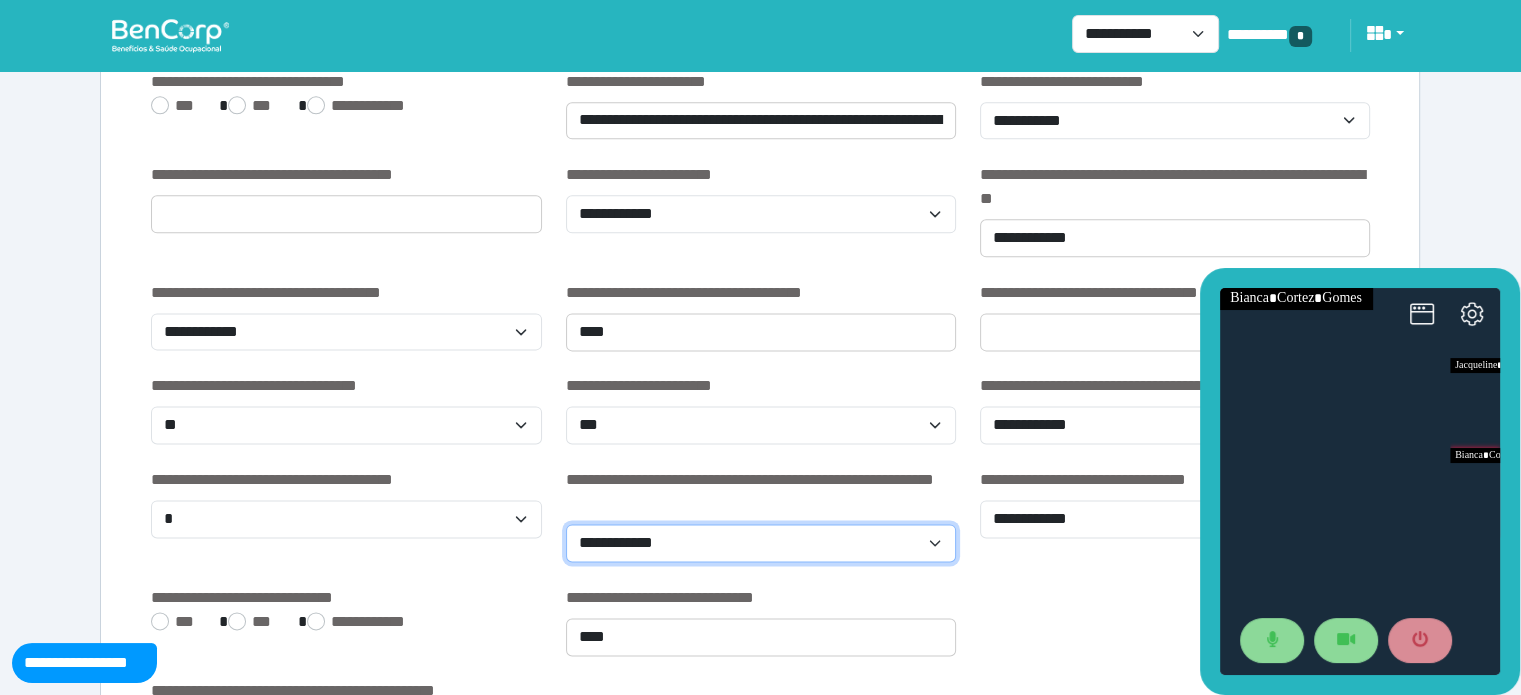 click on "**********" at bounding box center (761, 543) 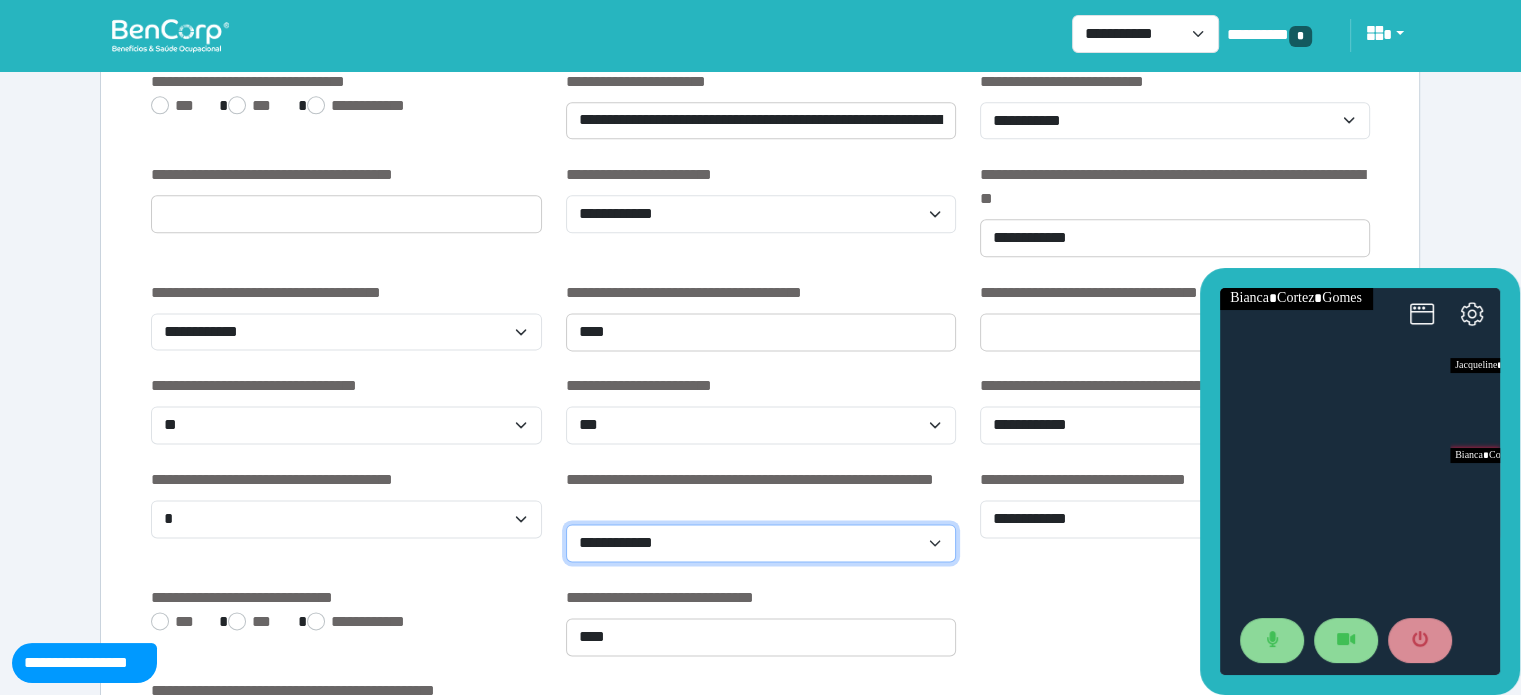 select on "**" 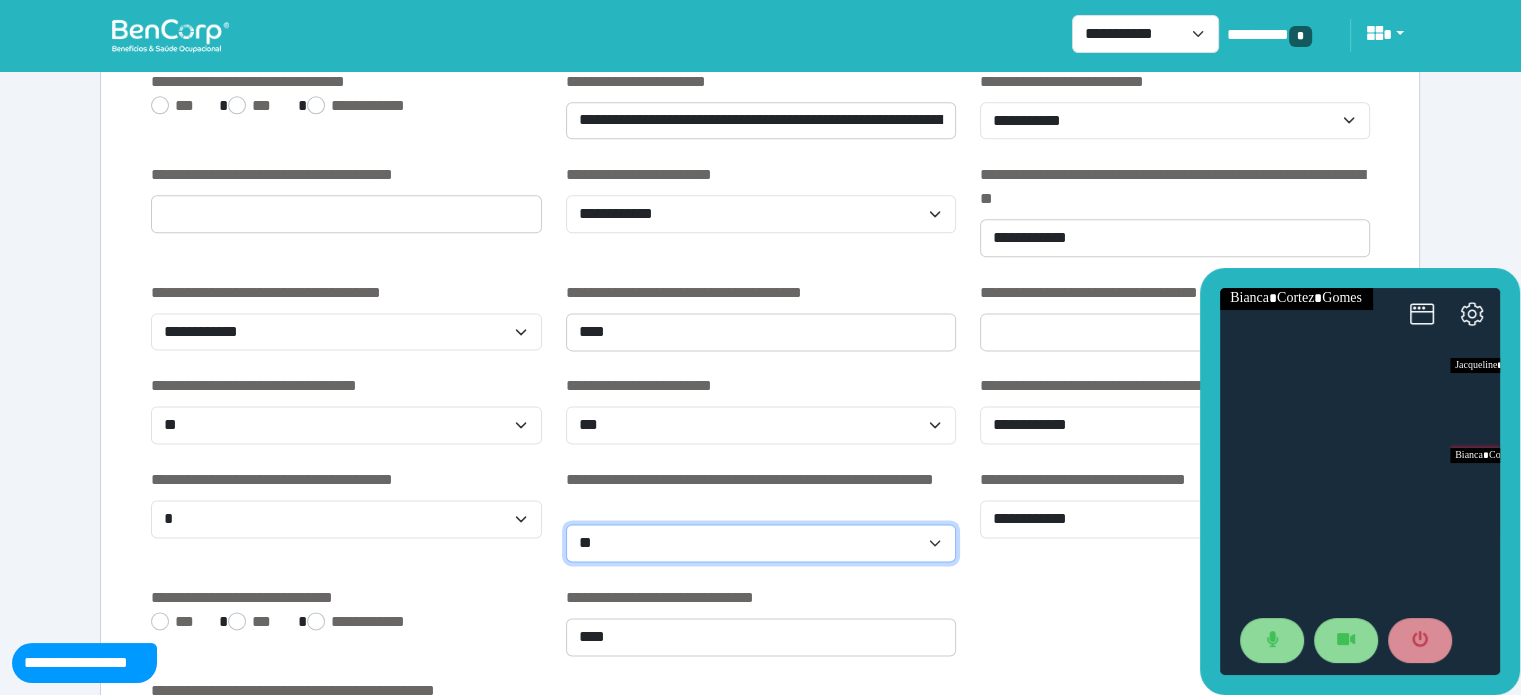 click on "**********" at bounding box center (761, 543) 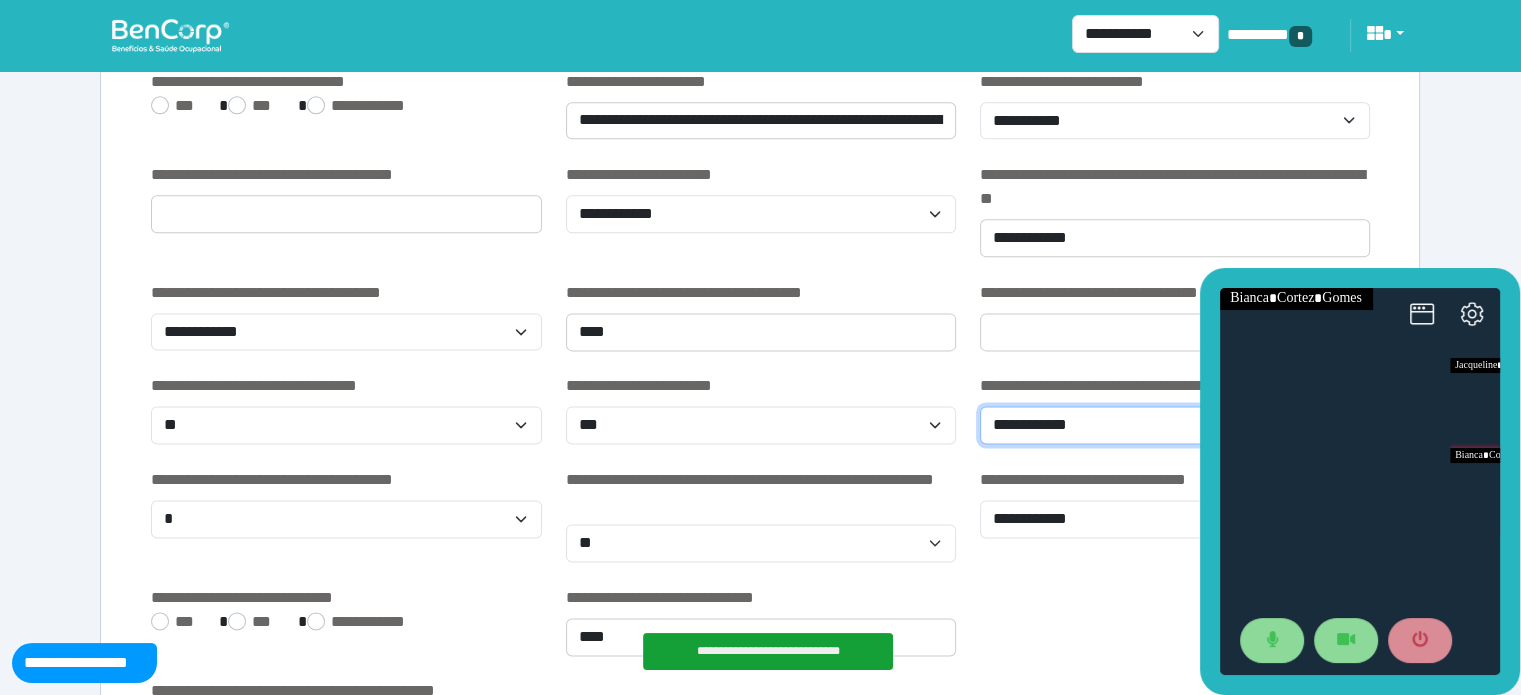 click on "**********" at bounding box center (1175, 425) 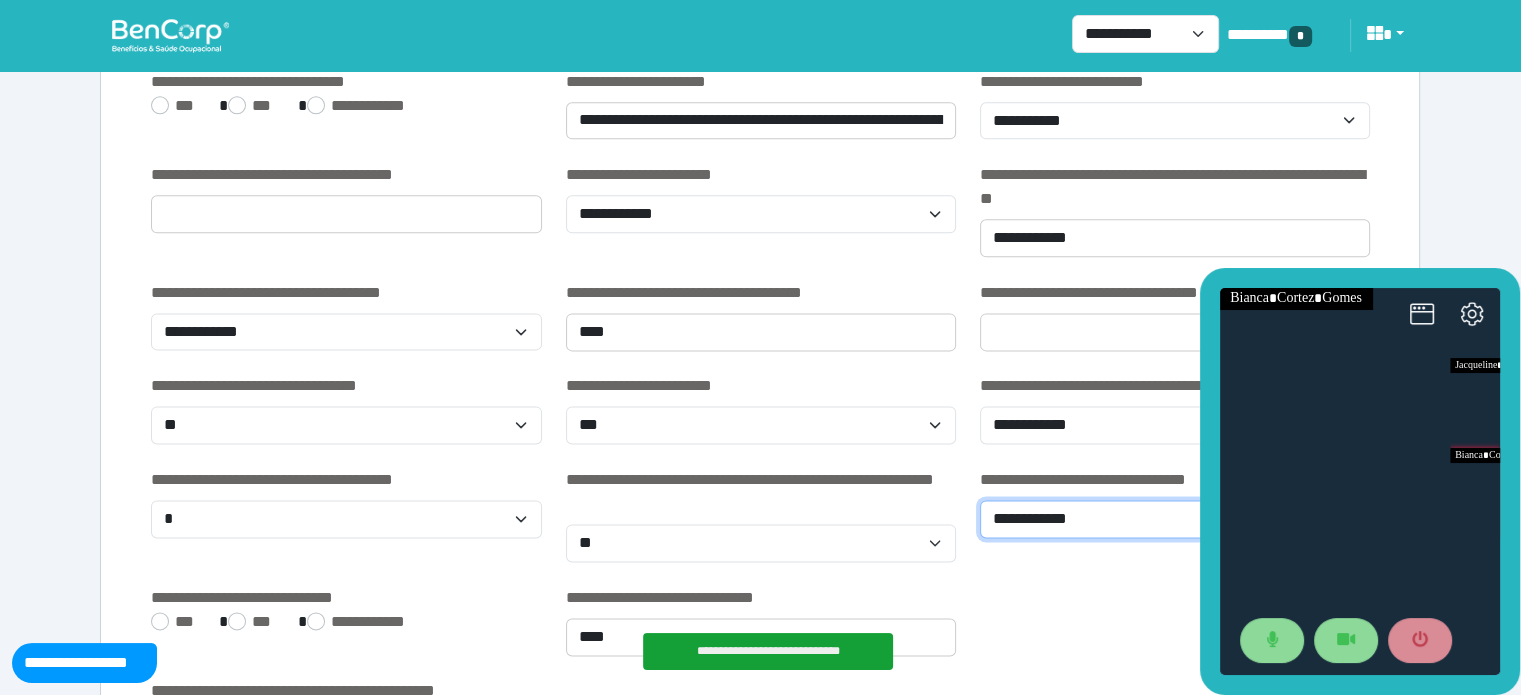 click on "**********" at bounding box center [1175, 519] 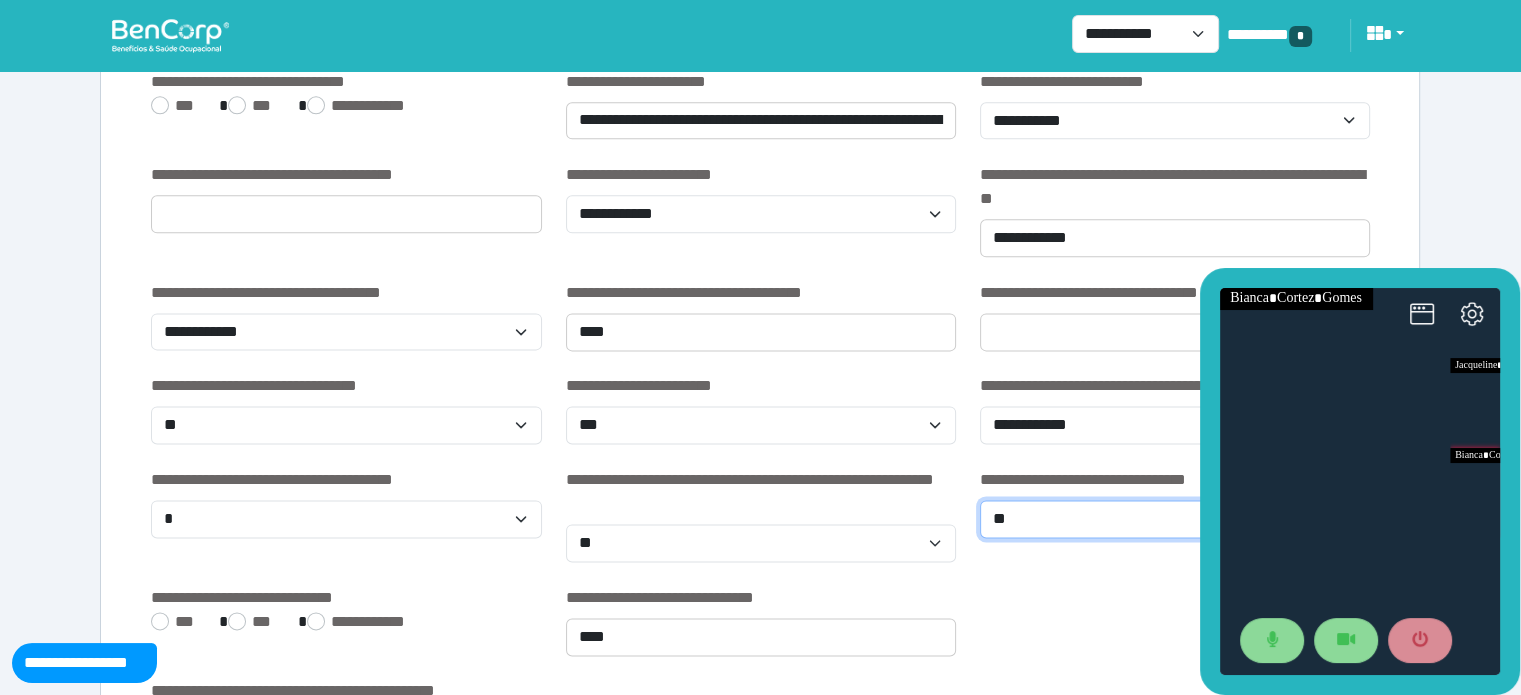 click on "**********" at bounding box center (1175, 519) 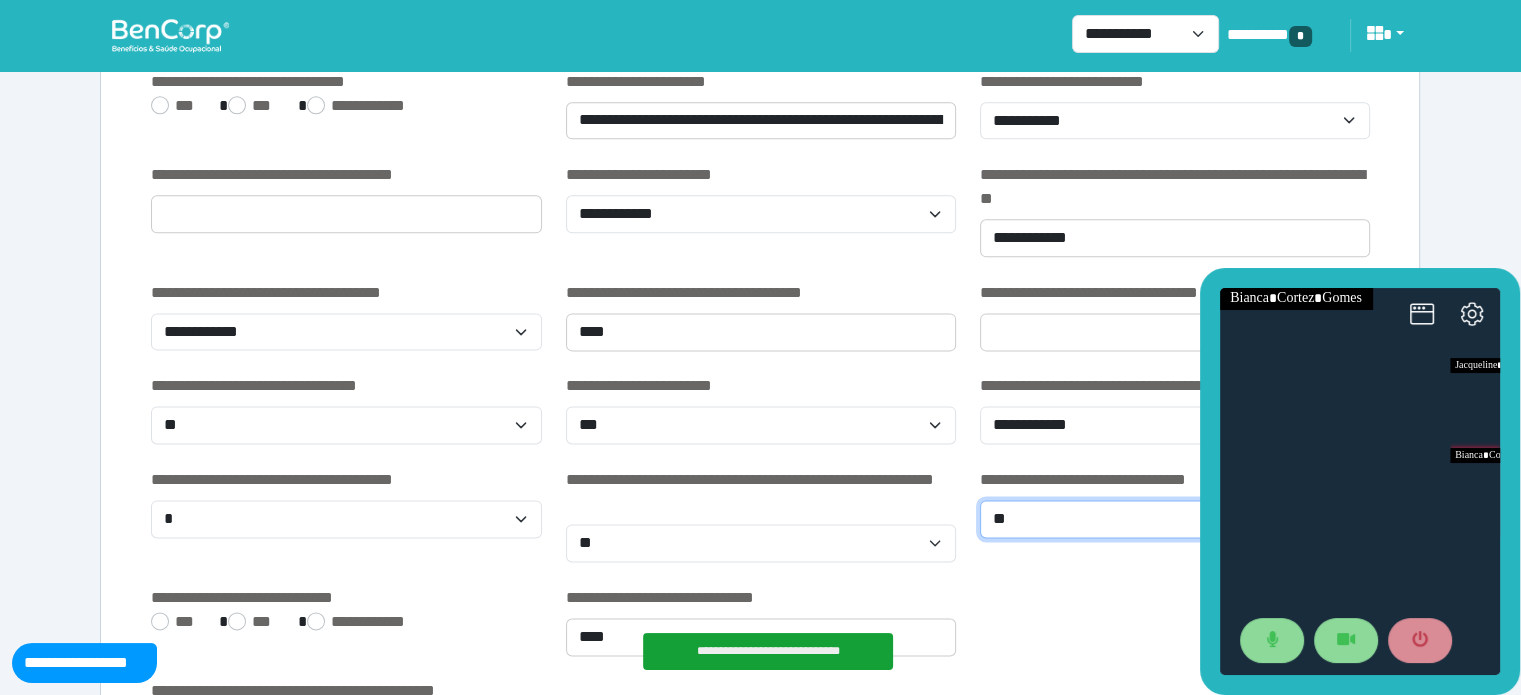 click on "**********" at bounding box center [1175, 519] 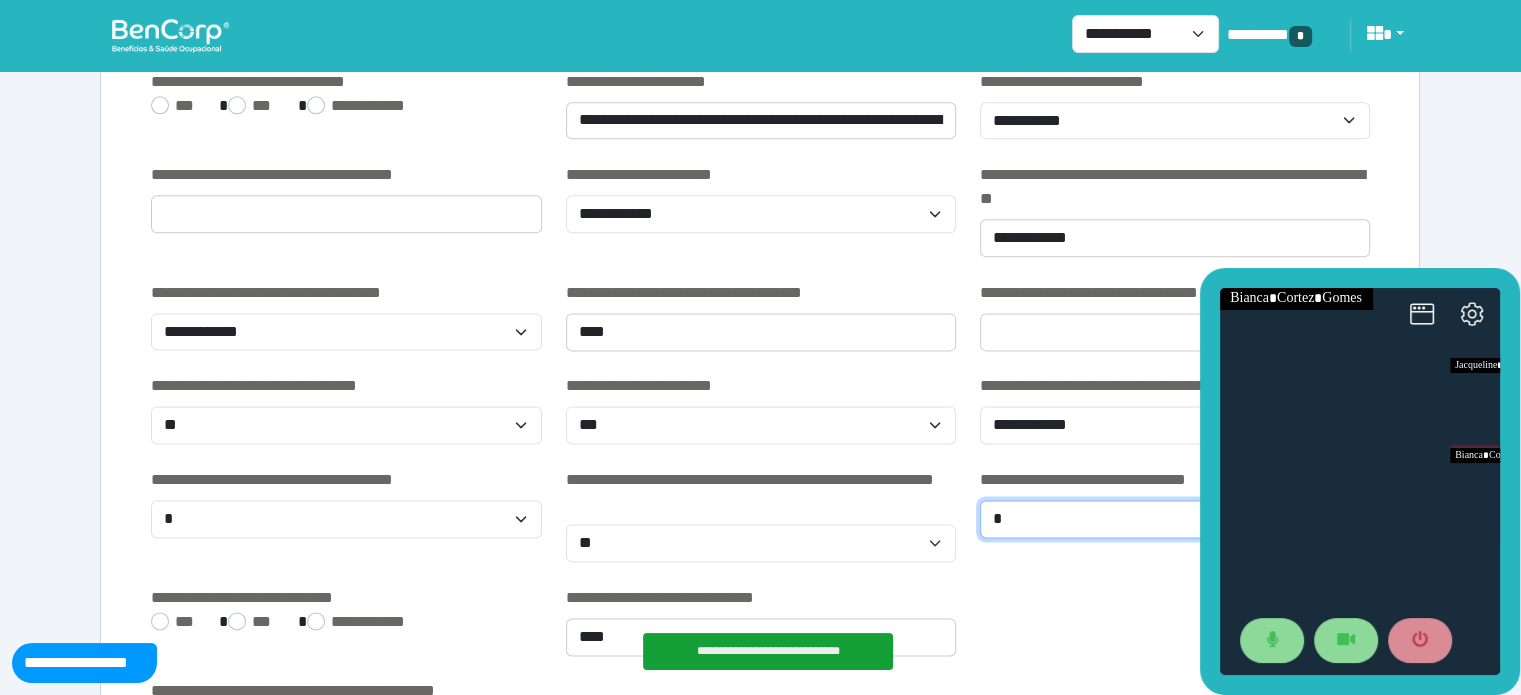 click on "**********" at bounding box center [1175, 519] 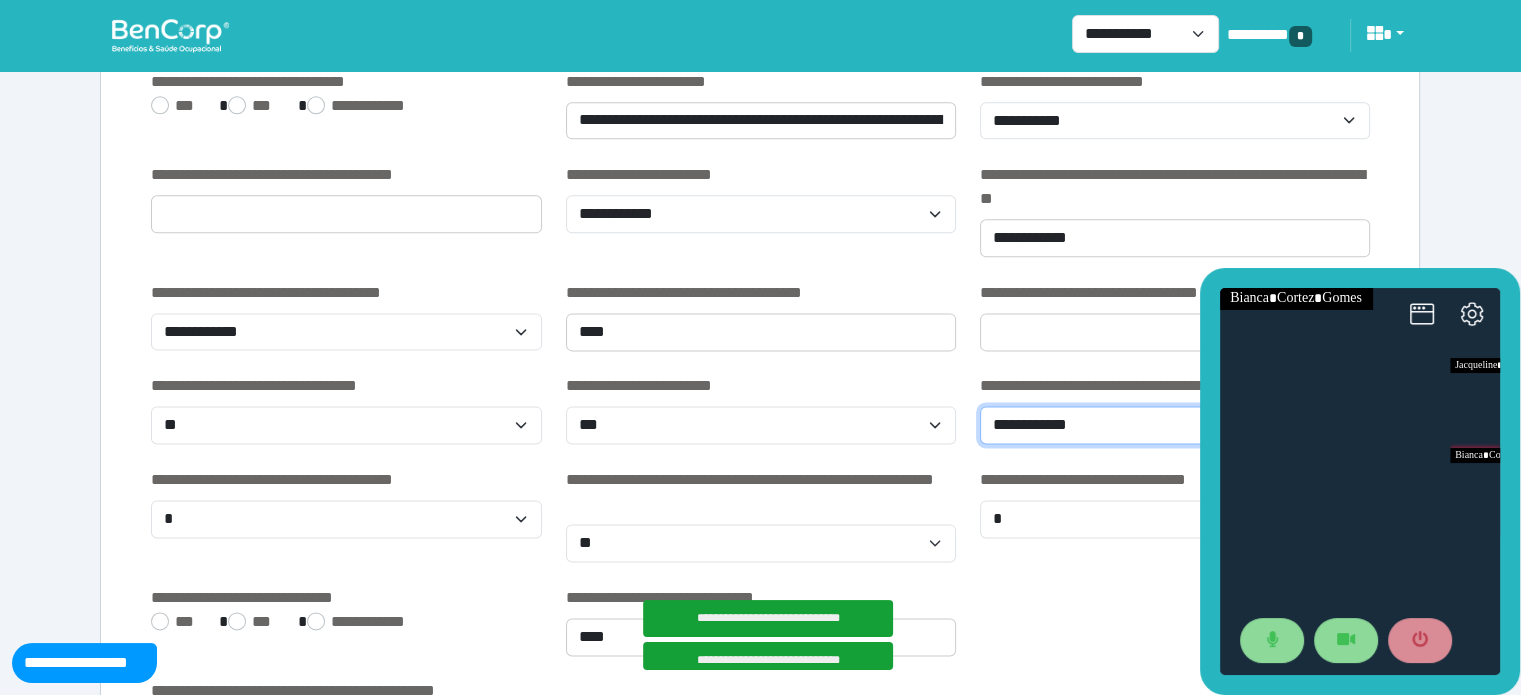click on "**********" at bounding box center [1175, 425] 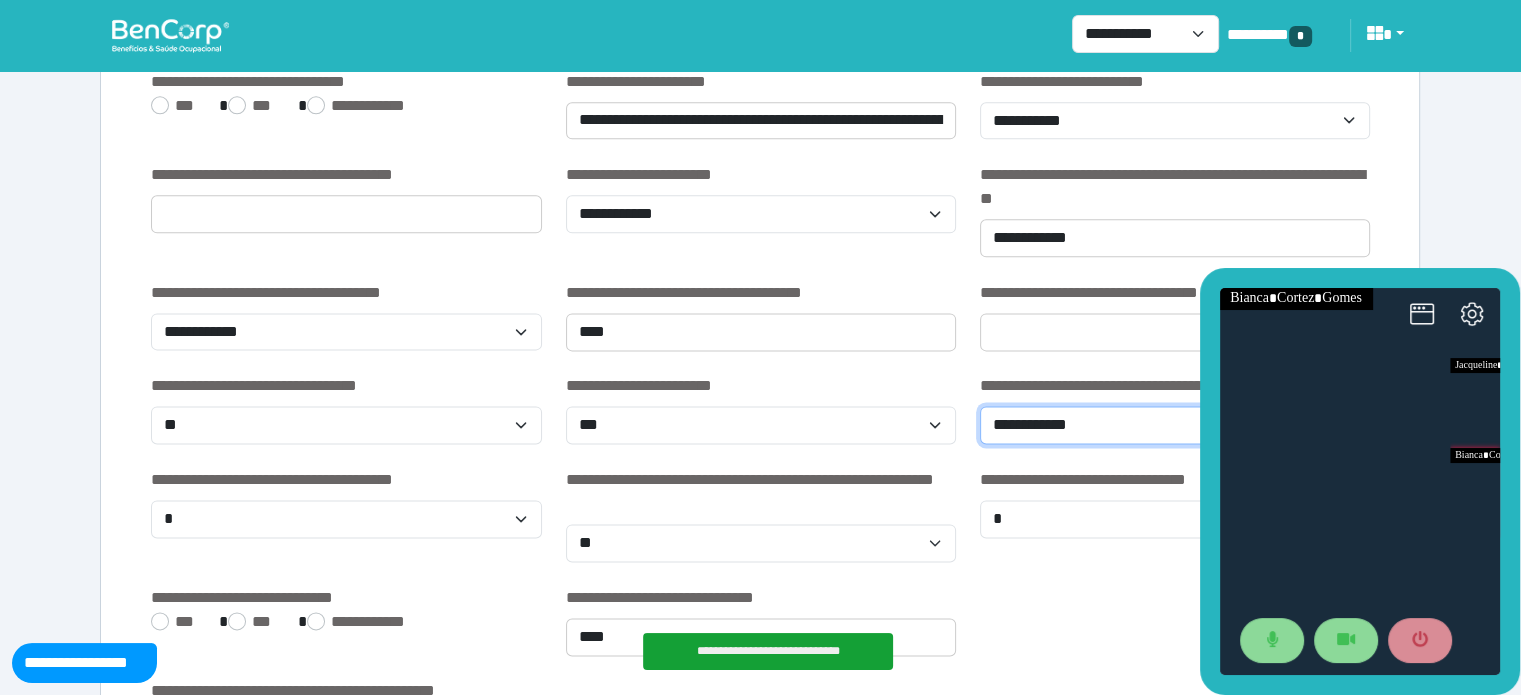select on "*" 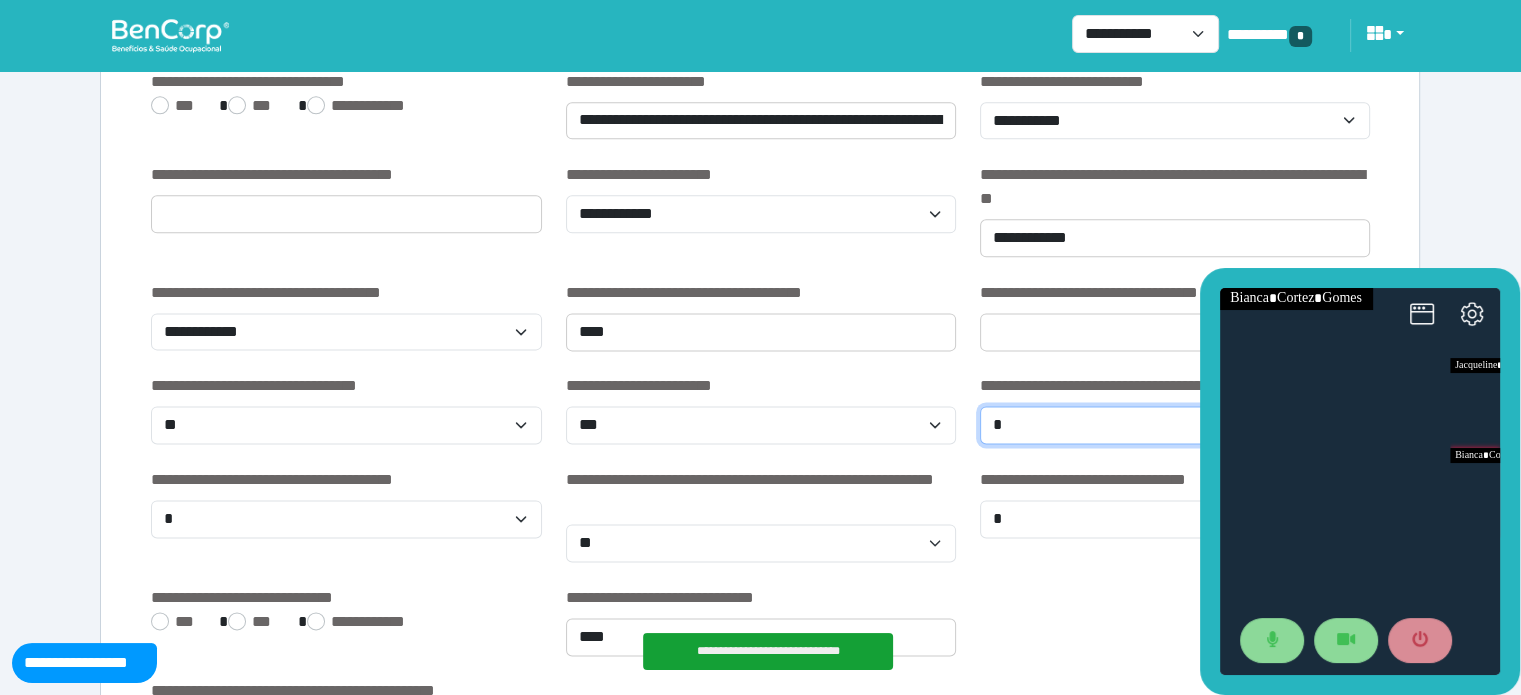 click on "**********" at bounding box center [1175, 425] 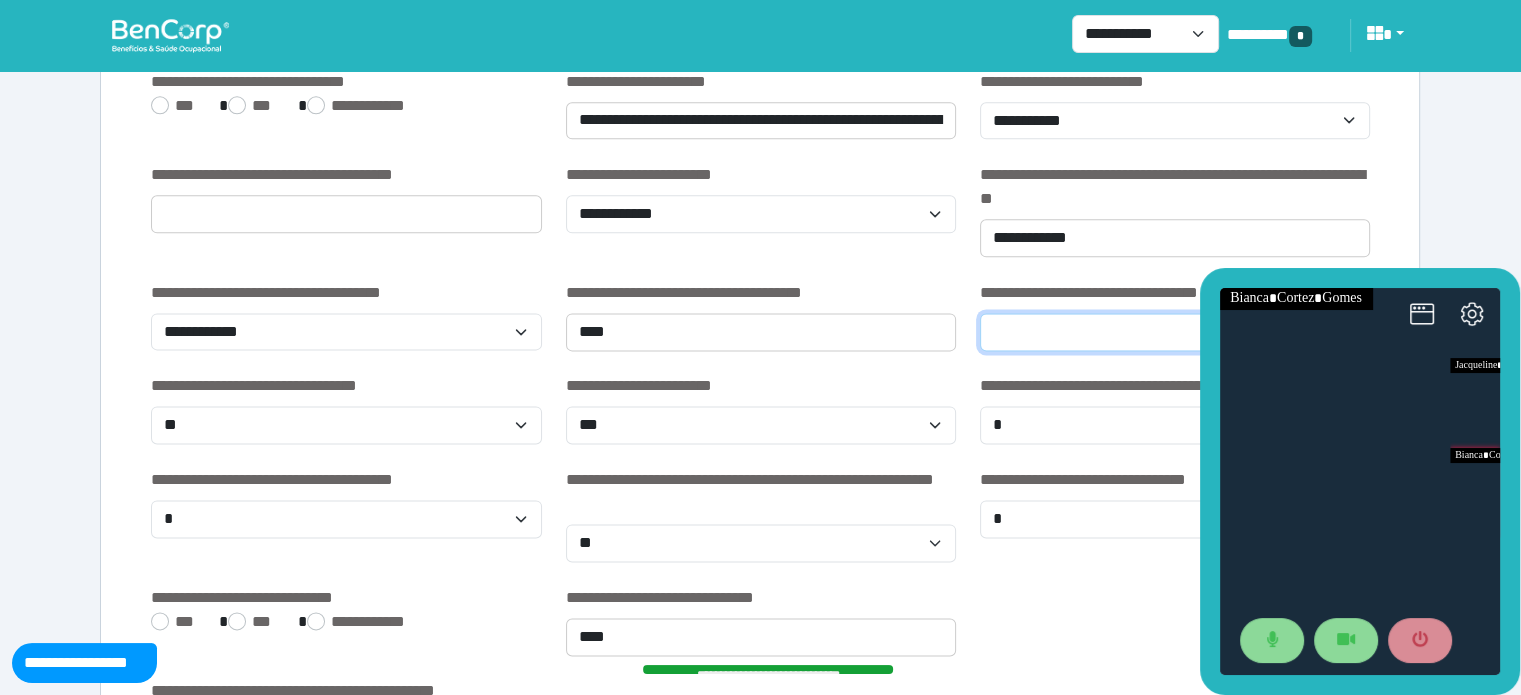 click at bounding box center (1175, 332) 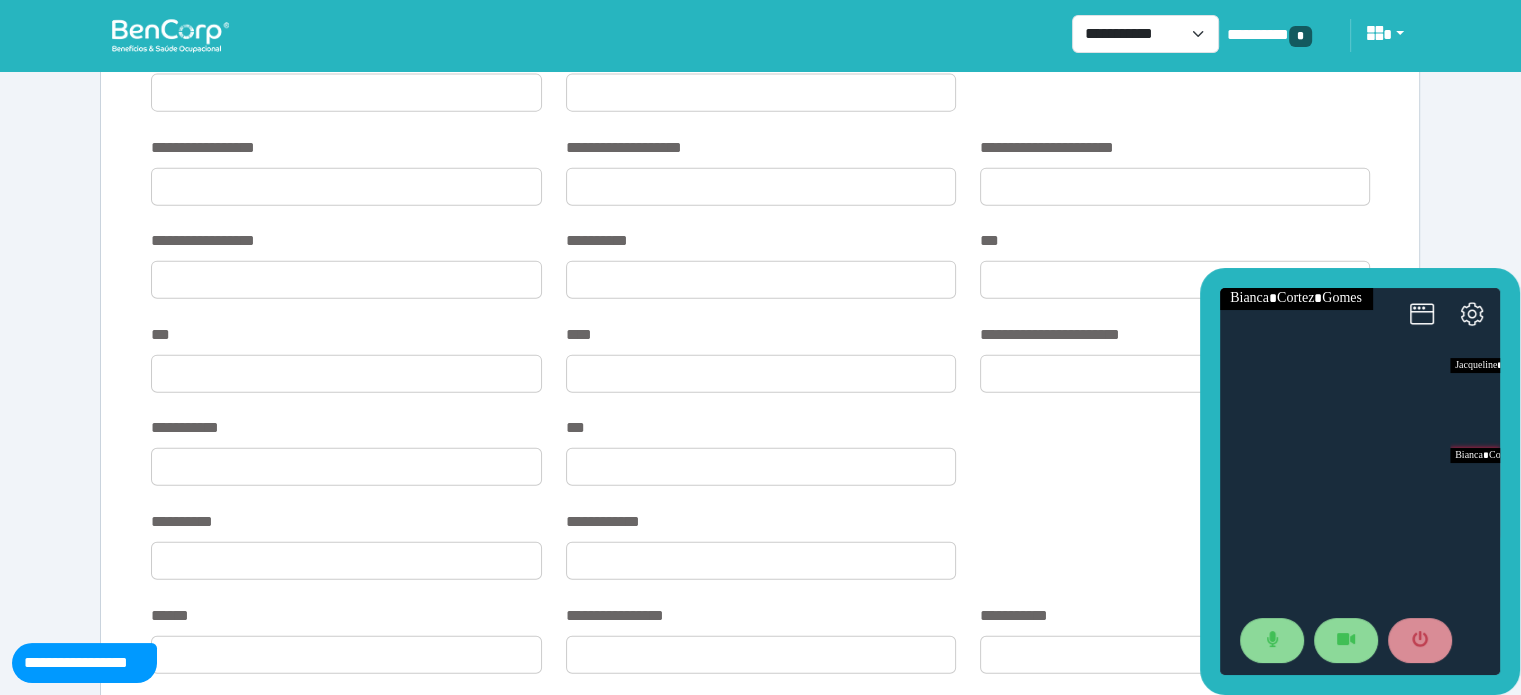 scroll, scrollTop: 4381, scrollLeft: 0, axis: vertical 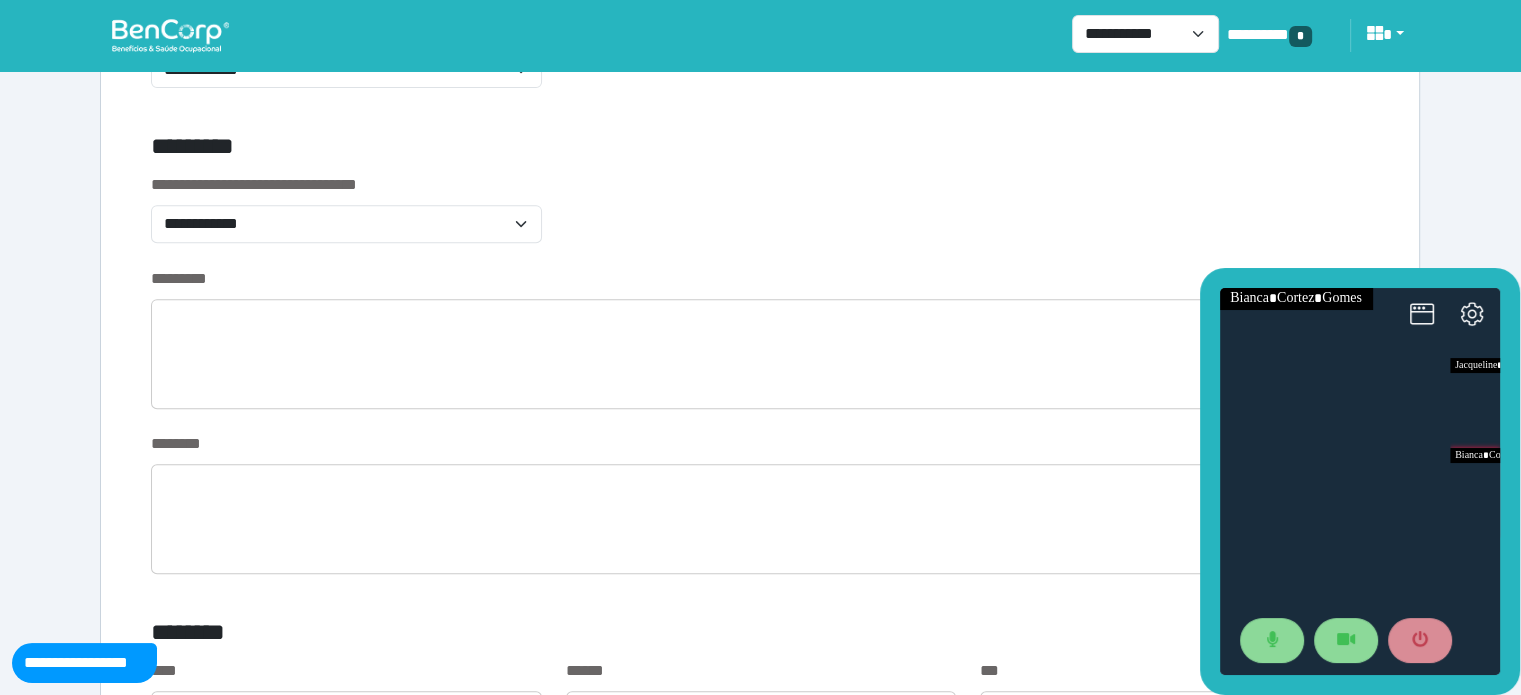 type on "**********" 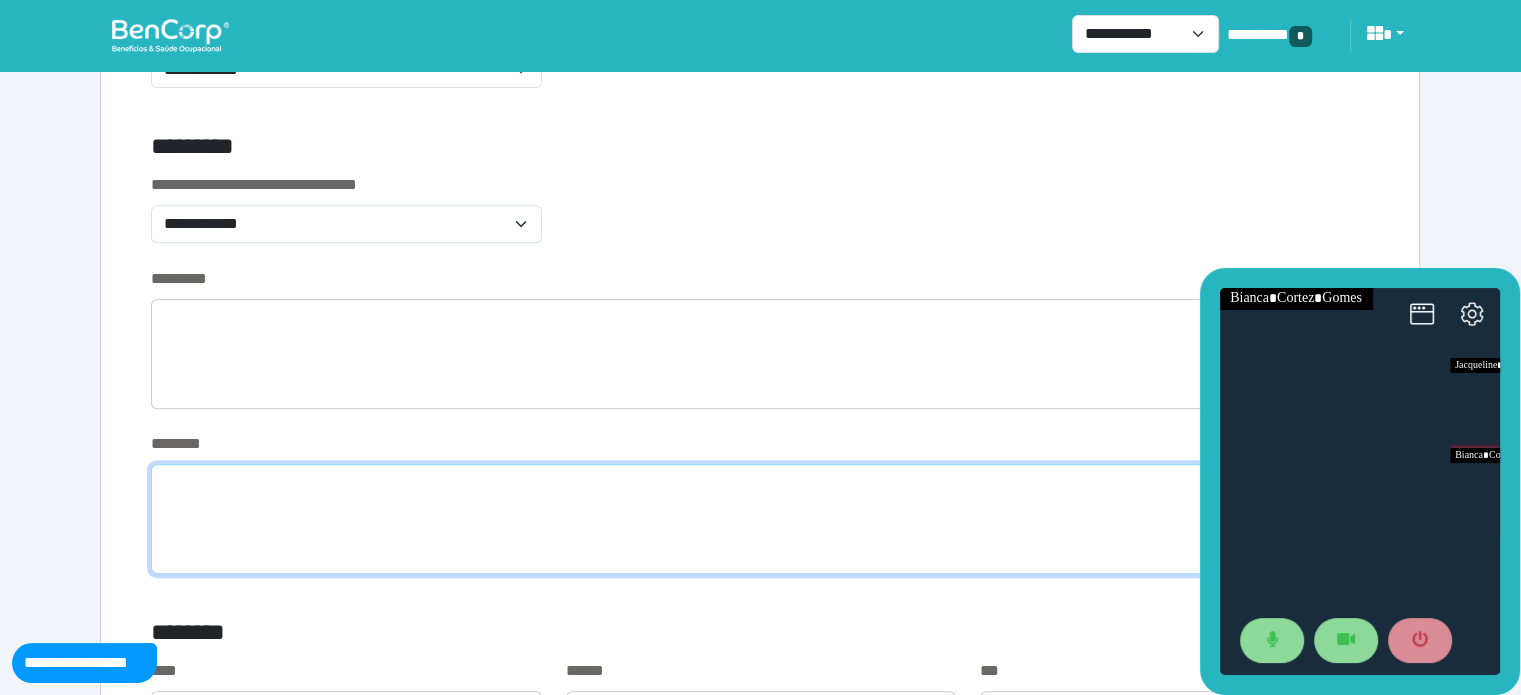 click at bounding box center [760, 519] 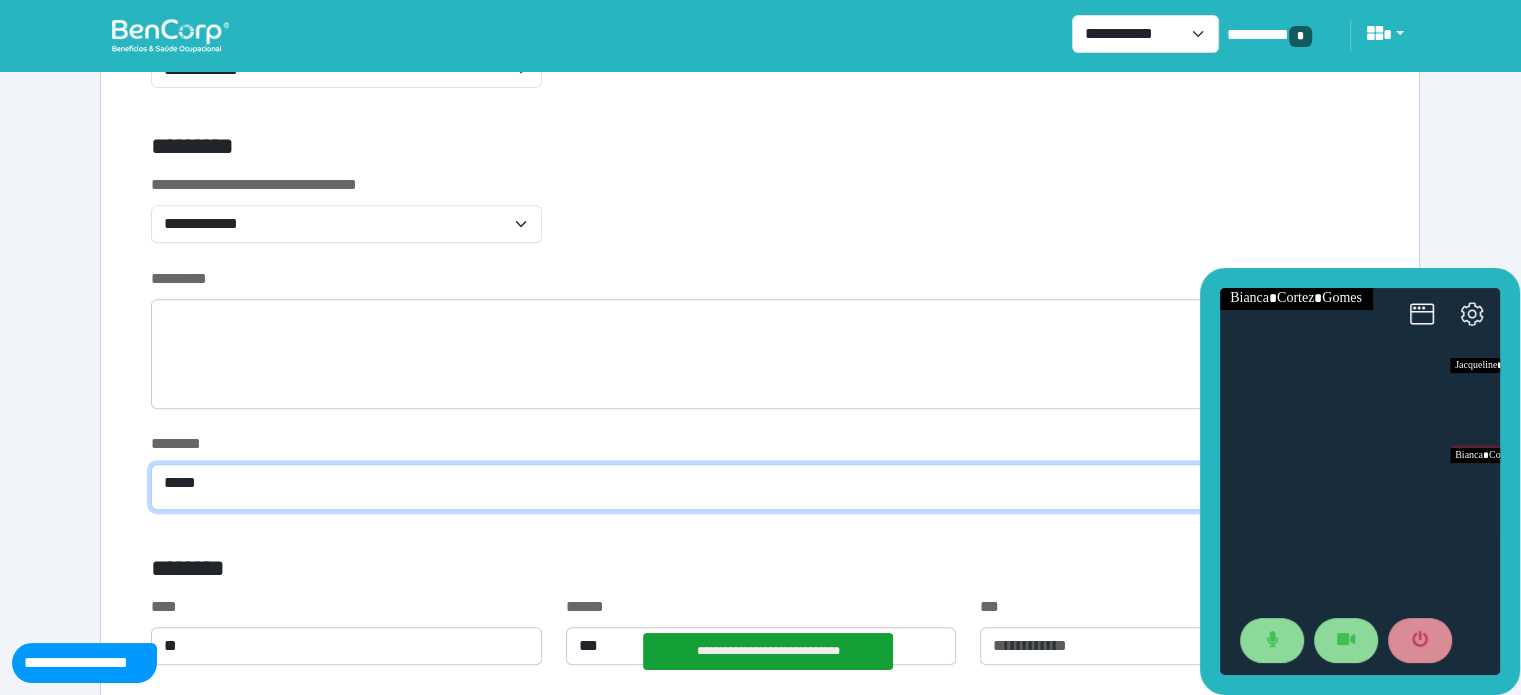 type on "****" 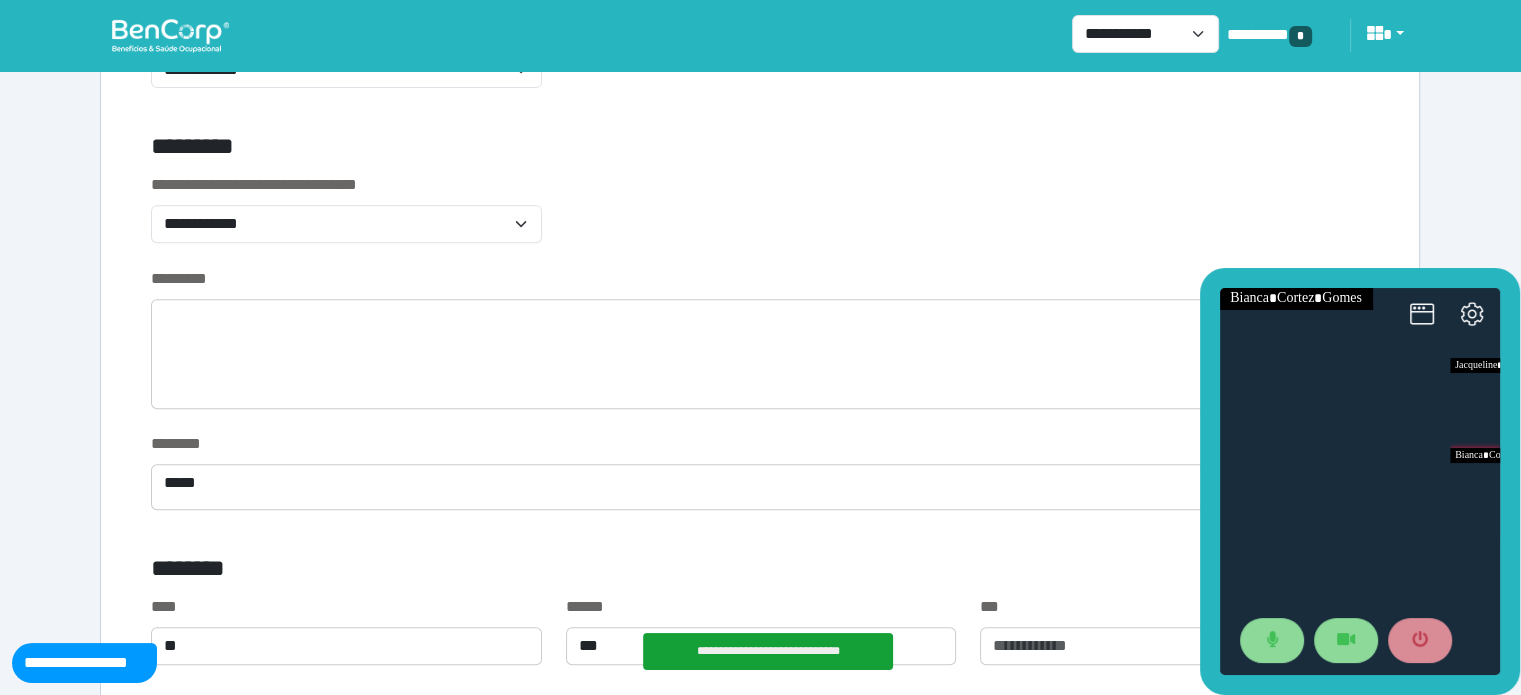 click on "*********" at bounding box center (760, 350) 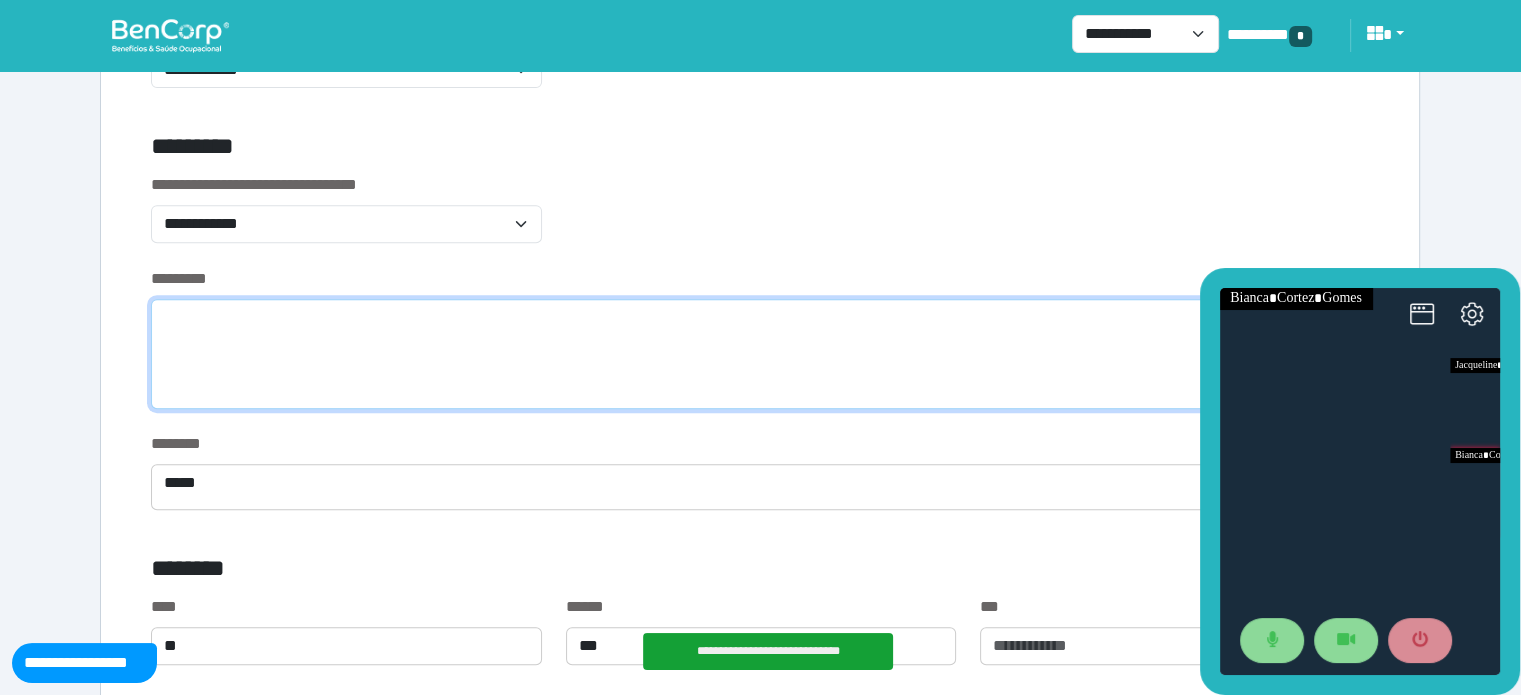 click at bounding box center (760, 354) 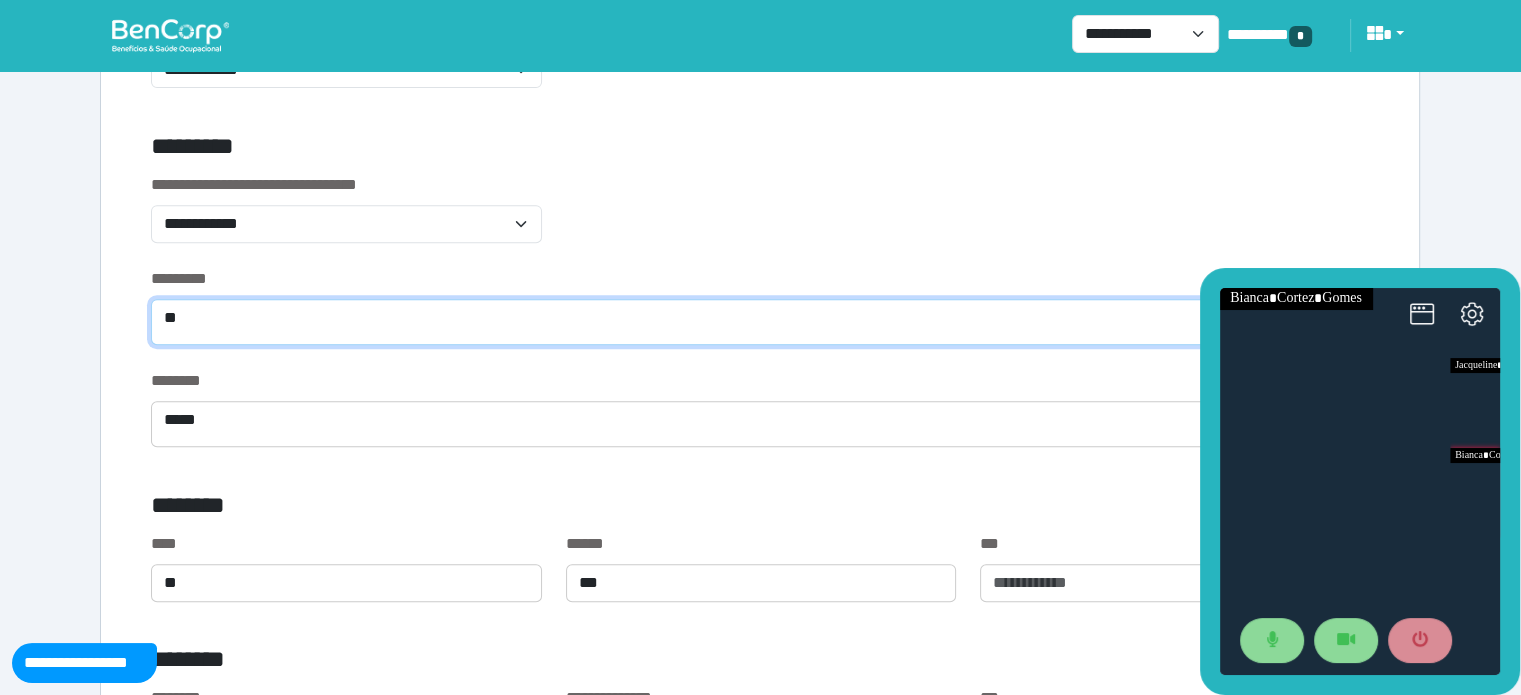 type on "*" 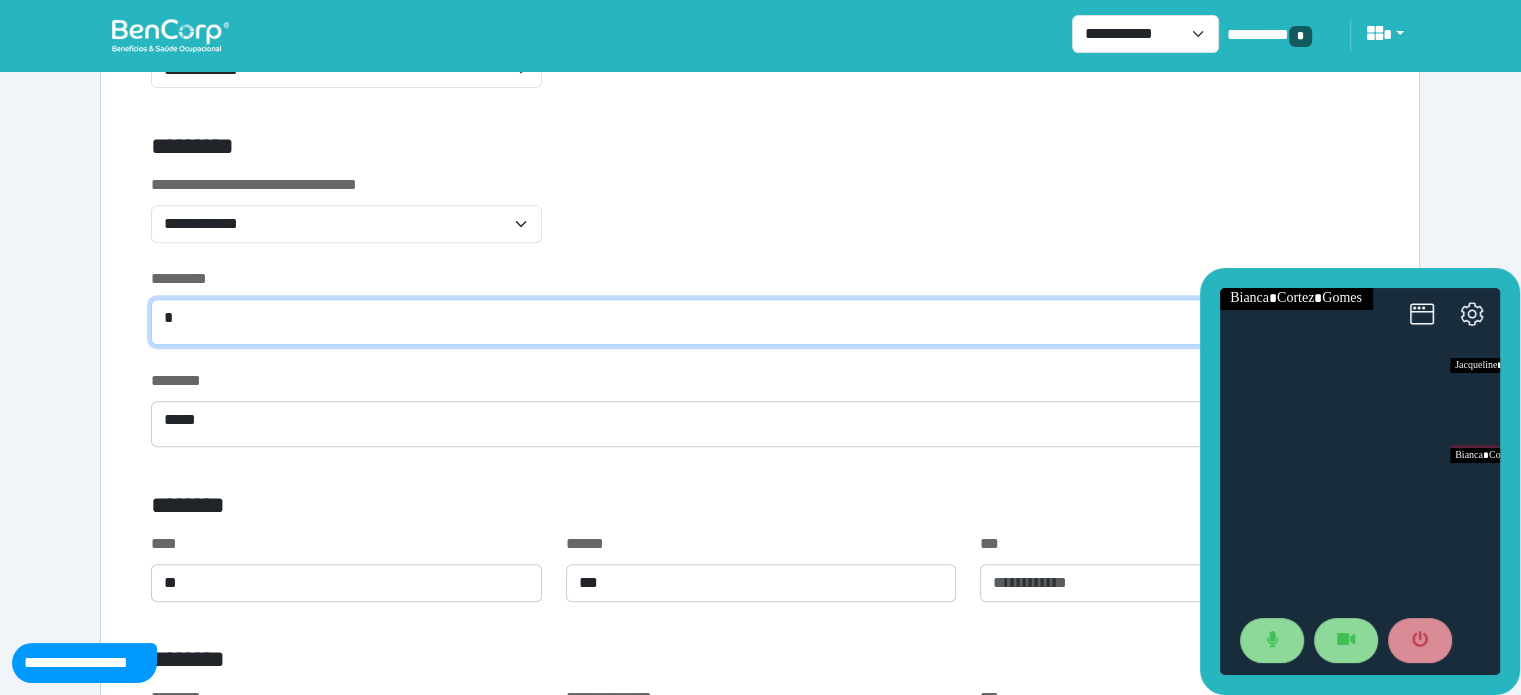 type 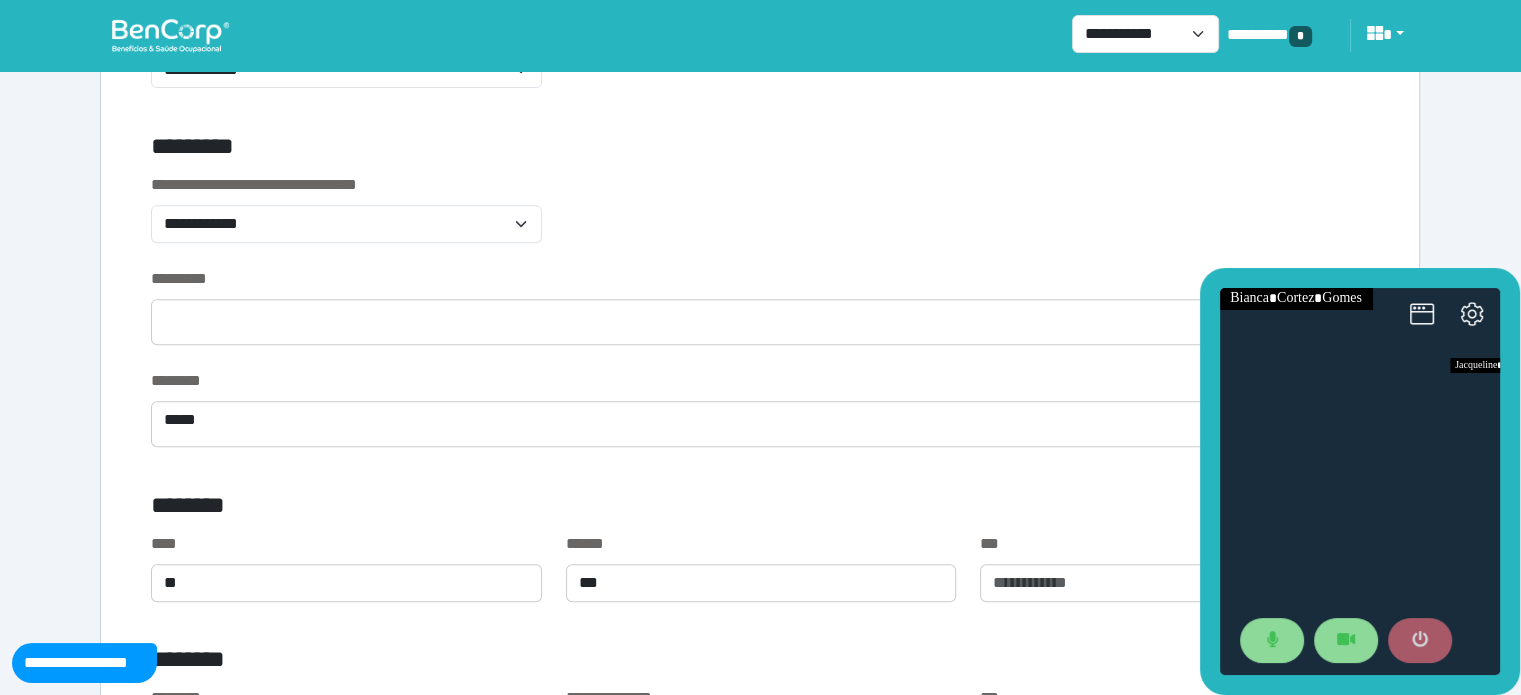 click 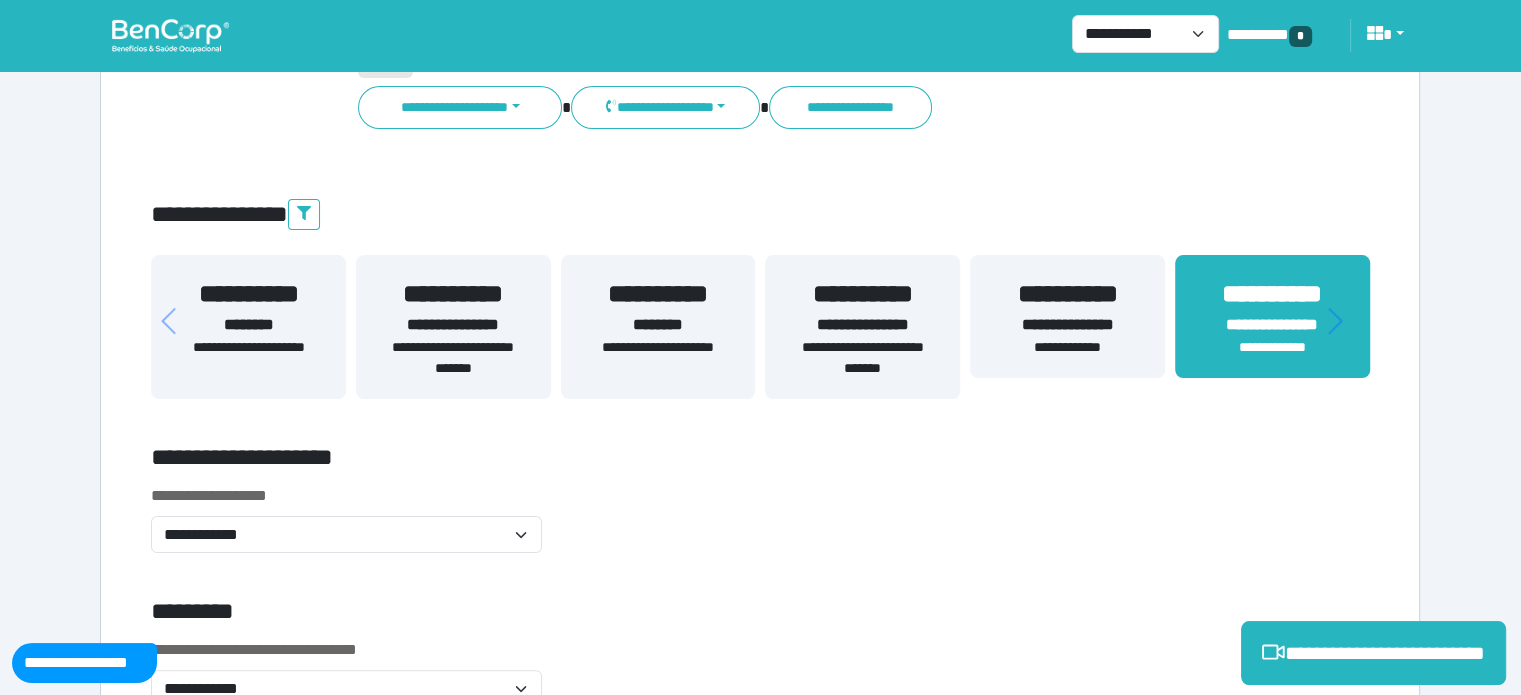 scroll, scrollTop: 0, scrollLeft: 0, axis: both 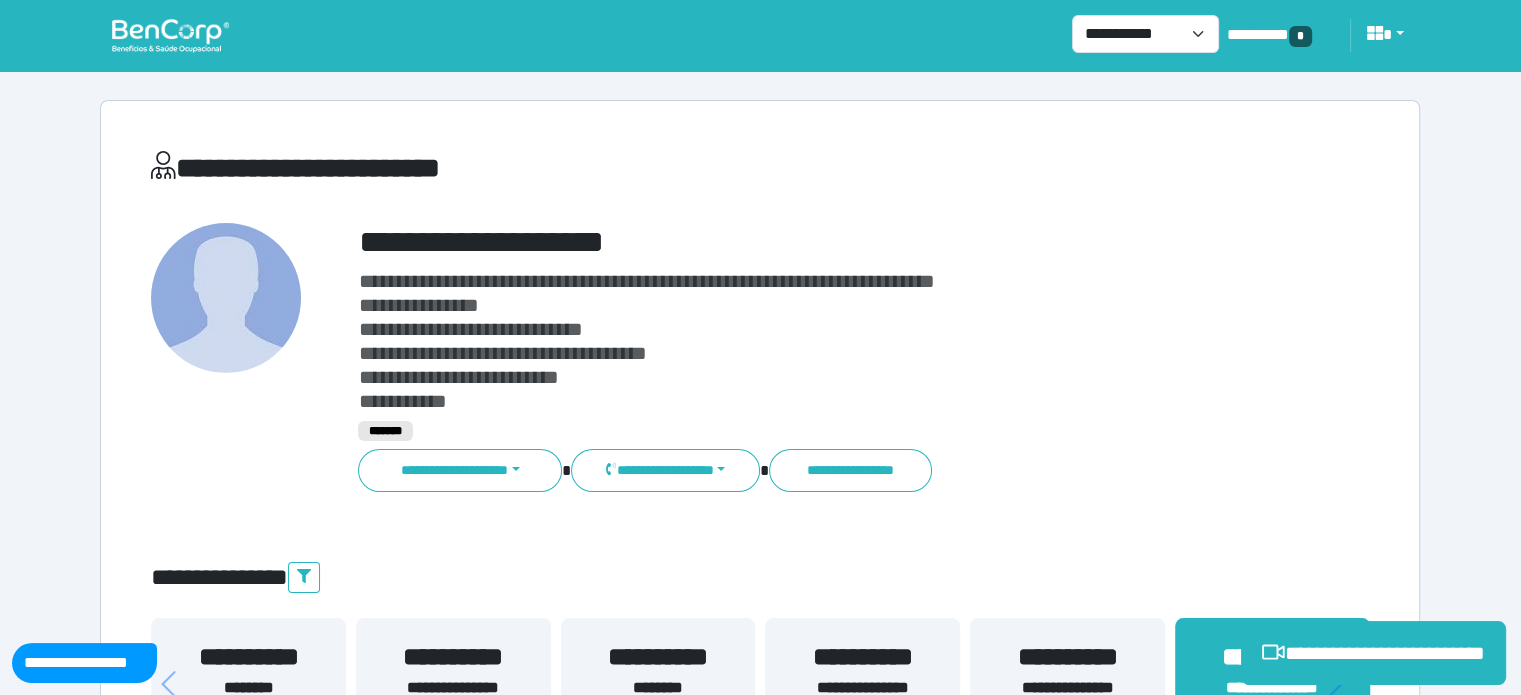 click on "**********" at bounding box center [812, 357] 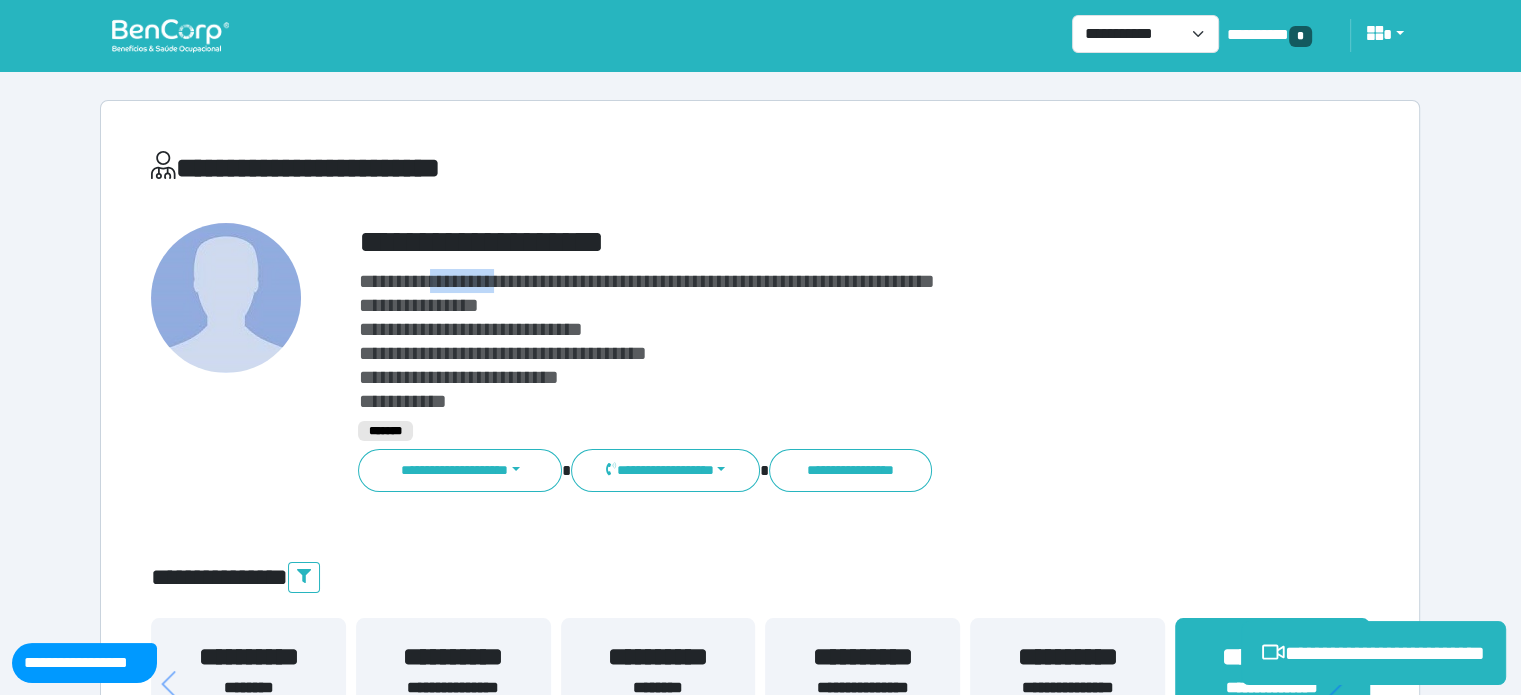 click on "**********" at bounding box center [812, 357] 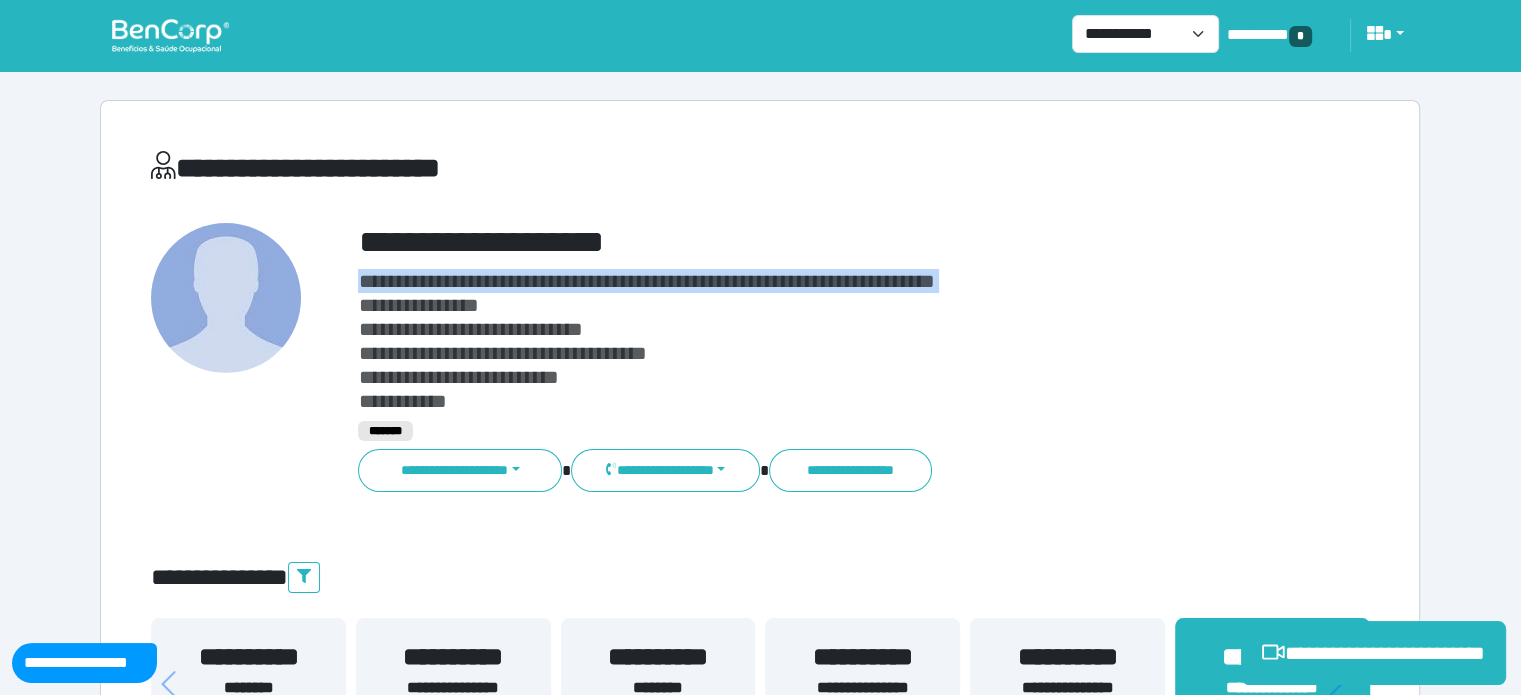 click on "**********" at bounding box center (812, 357) 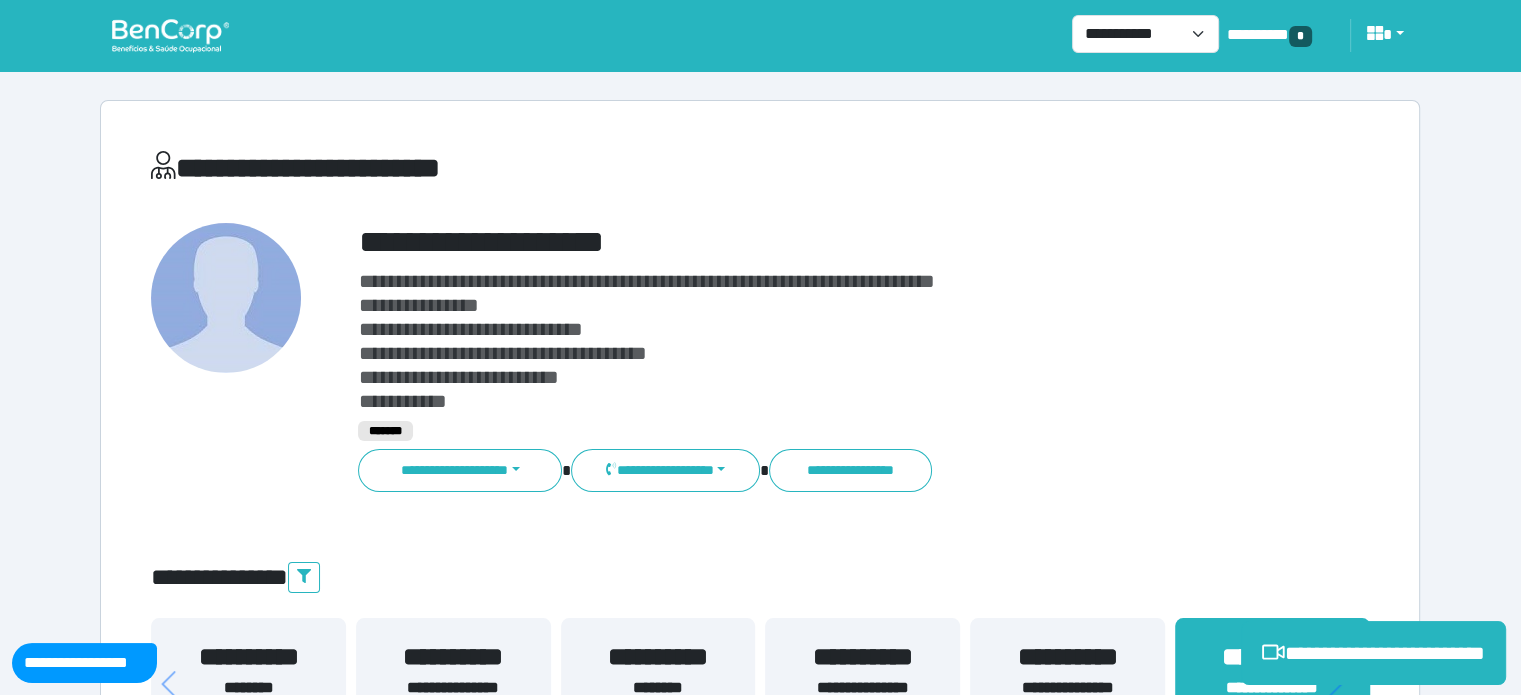 click on "**********" at bounding box center [812, 242] 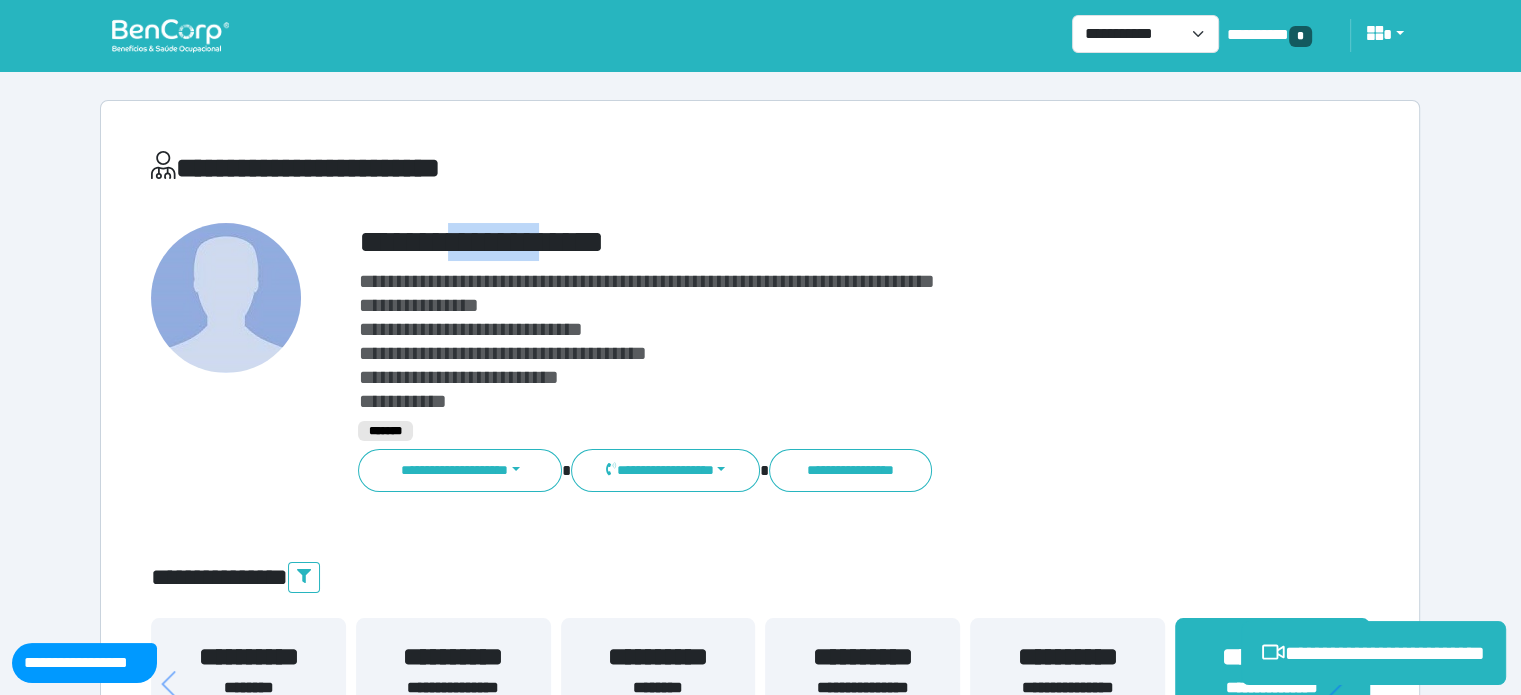 click on "**********" at bounding box center (812, 242) 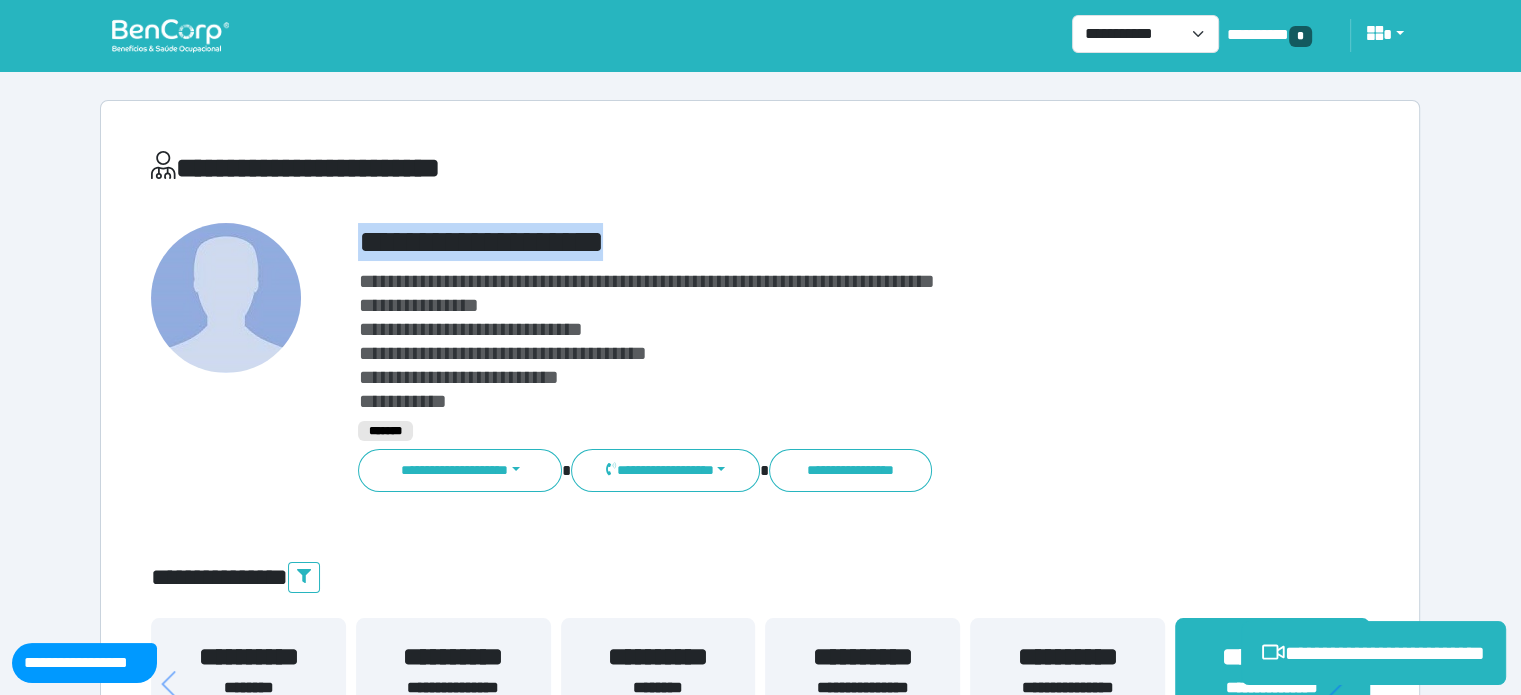 click on "**********" at bounding box center [812, 242] 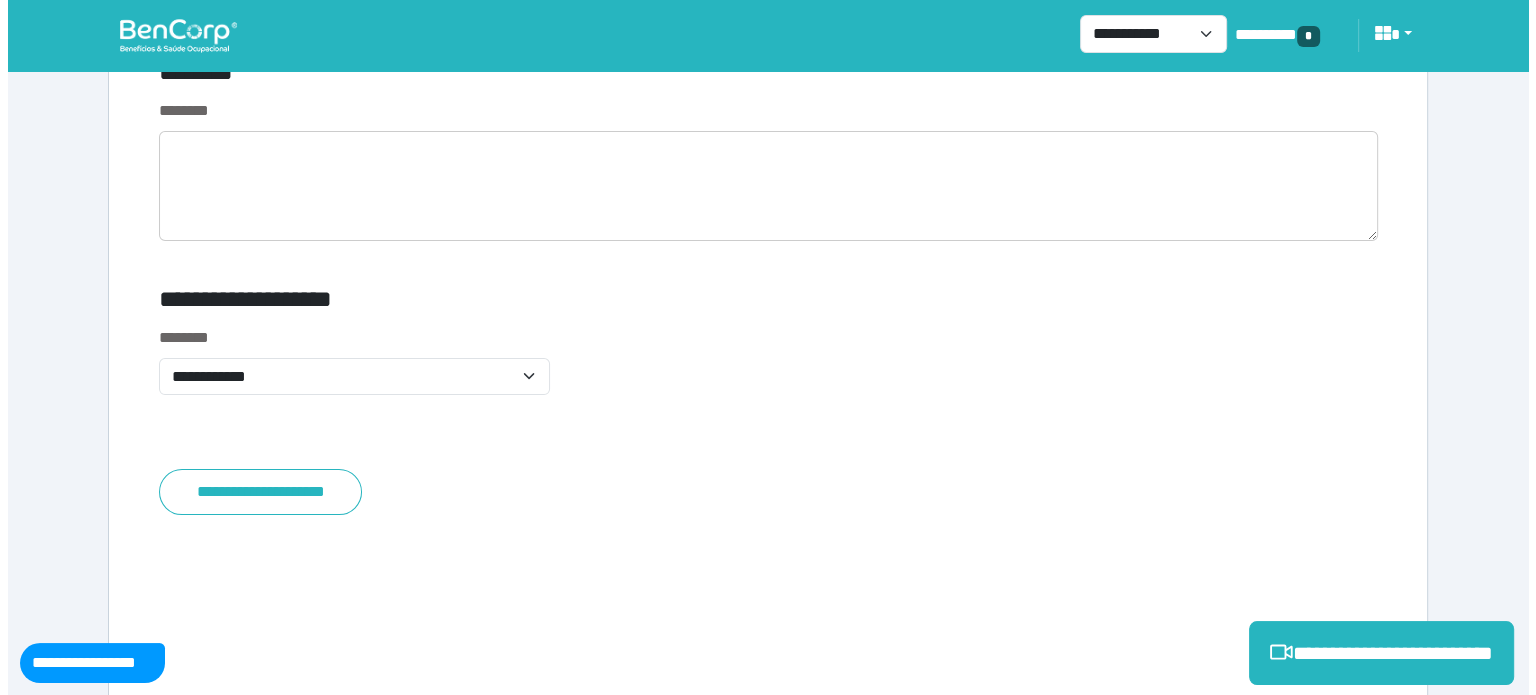 scroll, scrollTop: 8052, scrollLeft: 0, axis: vertical 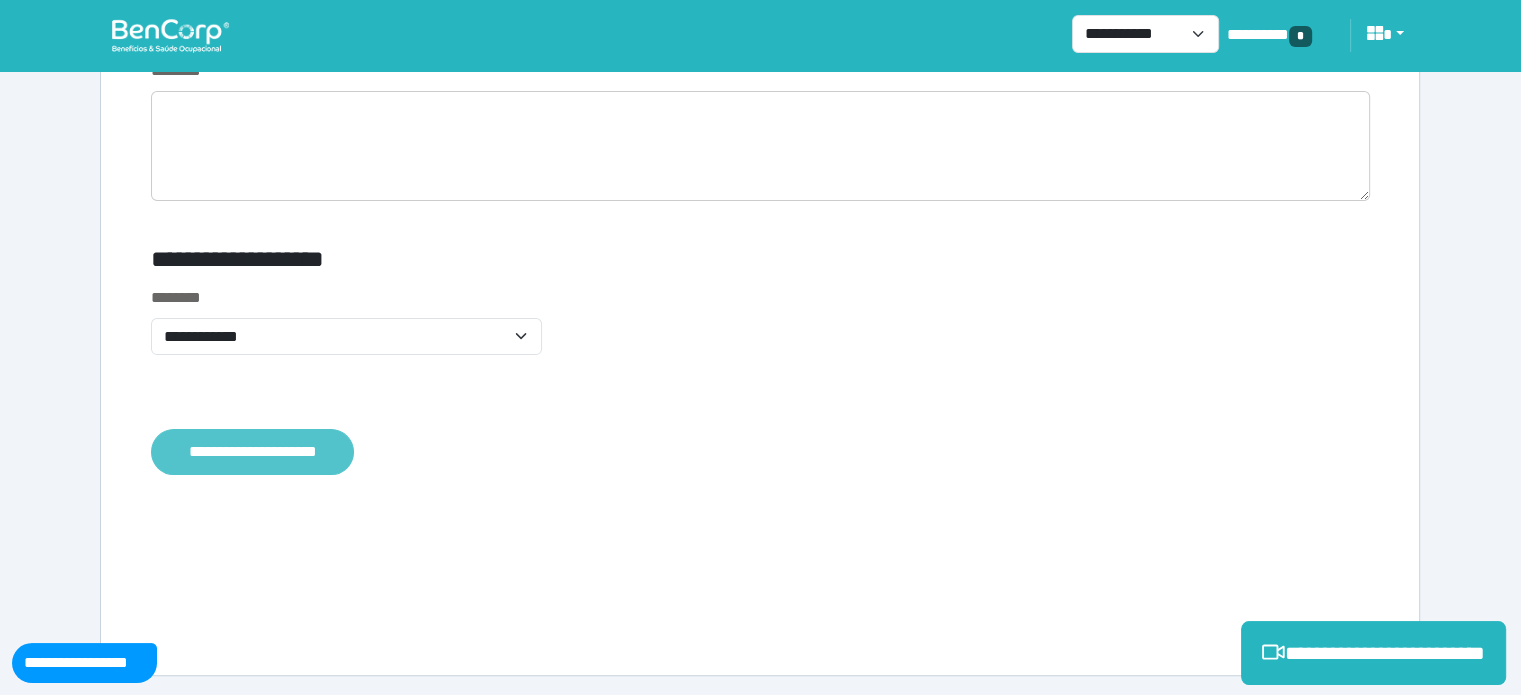 click on "**********" at bounding box center [252, 452] 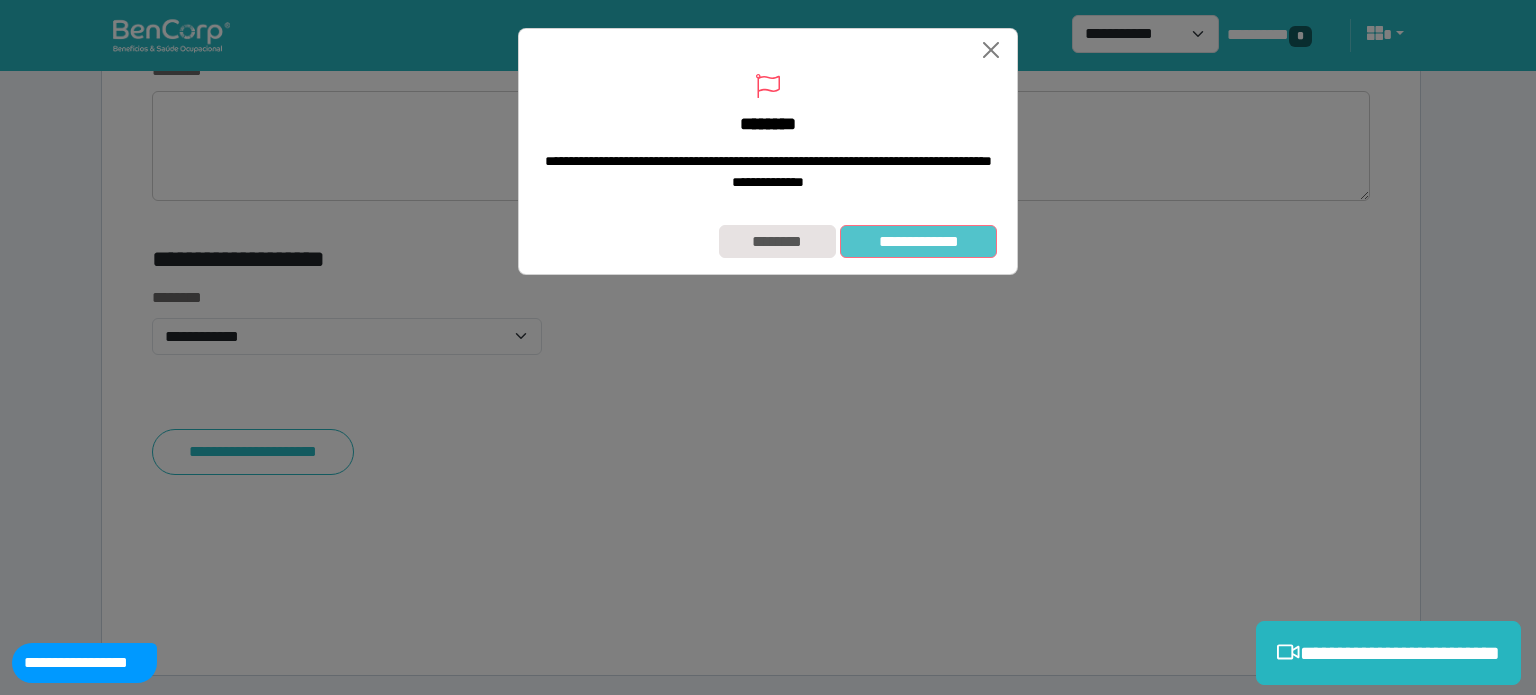 click on "**********" at bounding box center [918, 242] 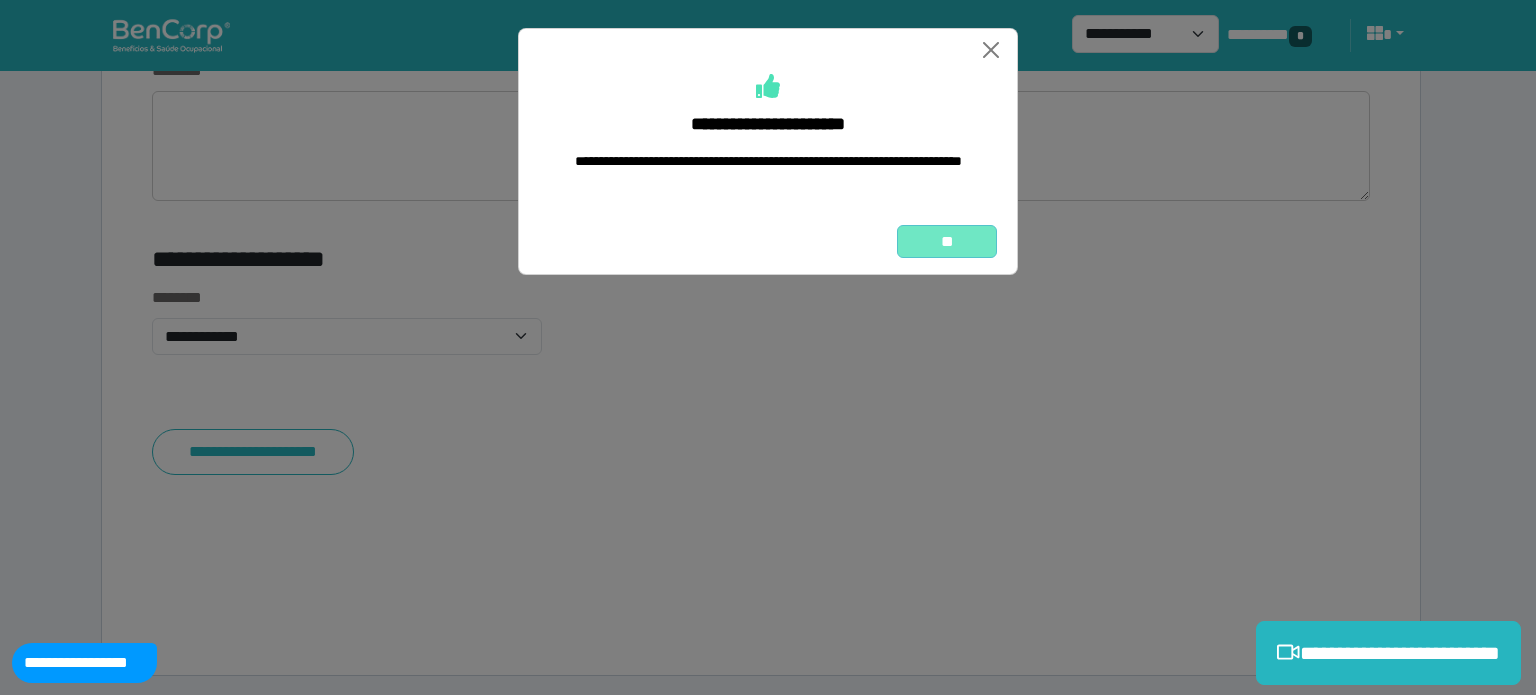 click on "**" at bounding box center (947, 242) 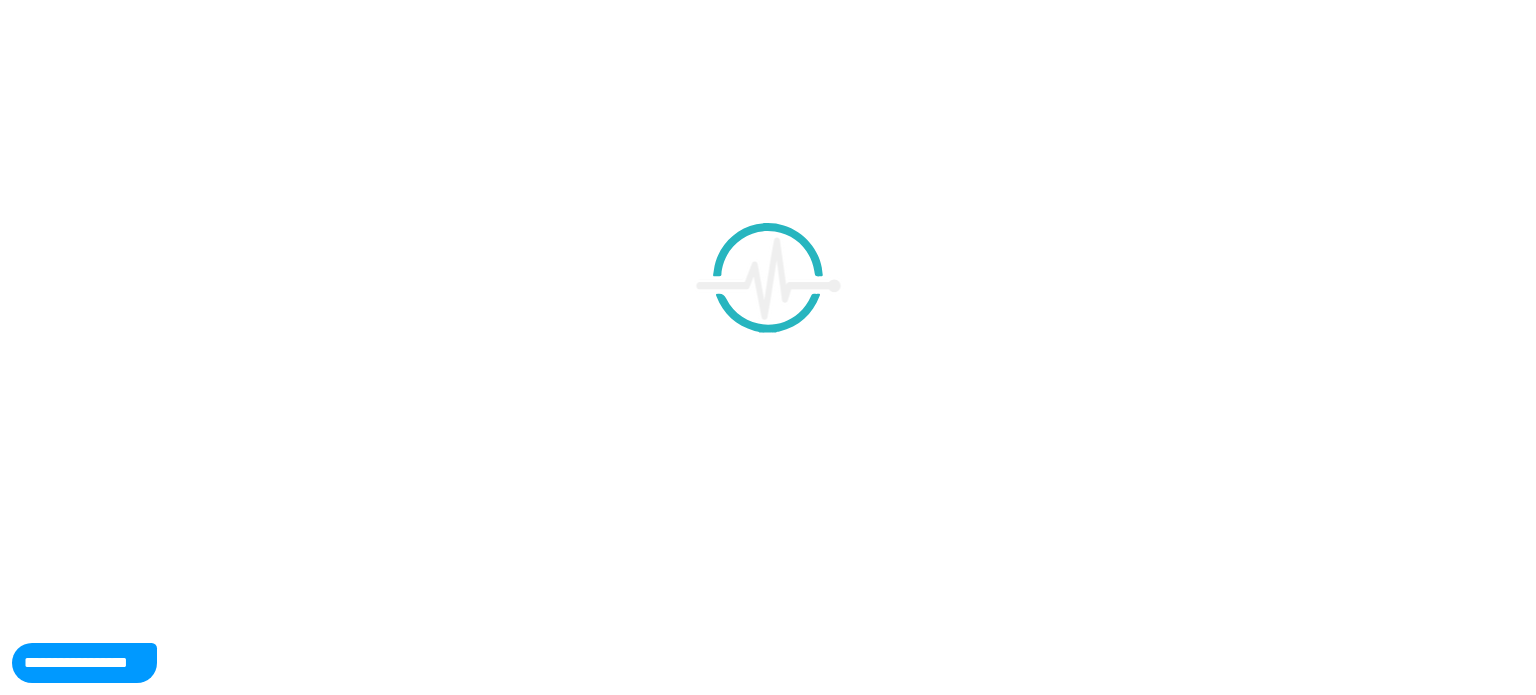 scroll, scrollTop: 0, scrollLeft: 0, axis: both 